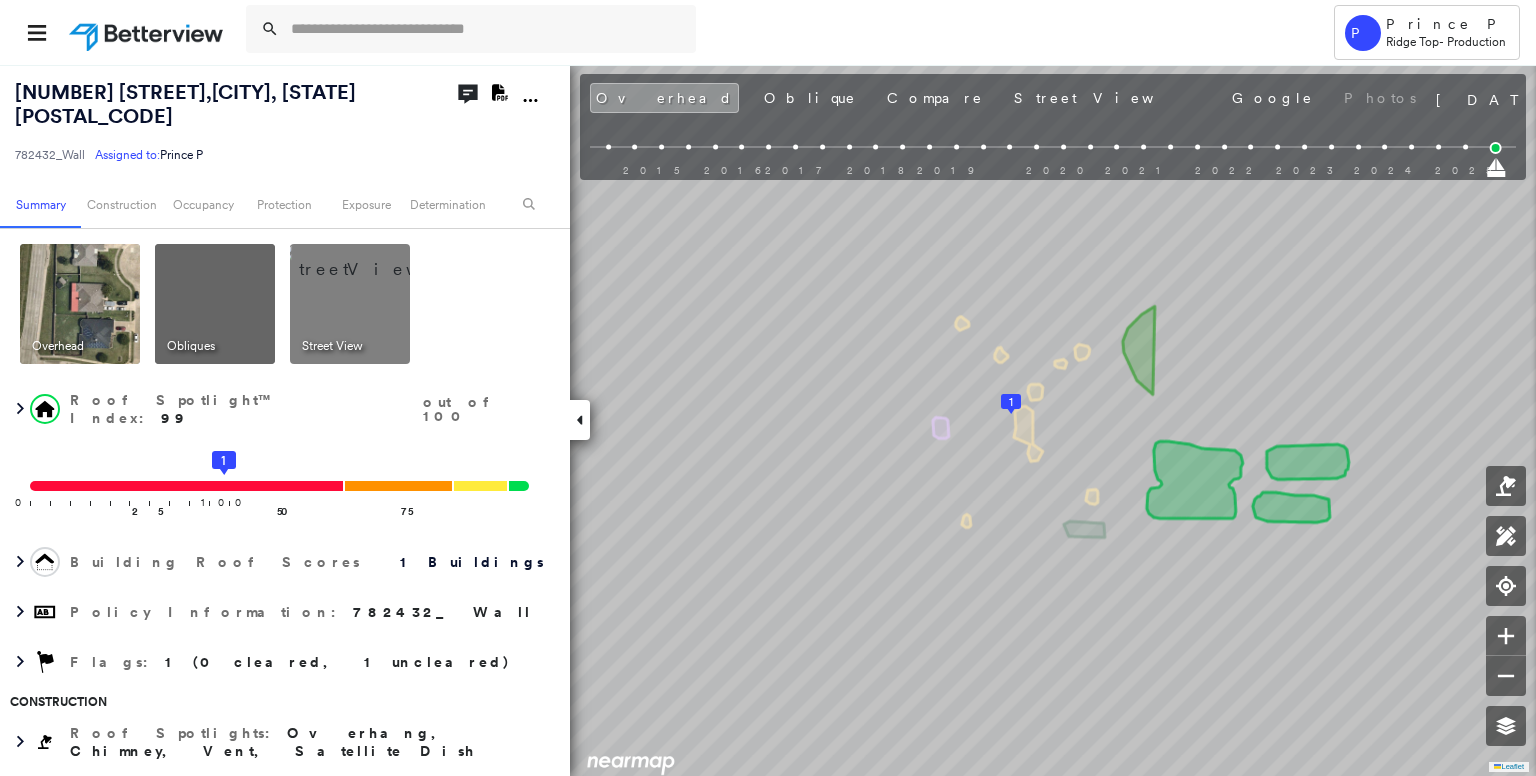scroll, scrollTop: 0, scrollLeft: 0, axis: both 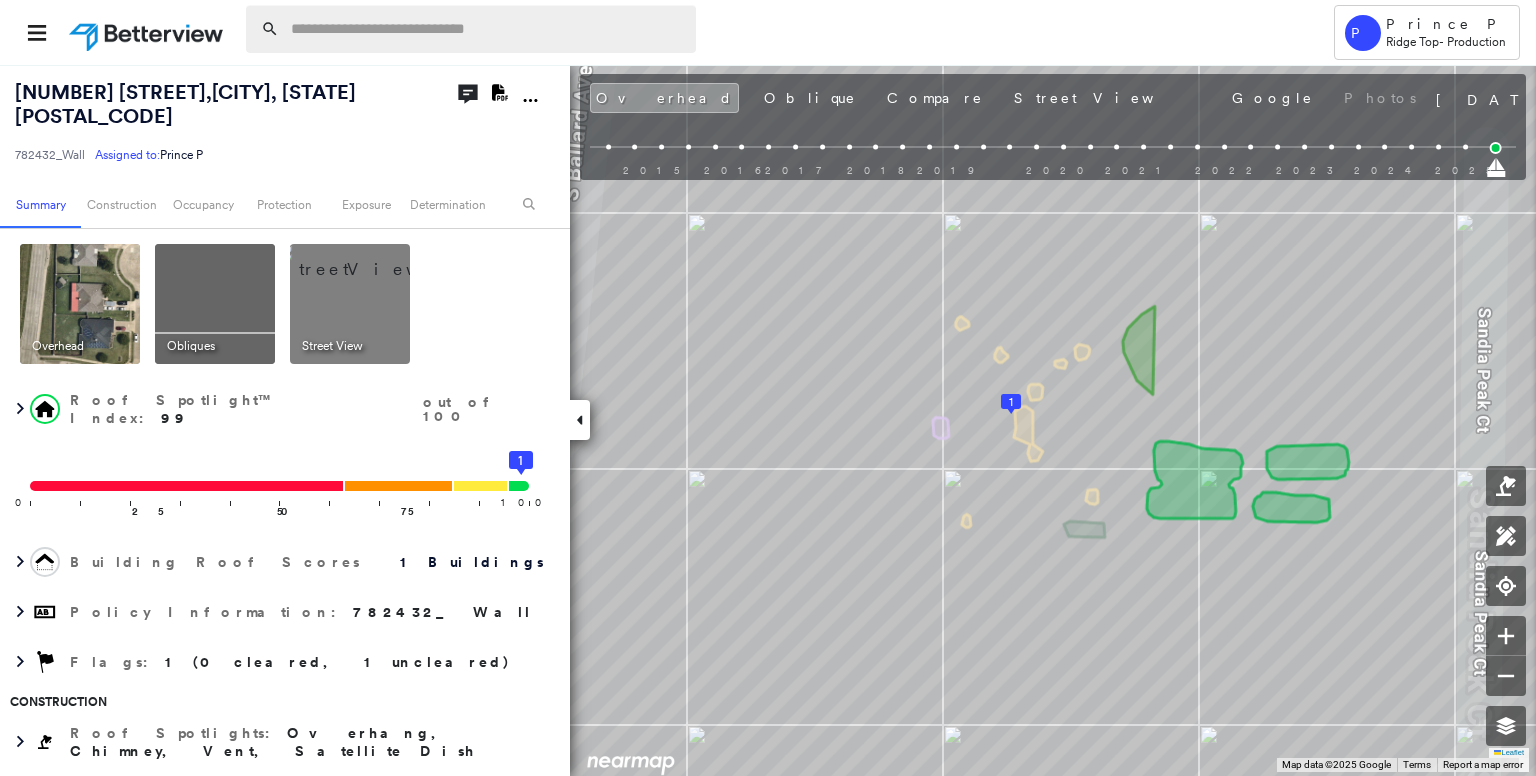 click at bounding box center (487, 29) 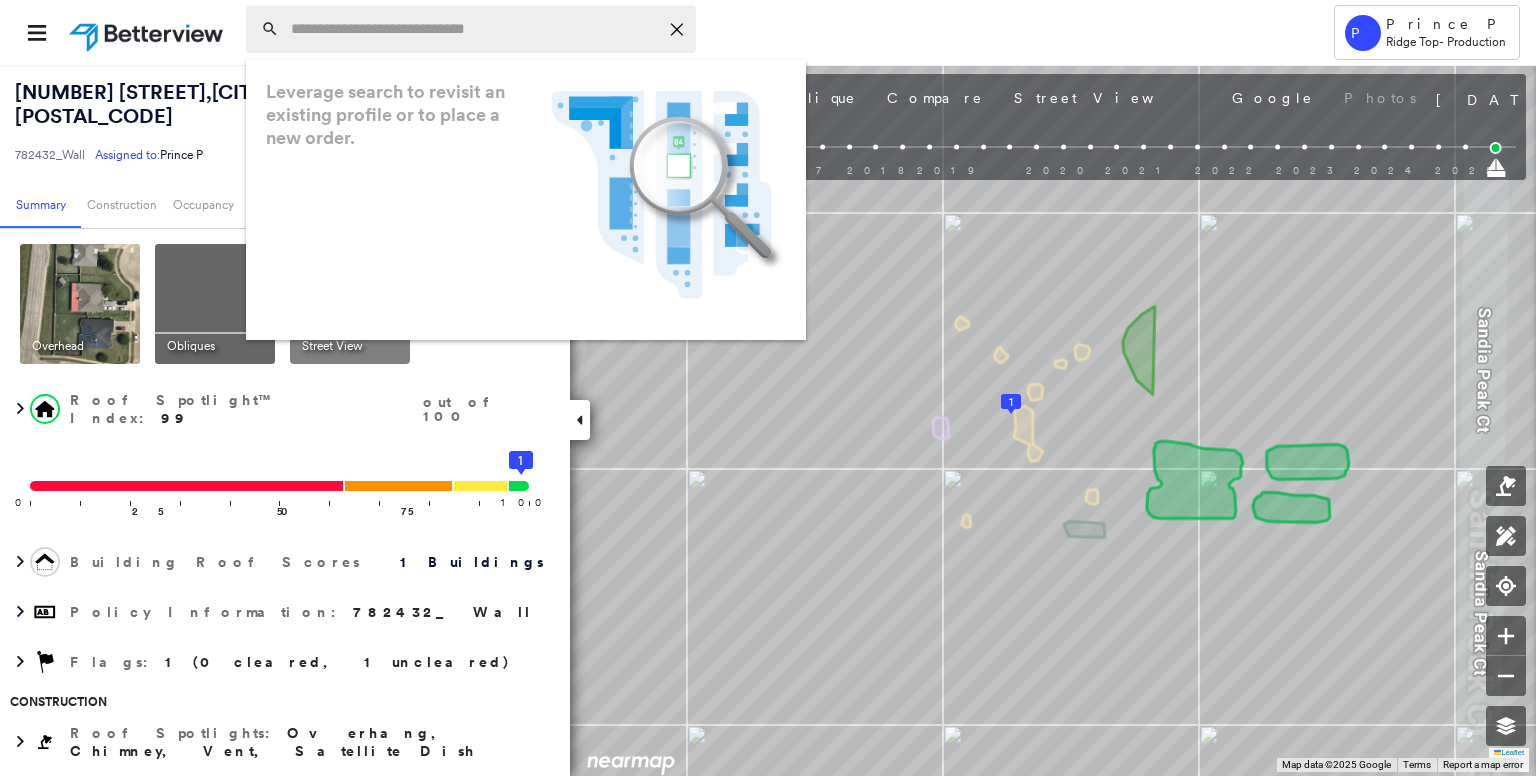 paste on "**********" 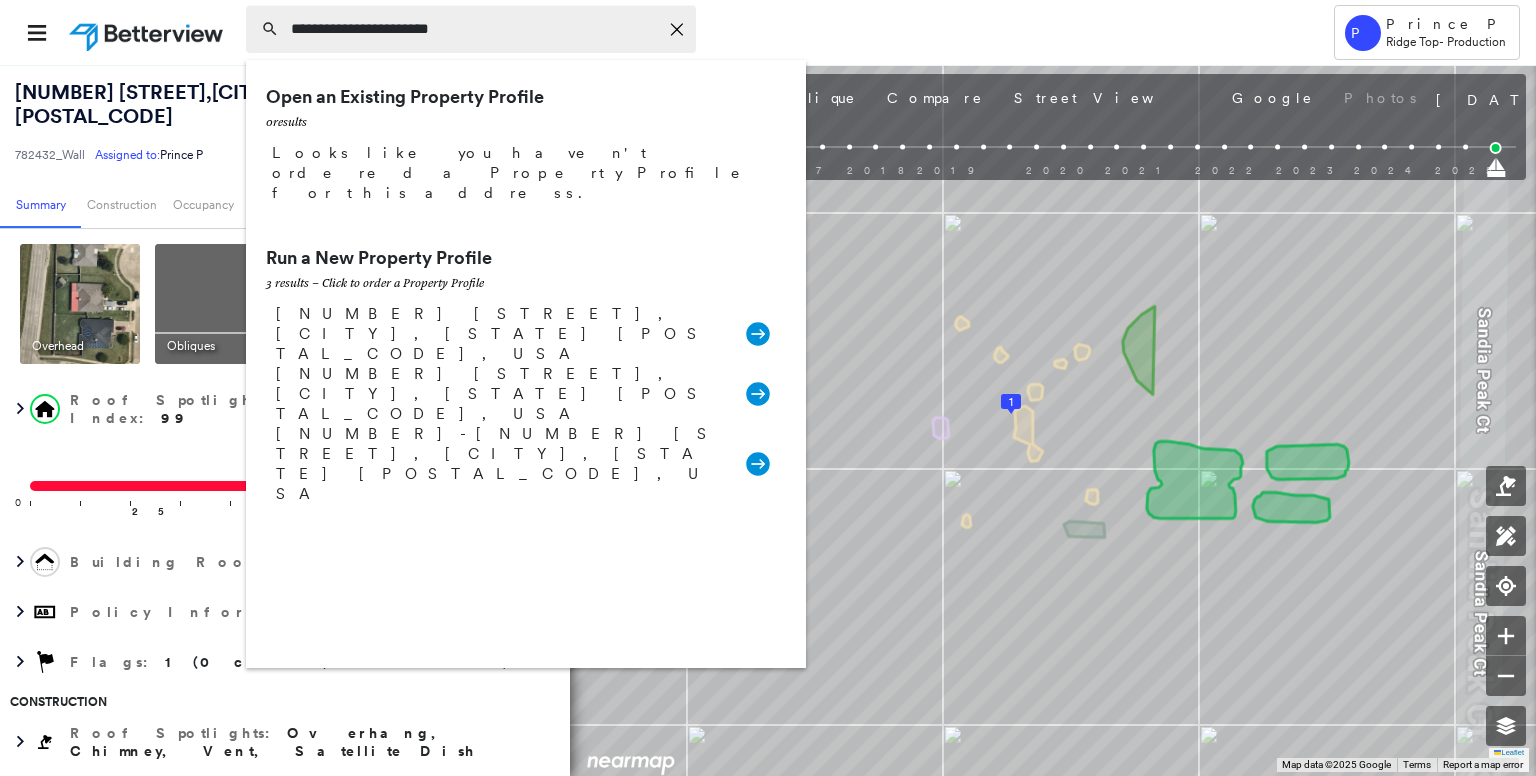 type on "**********" 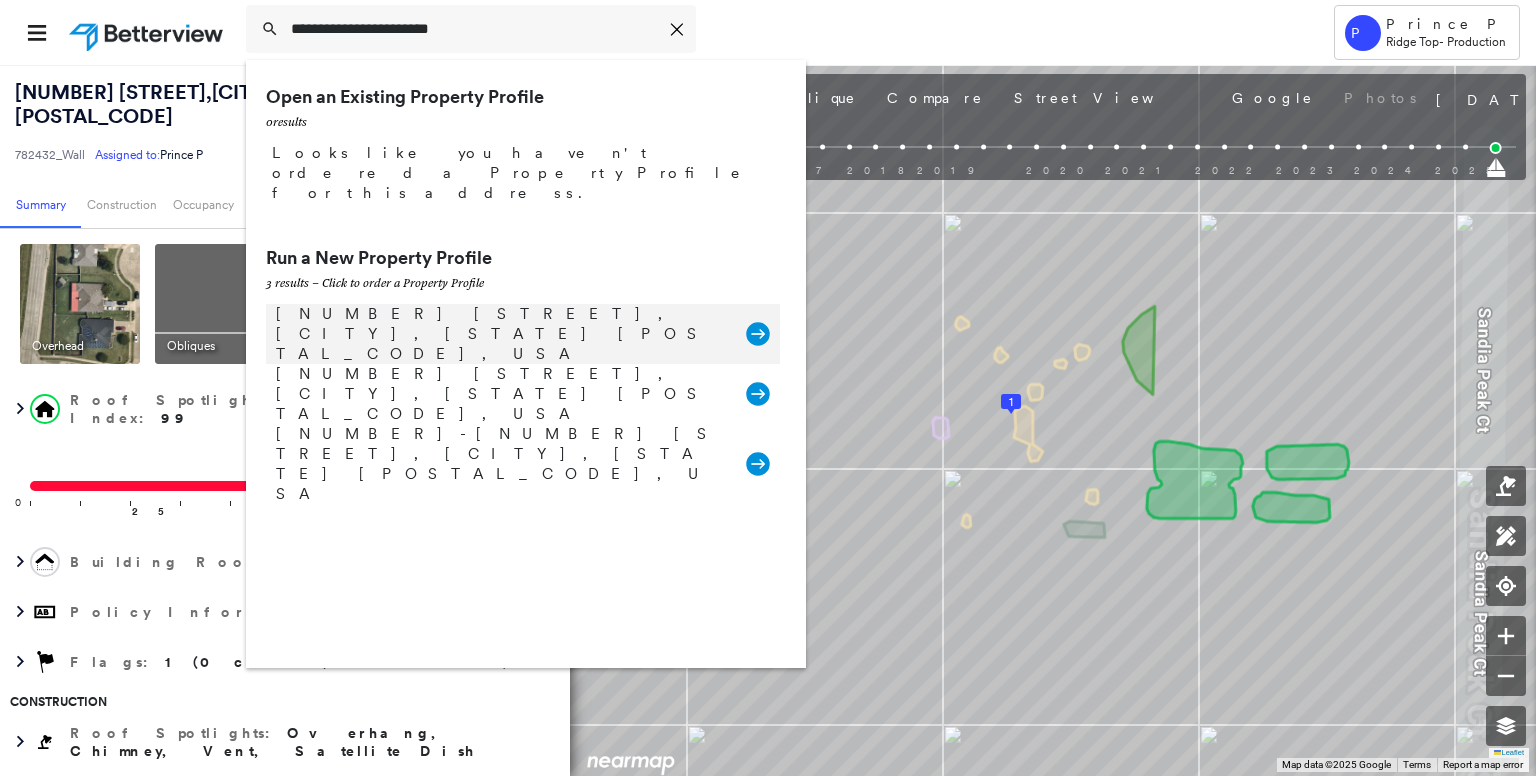 click 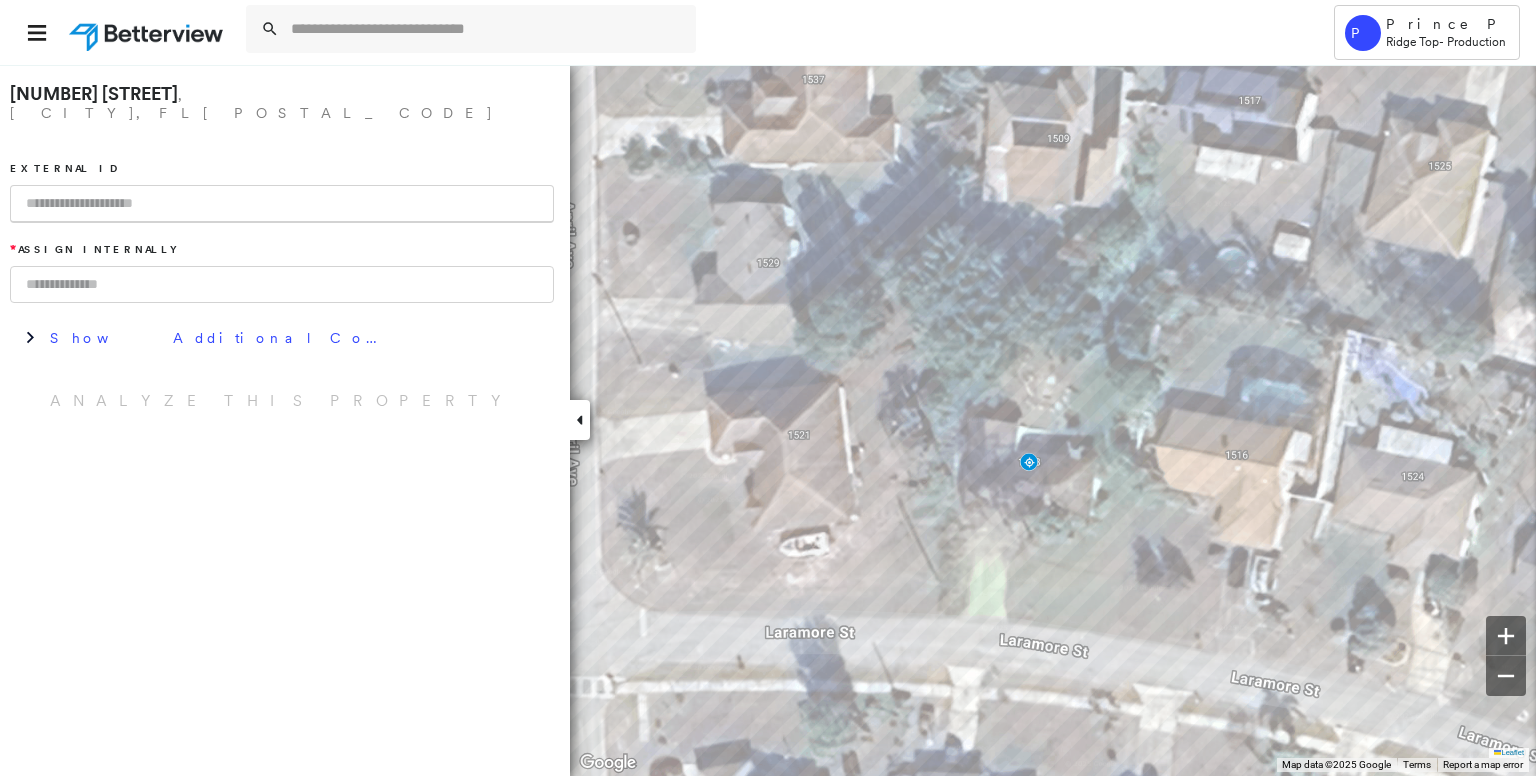 click at bounding box center [282, 204] 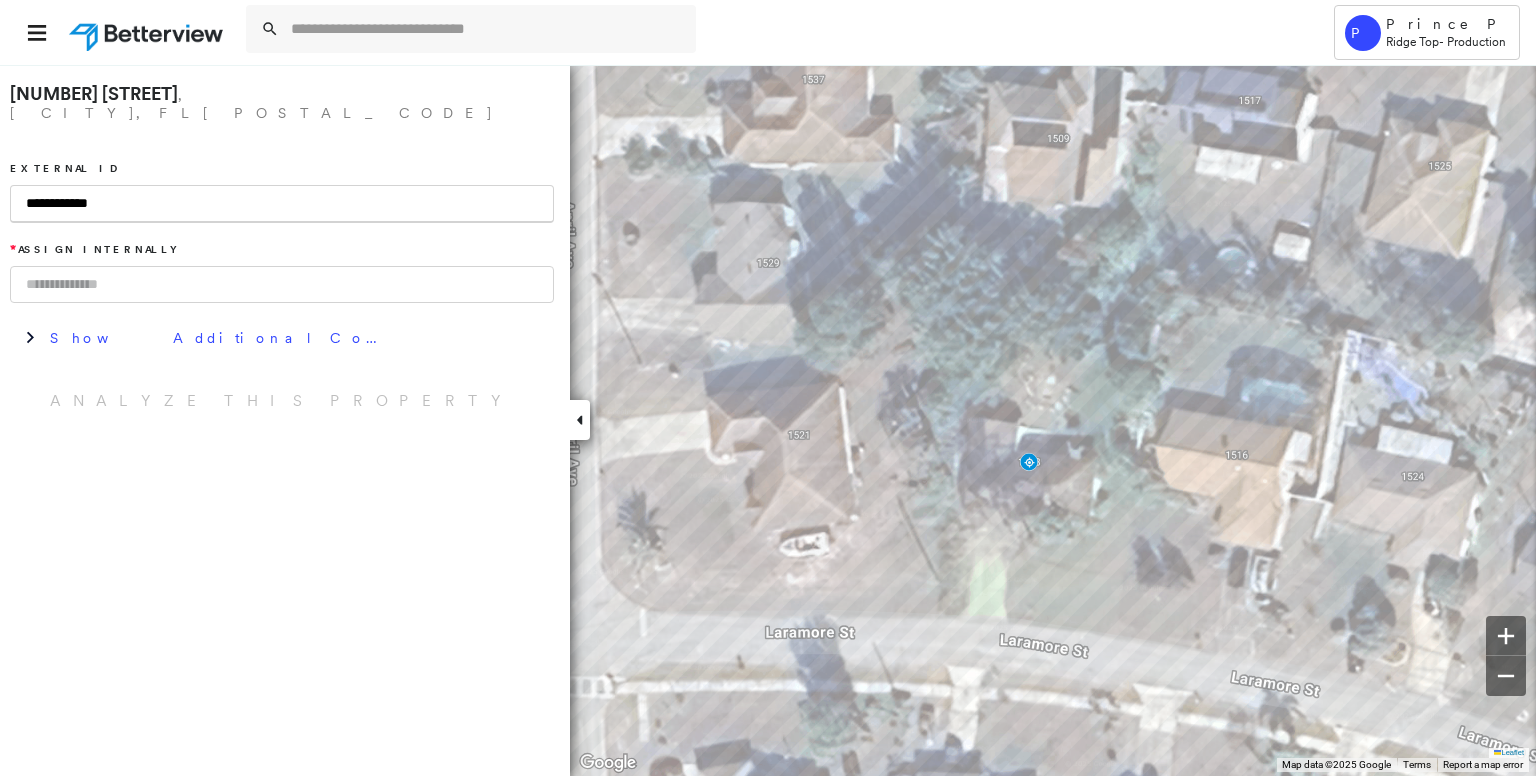 type on "**********" 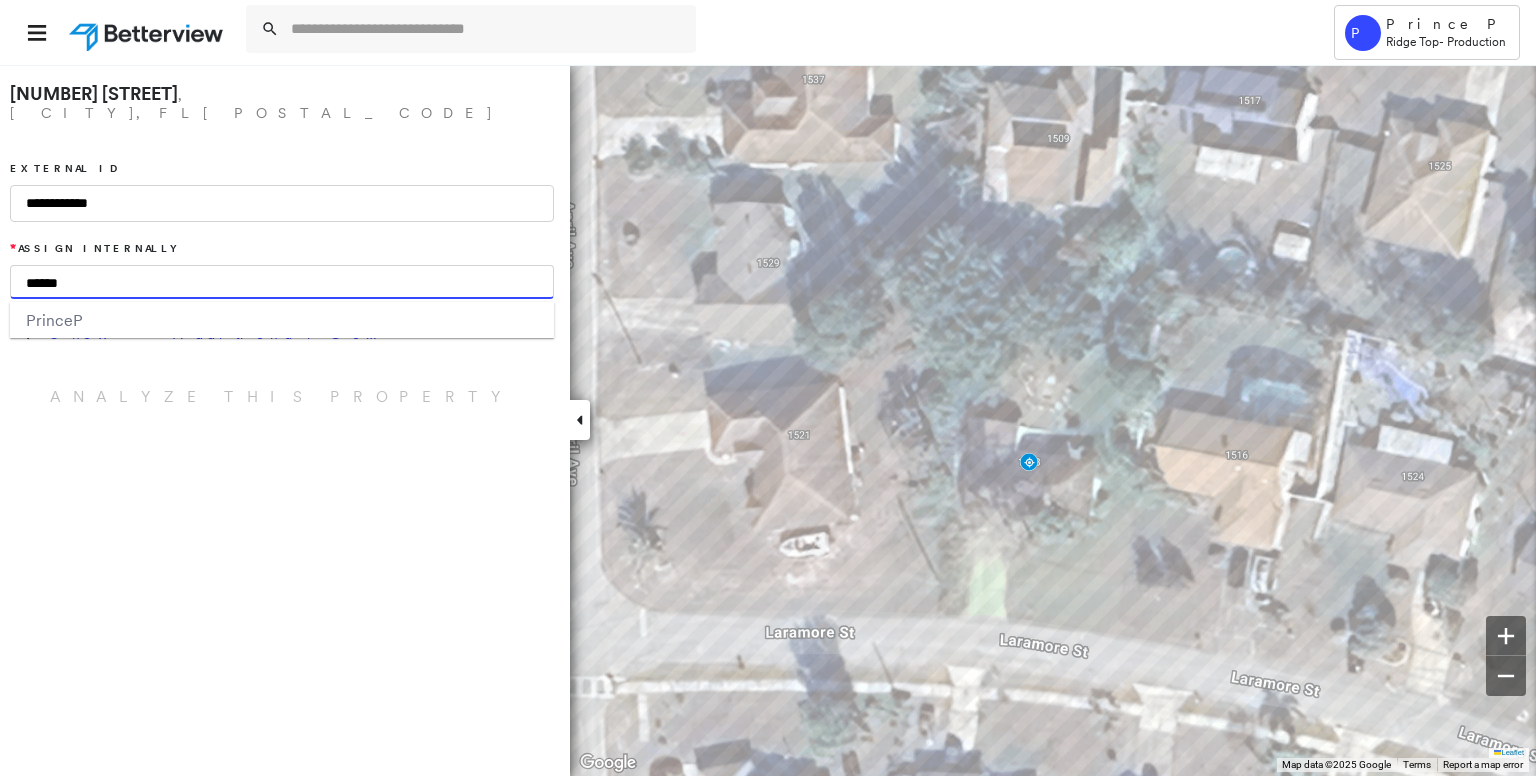 type on "********" 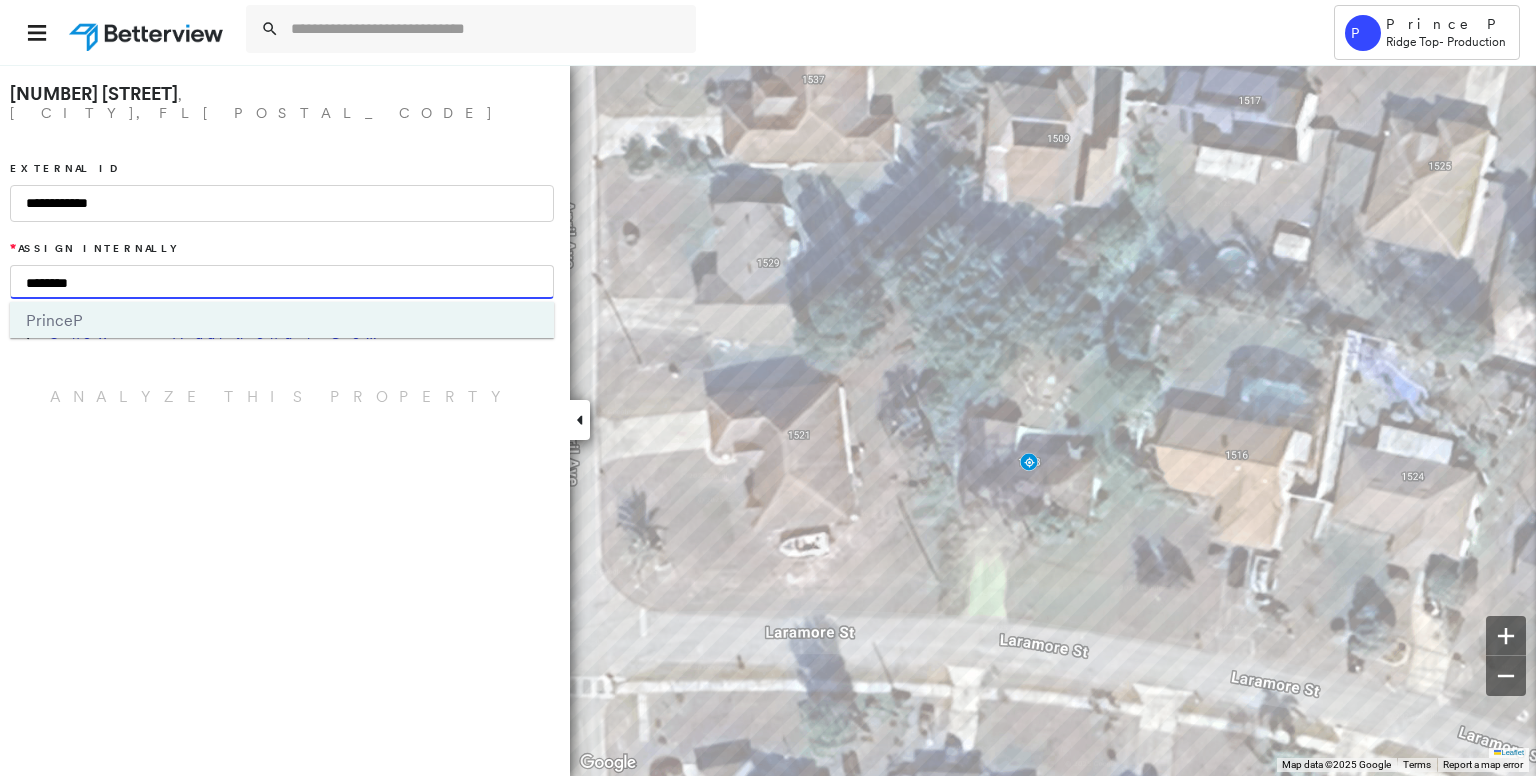 type 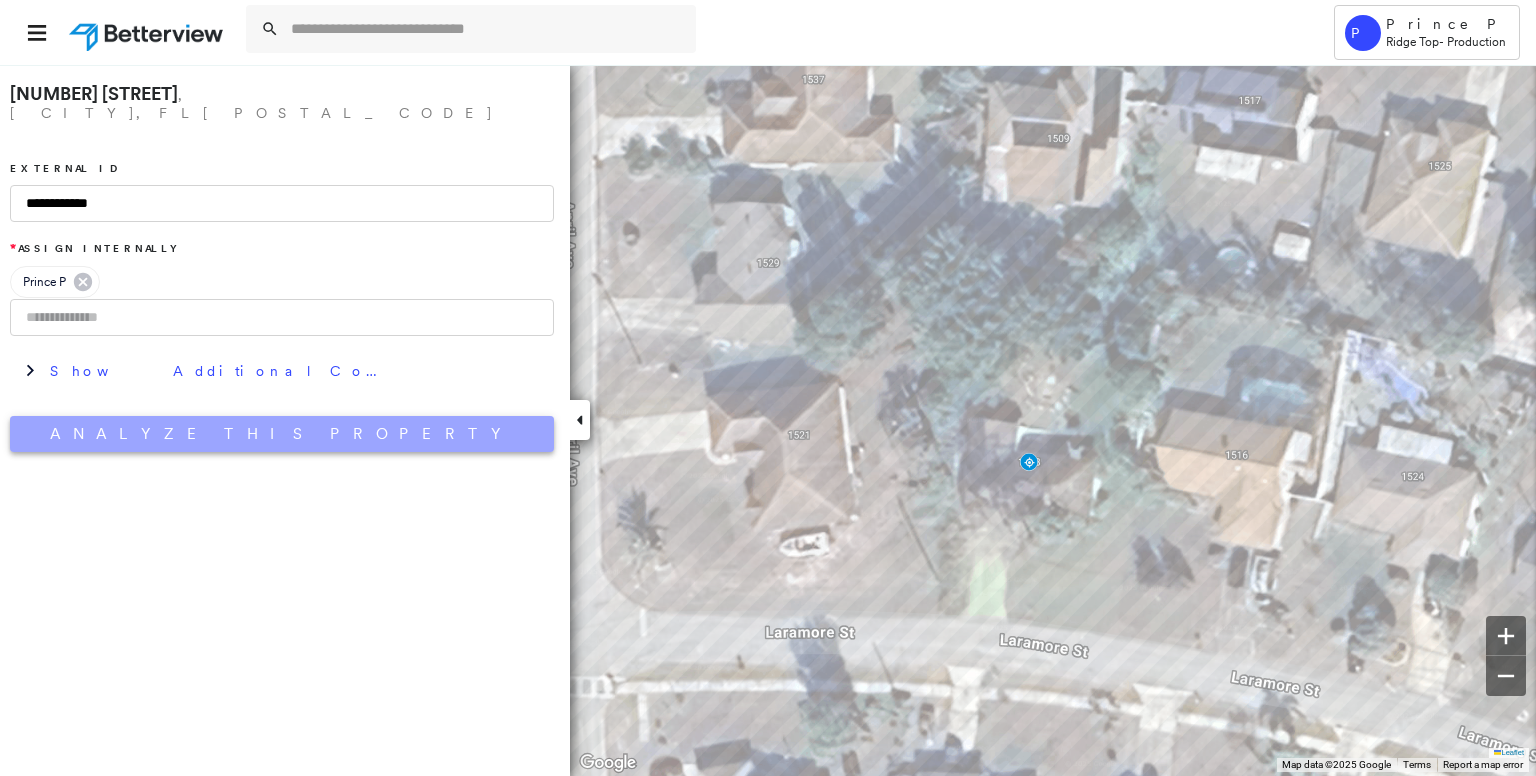 click on "Analyze This Property" at bounding box center [282, 434] 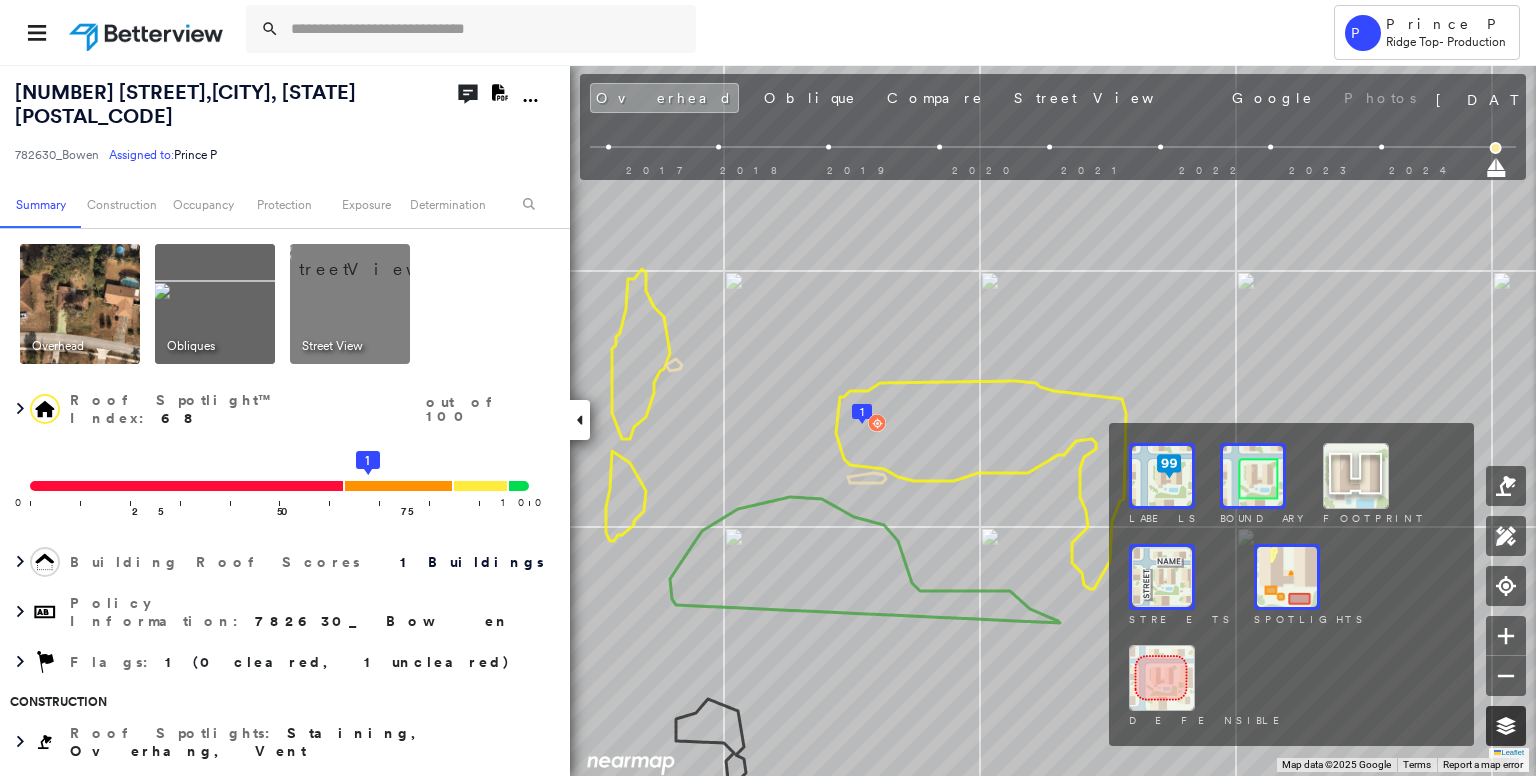 click 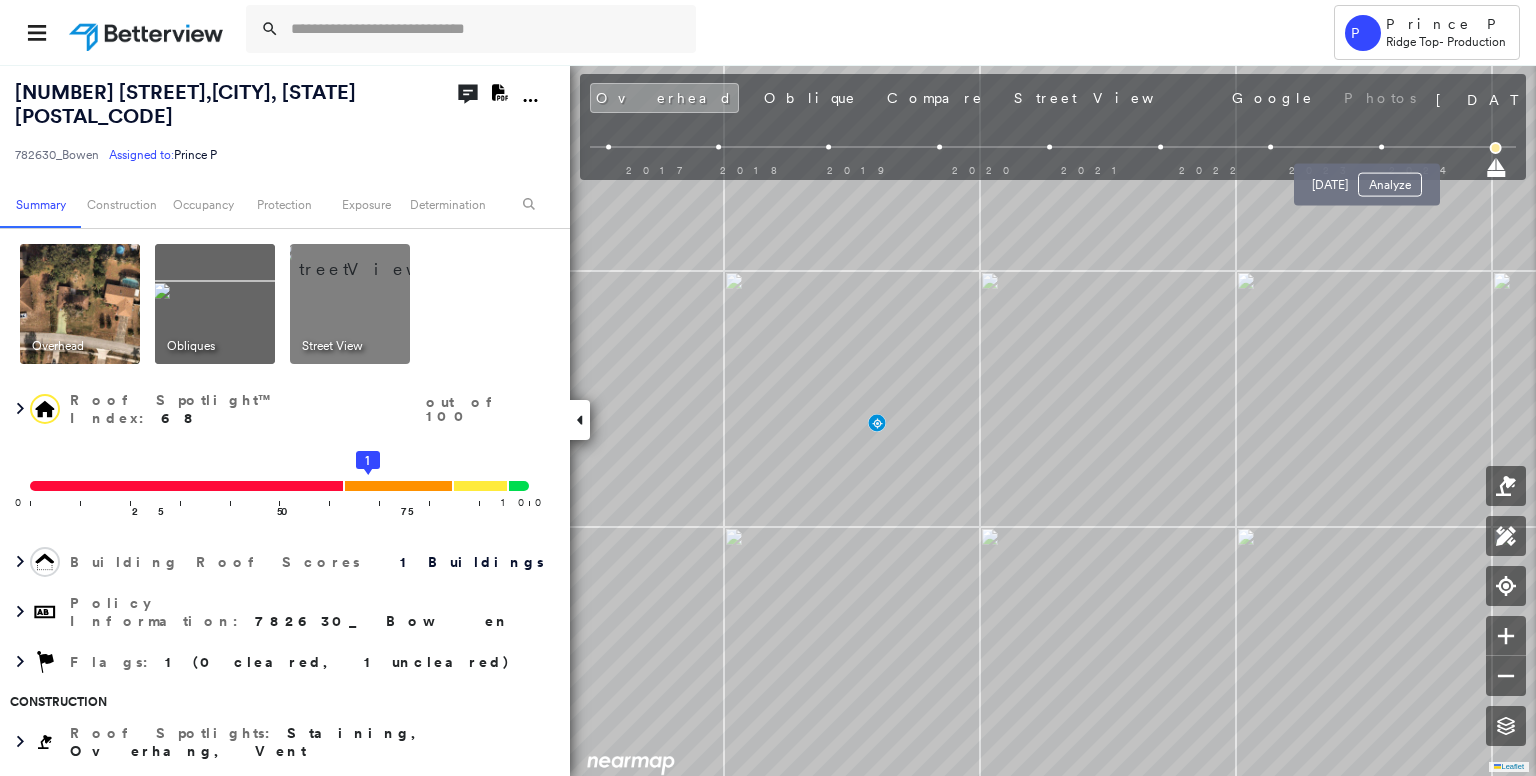 click at bounding box center (1381, 147) 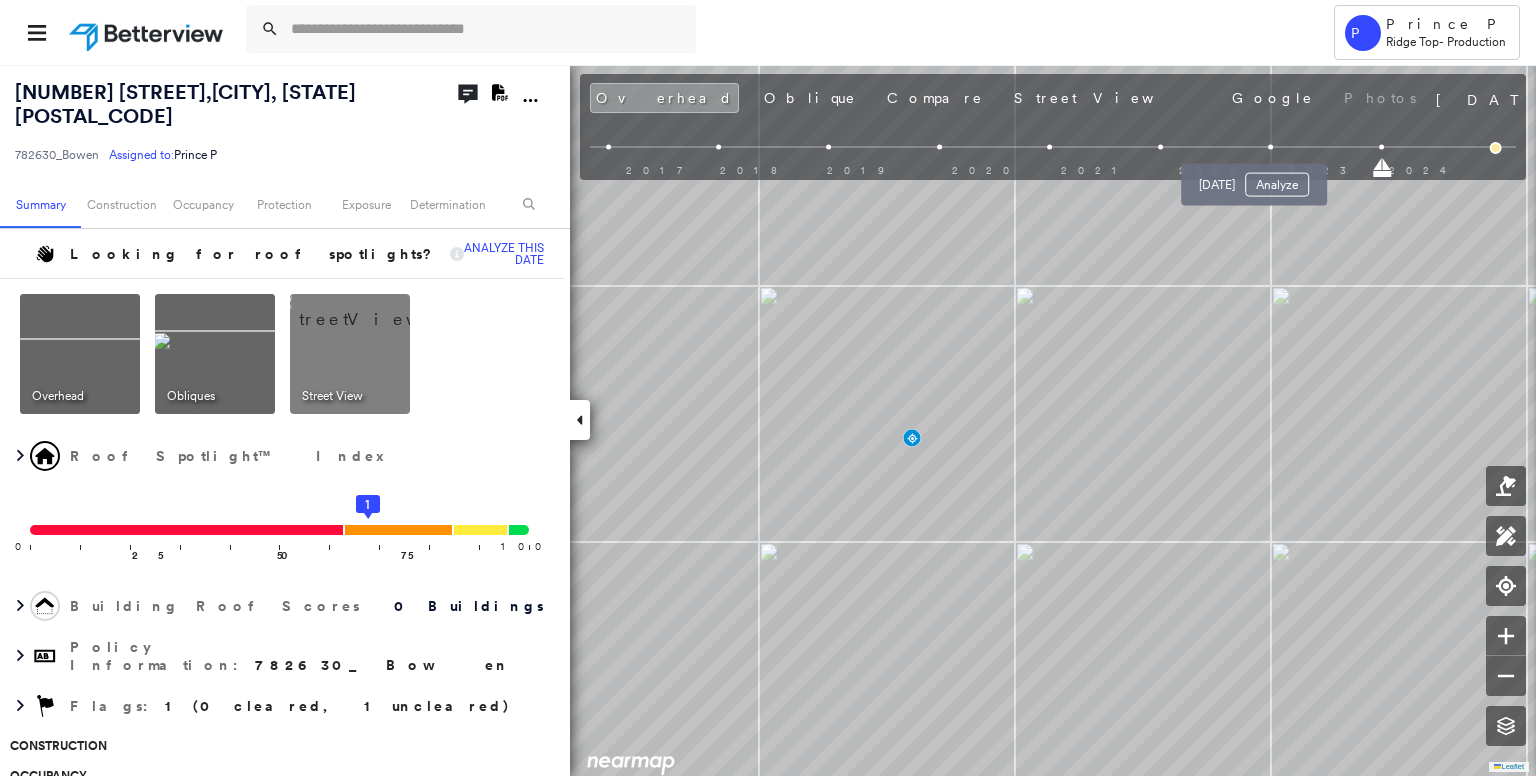 click at bounding box center (1271, 147) 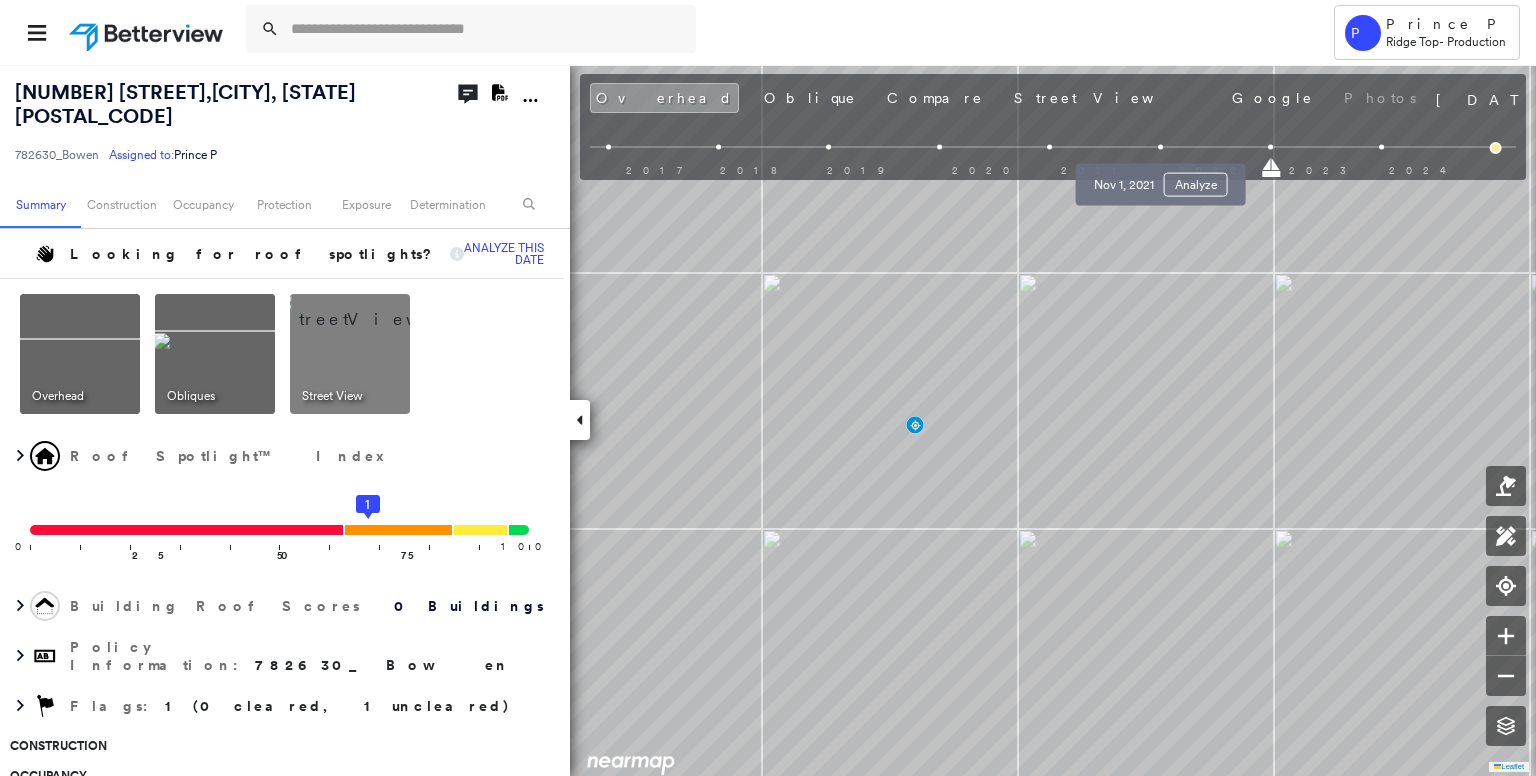 click at bounding box center (1160, 147) 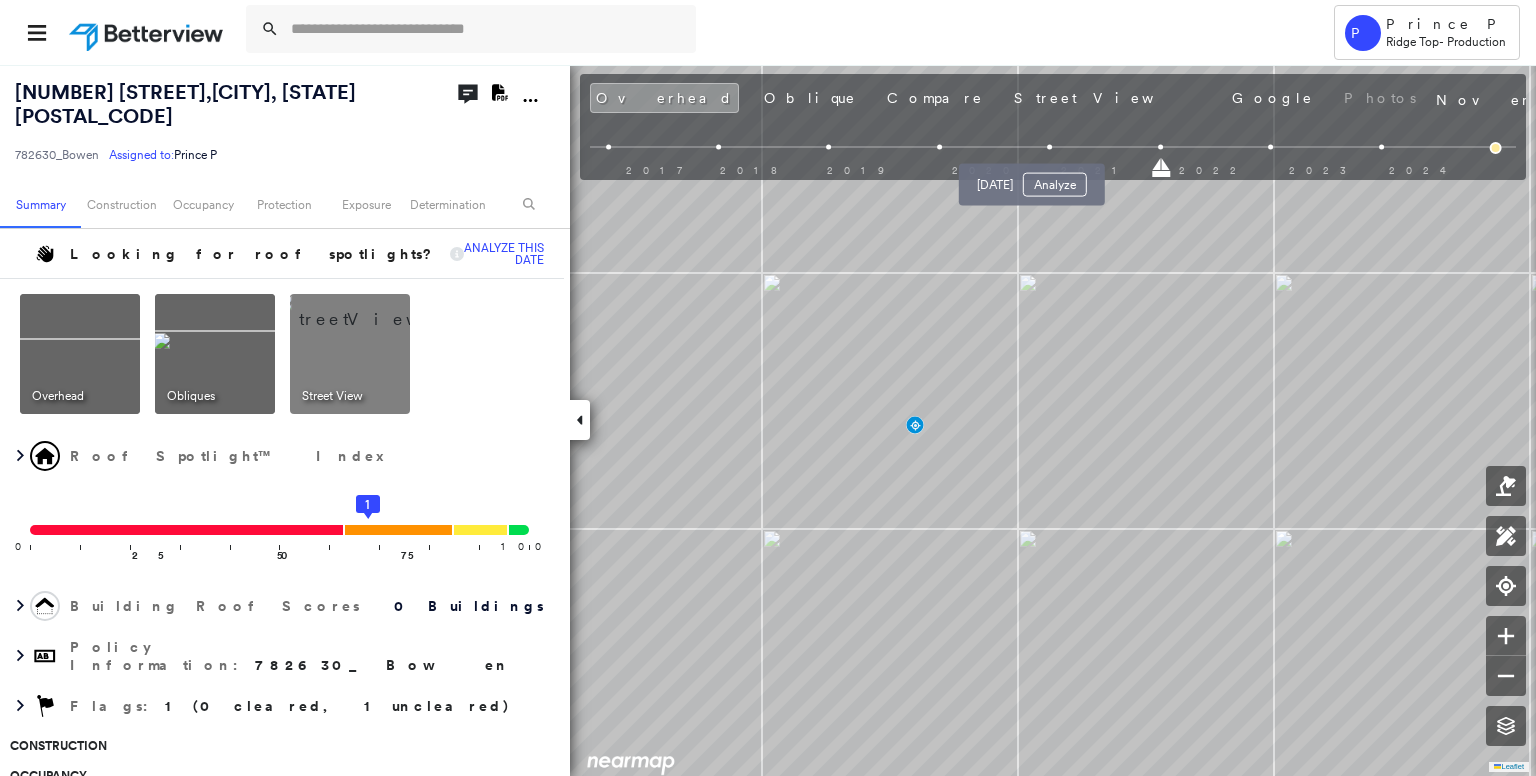 click at bounding box center (1050, 147) 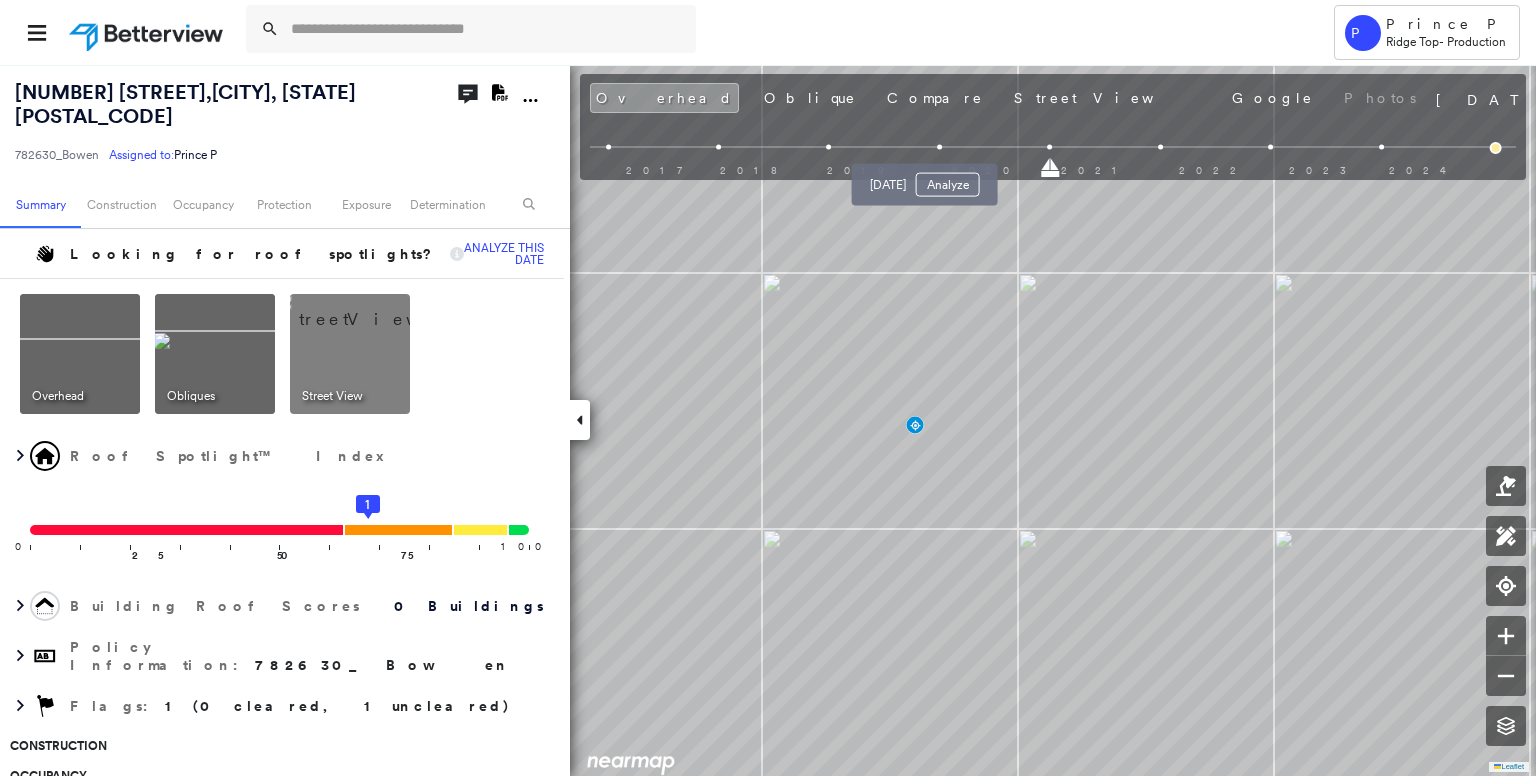 click on "[DATE] Analyze" at bounding box center (925, 179) 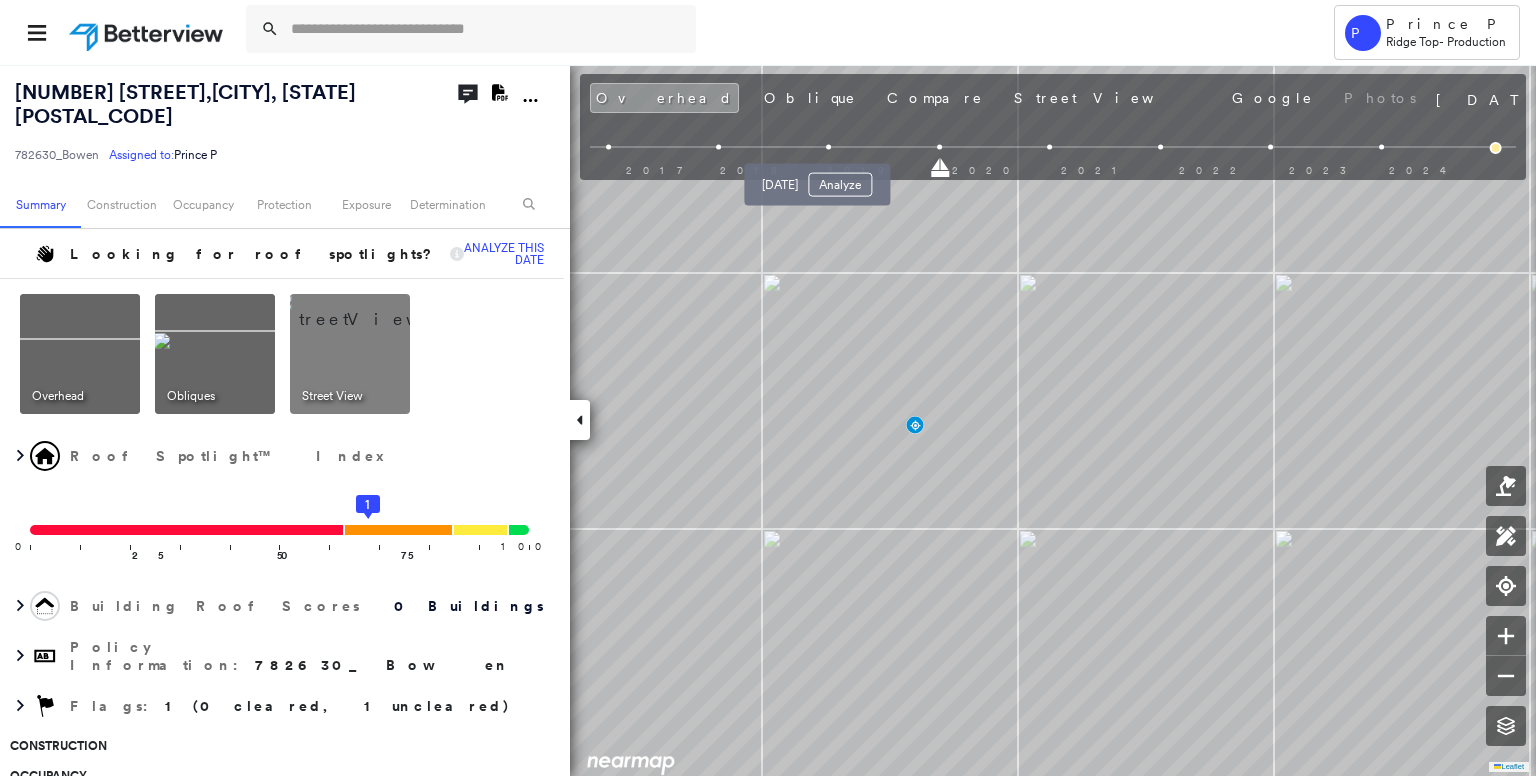 click at bounding box center (829, 147) 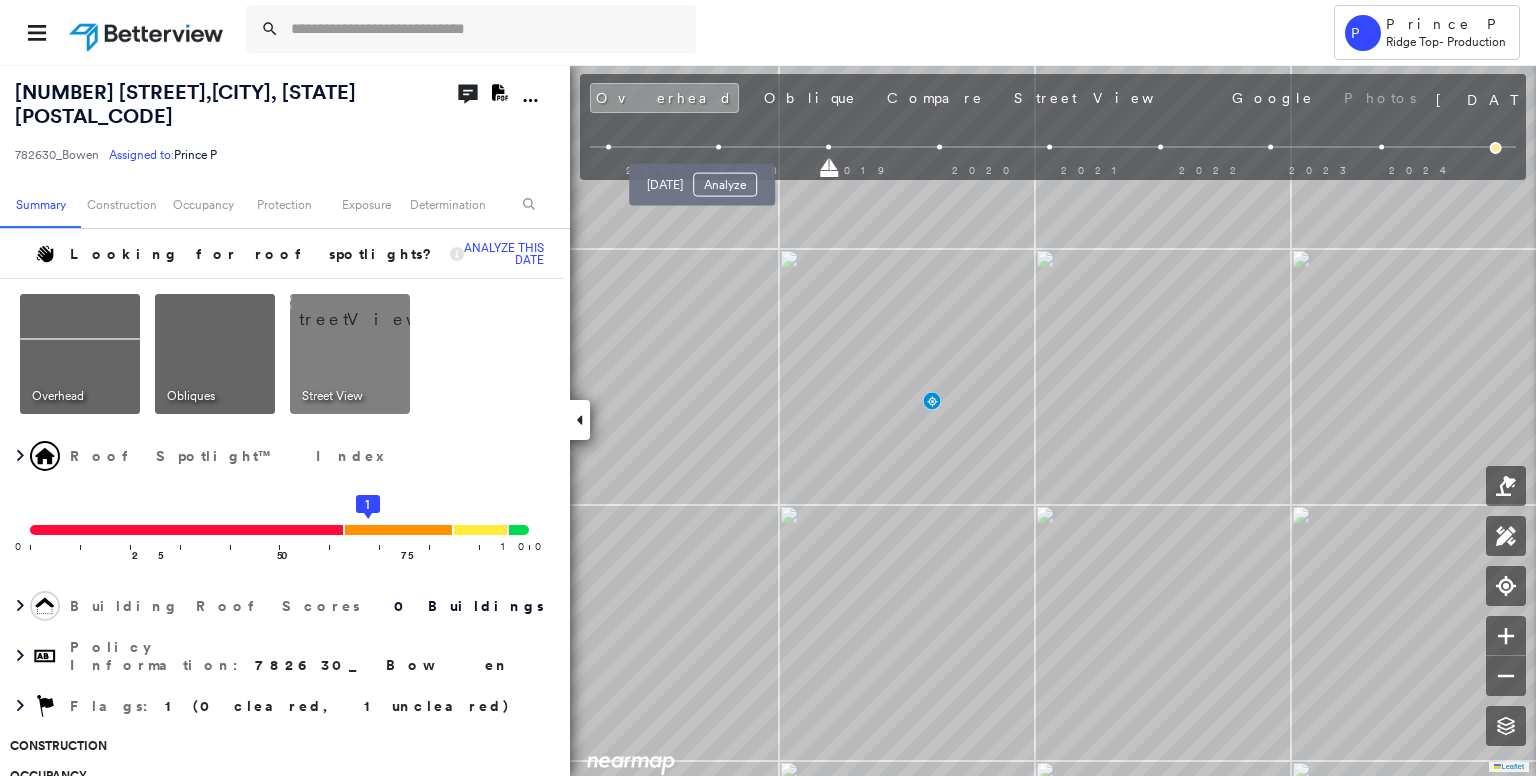 click at bounding box center [718, 147] 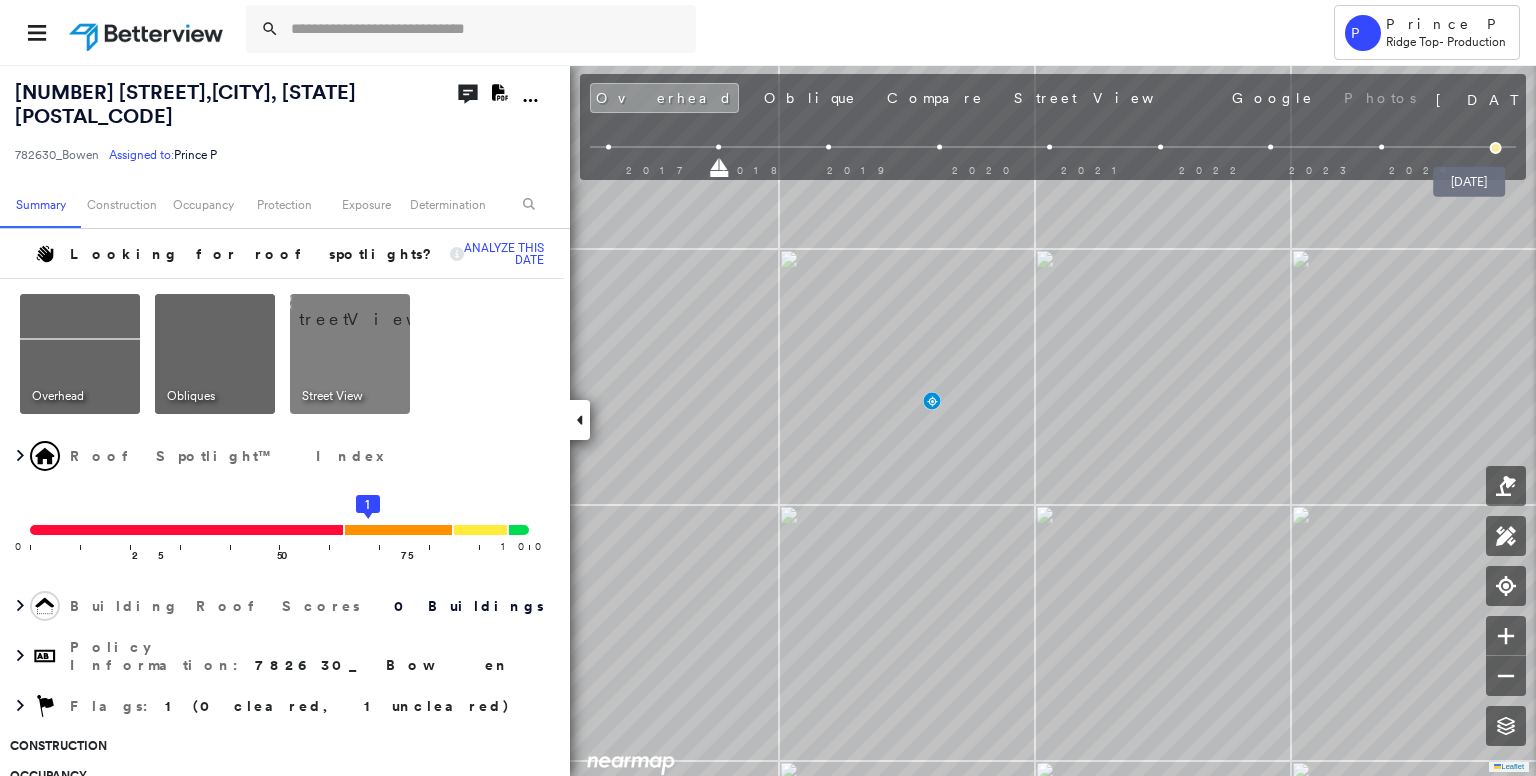 click at bounding box center [1496, 148] 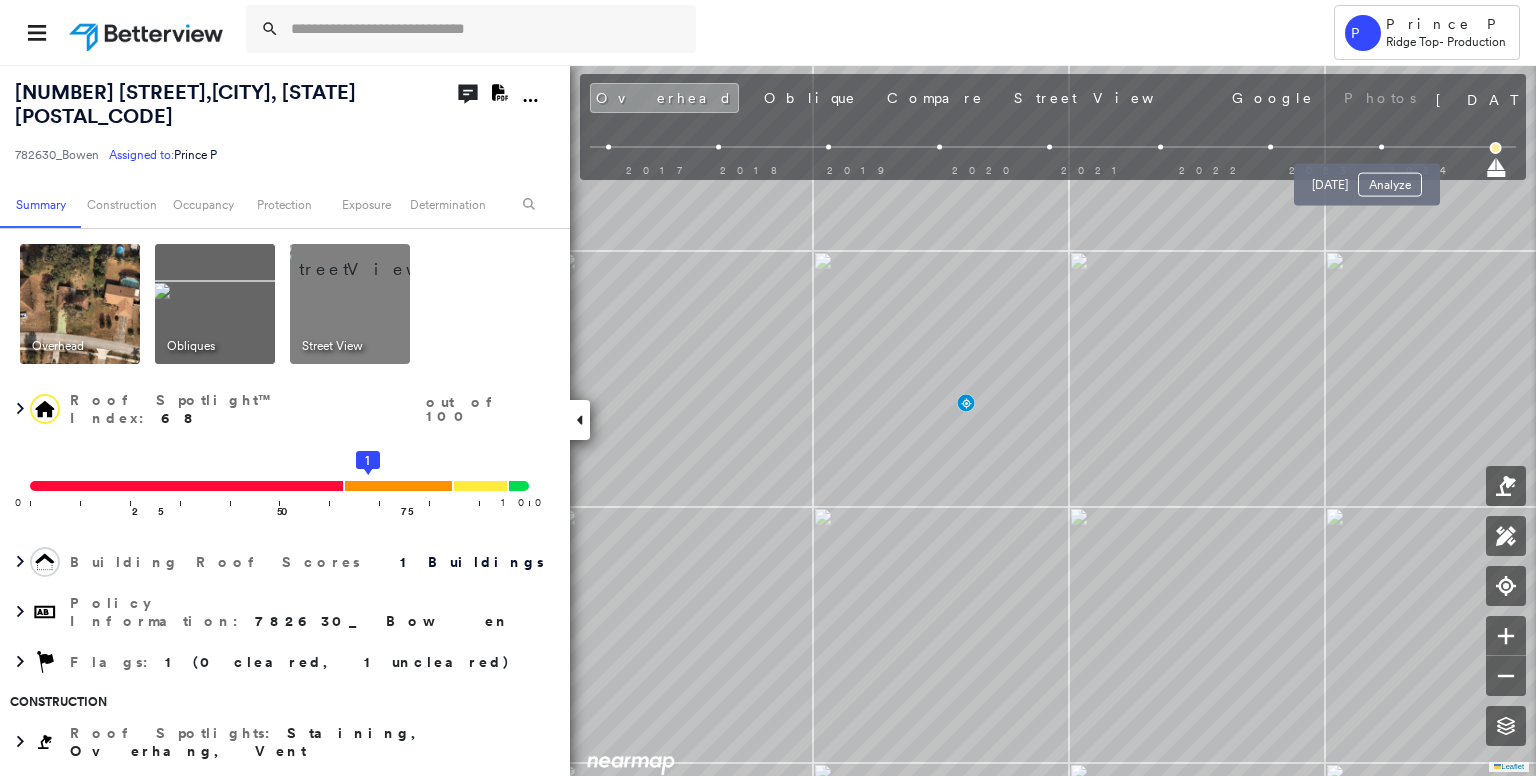 click on "[DATE] Analyze" at bounding box center [1367, 179] 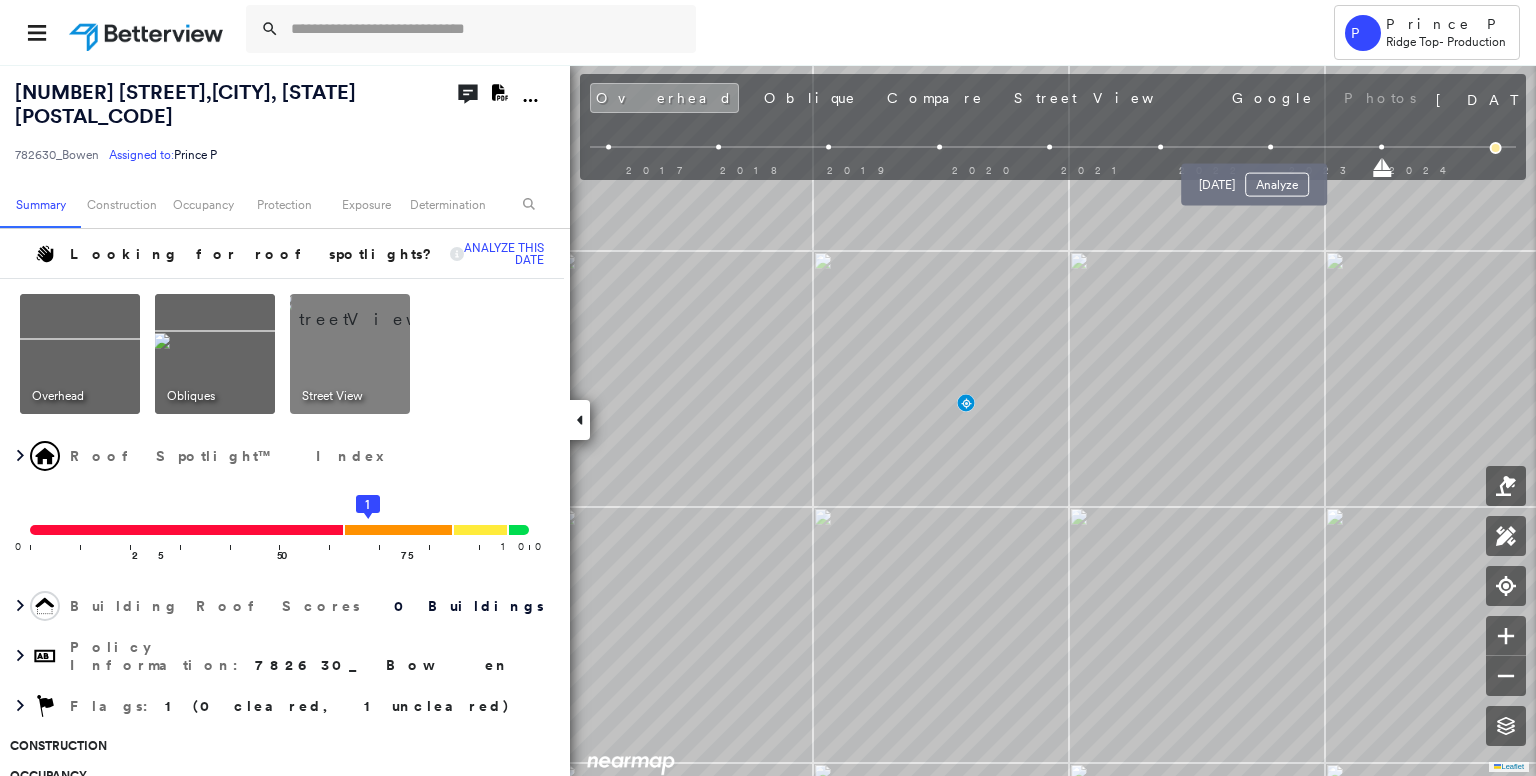 click at bounding box center (1271, 147) 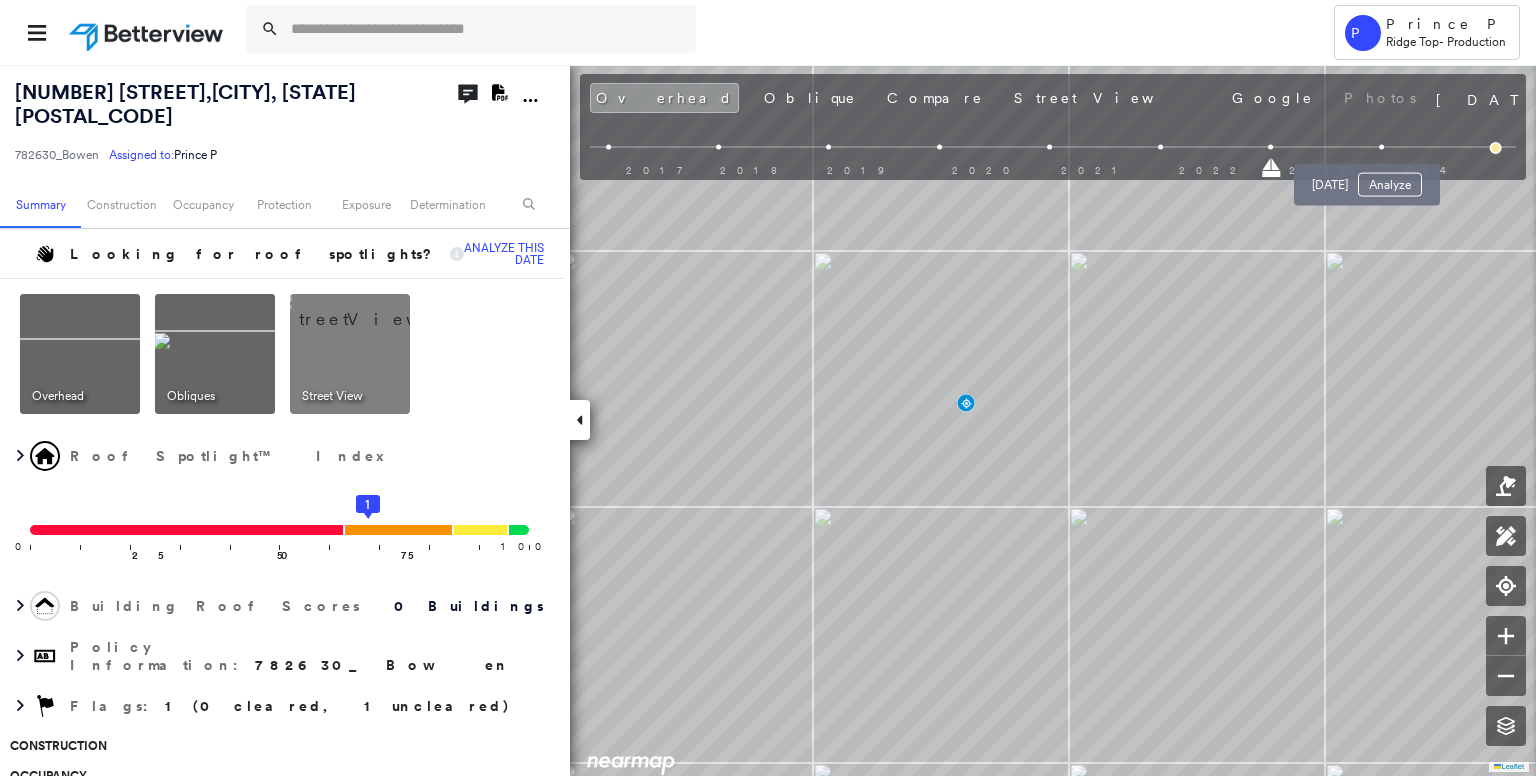 click at bounding box center (1381, 147) 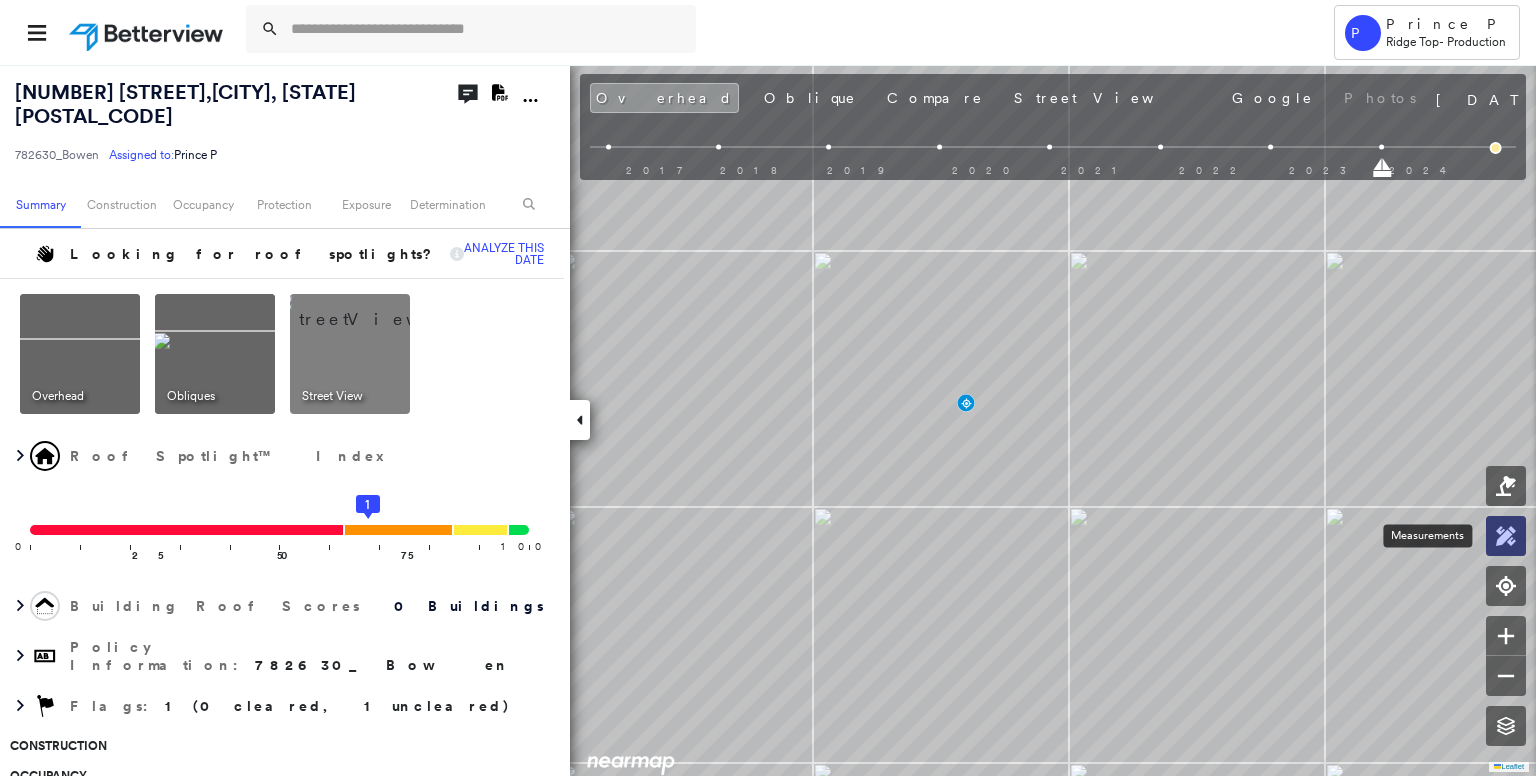 click 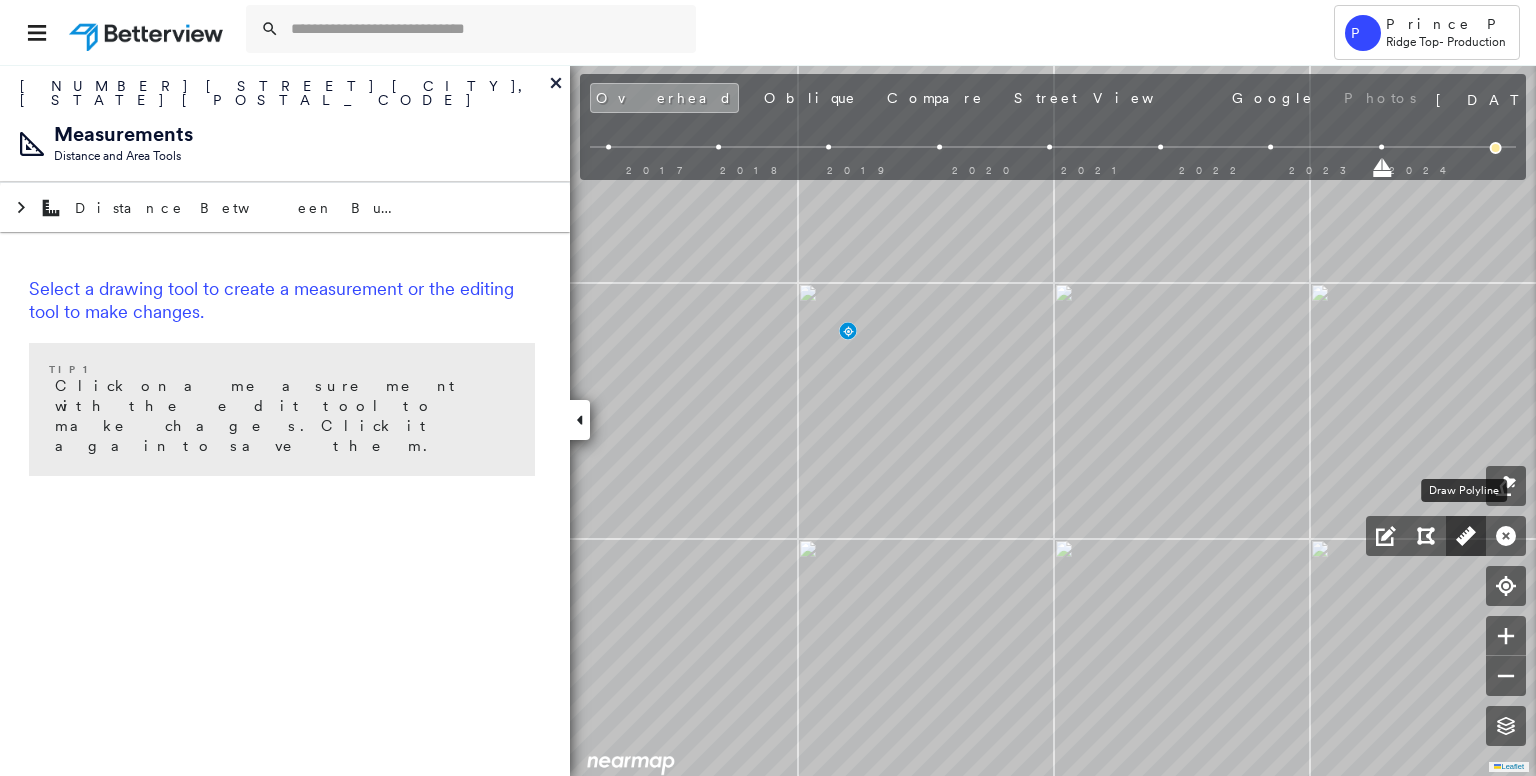 click 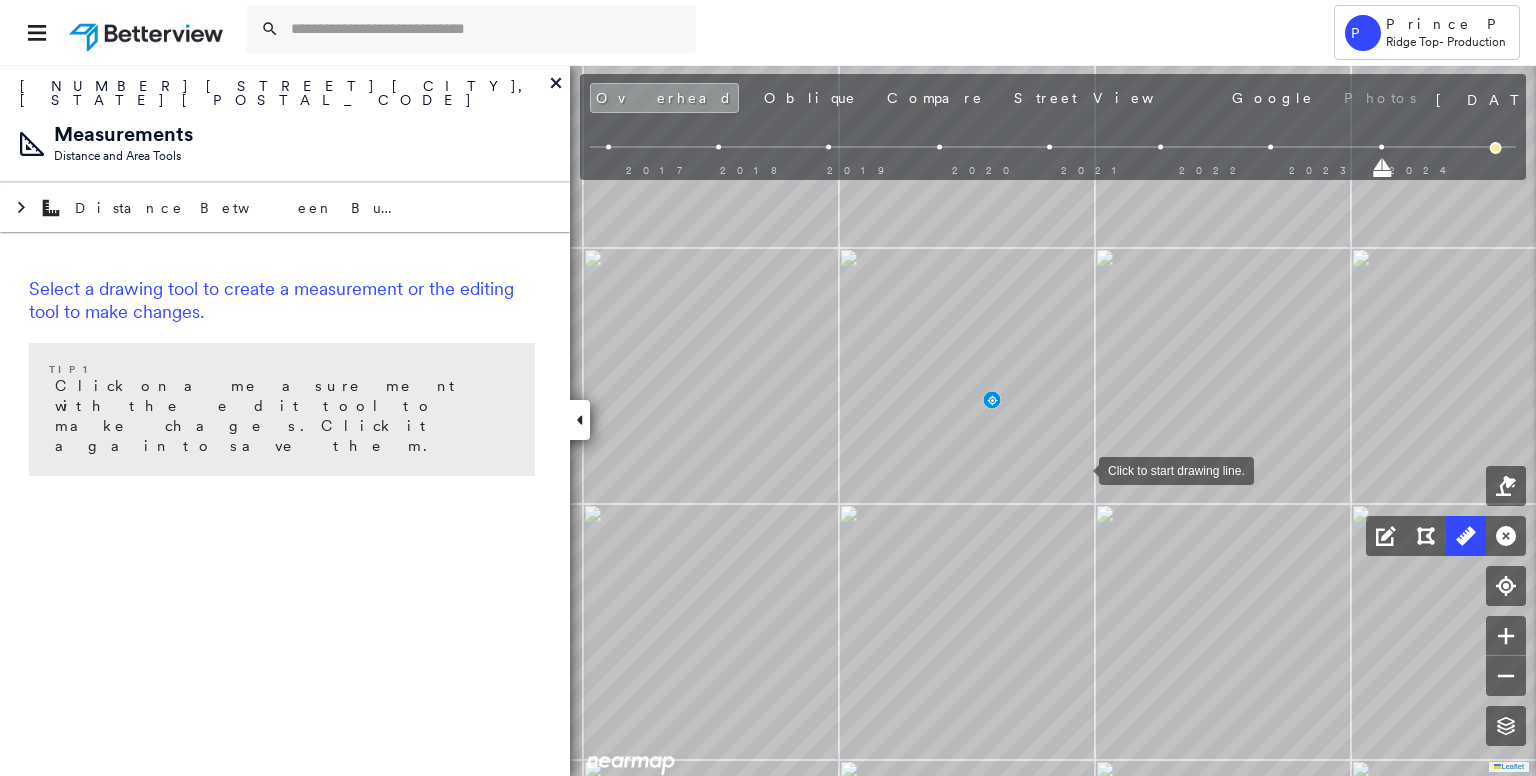 drag, startPoint x: 1038, startPoint y: 468, endPoint x: 1081, endPoint y: 469, distance: 43.011627 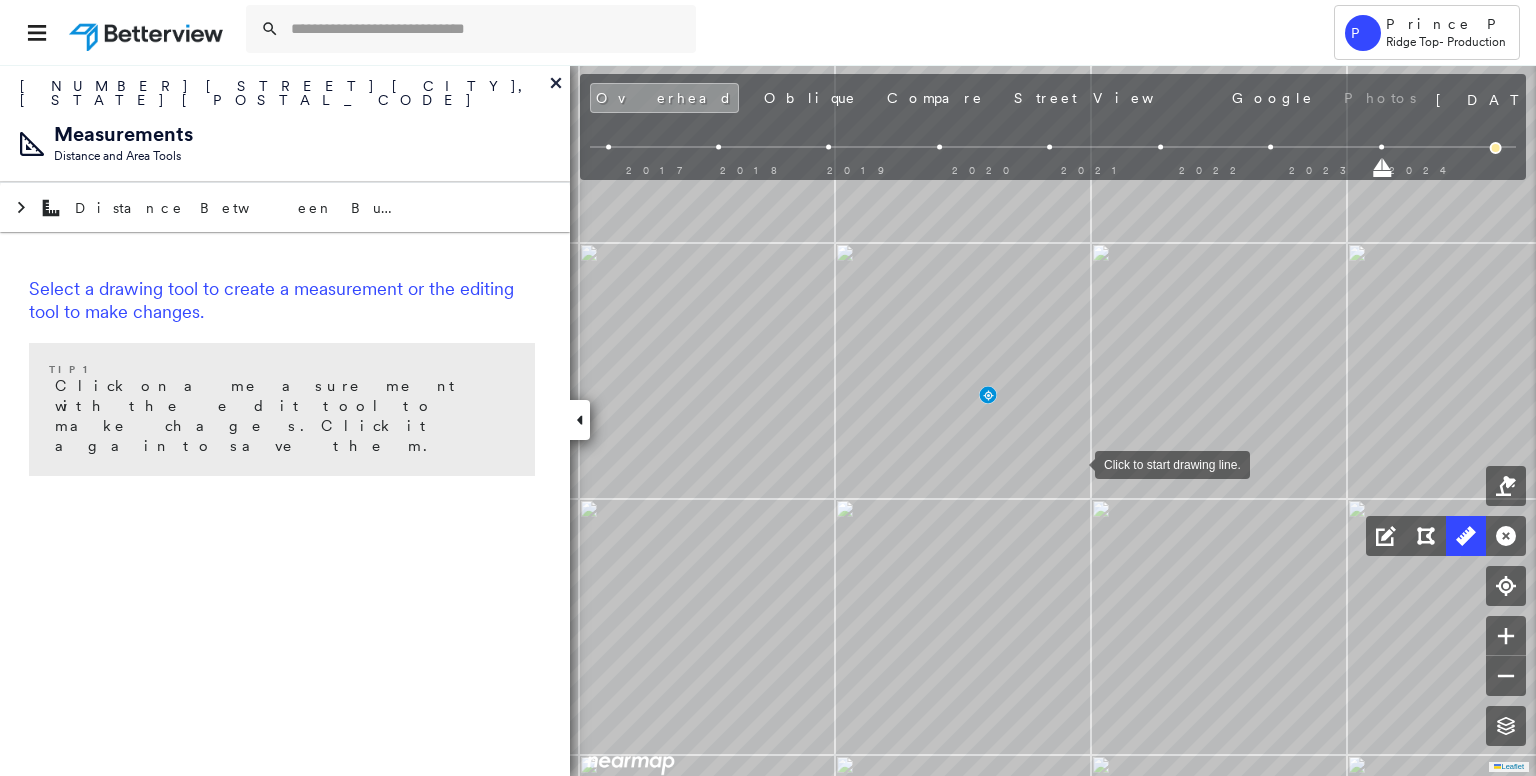 click at bounding box center [1075, 463] 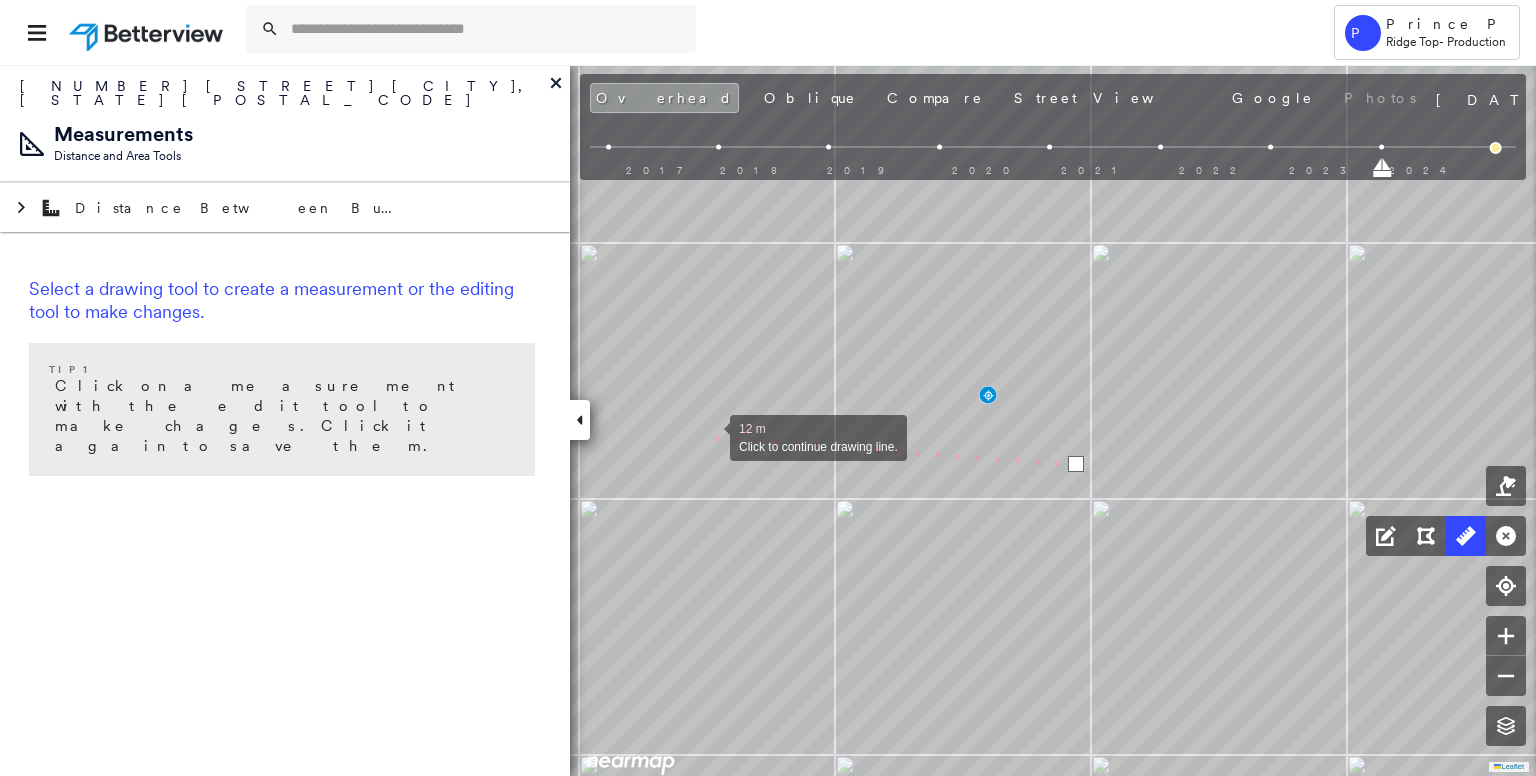 click at bounding box center (710, 436) 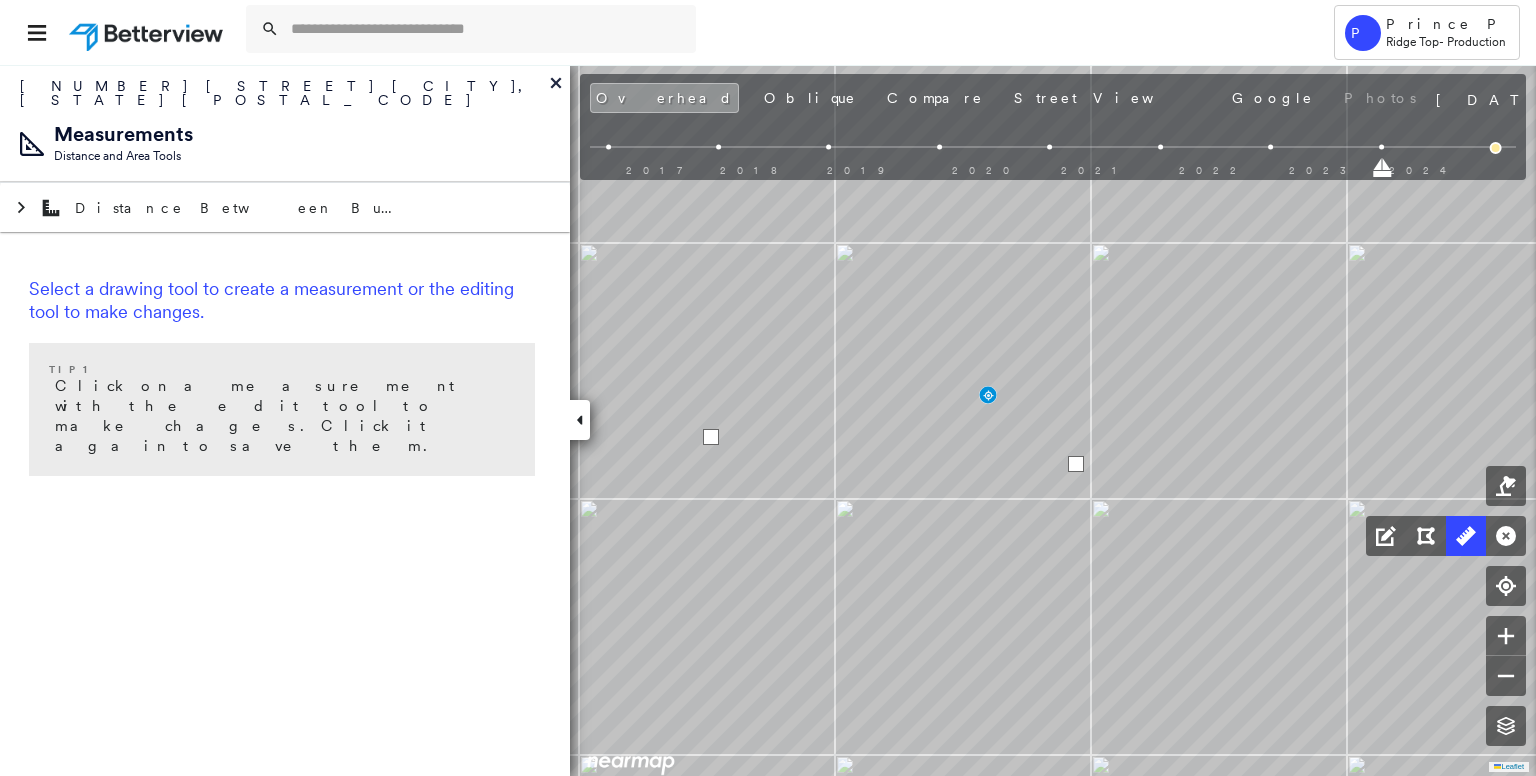 click at bounding box center [711, 437] 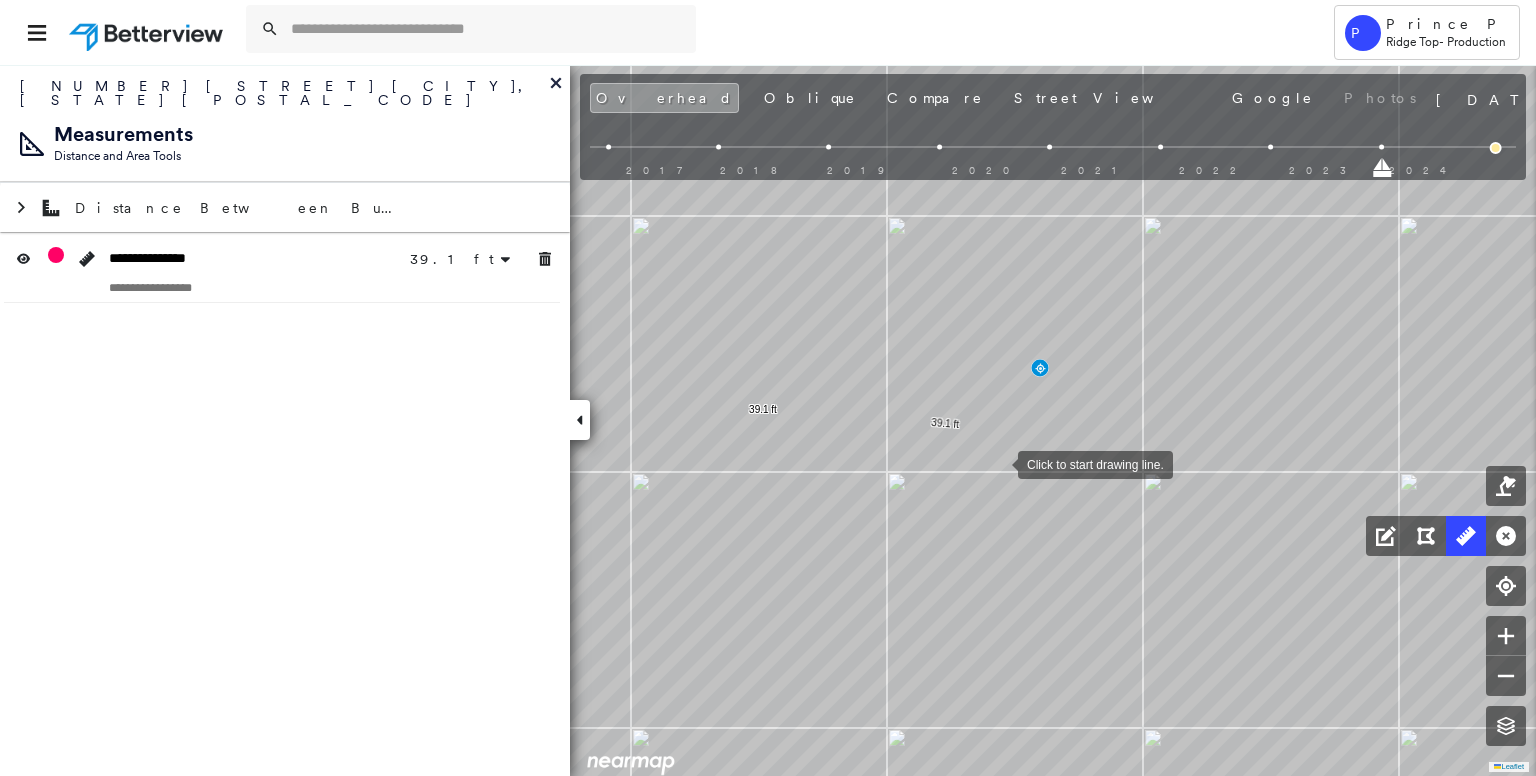 drag, startPoint x: 954, startPoint y: 492, endPoint x: 1004, endPoint y: 452, distance: 64.03124 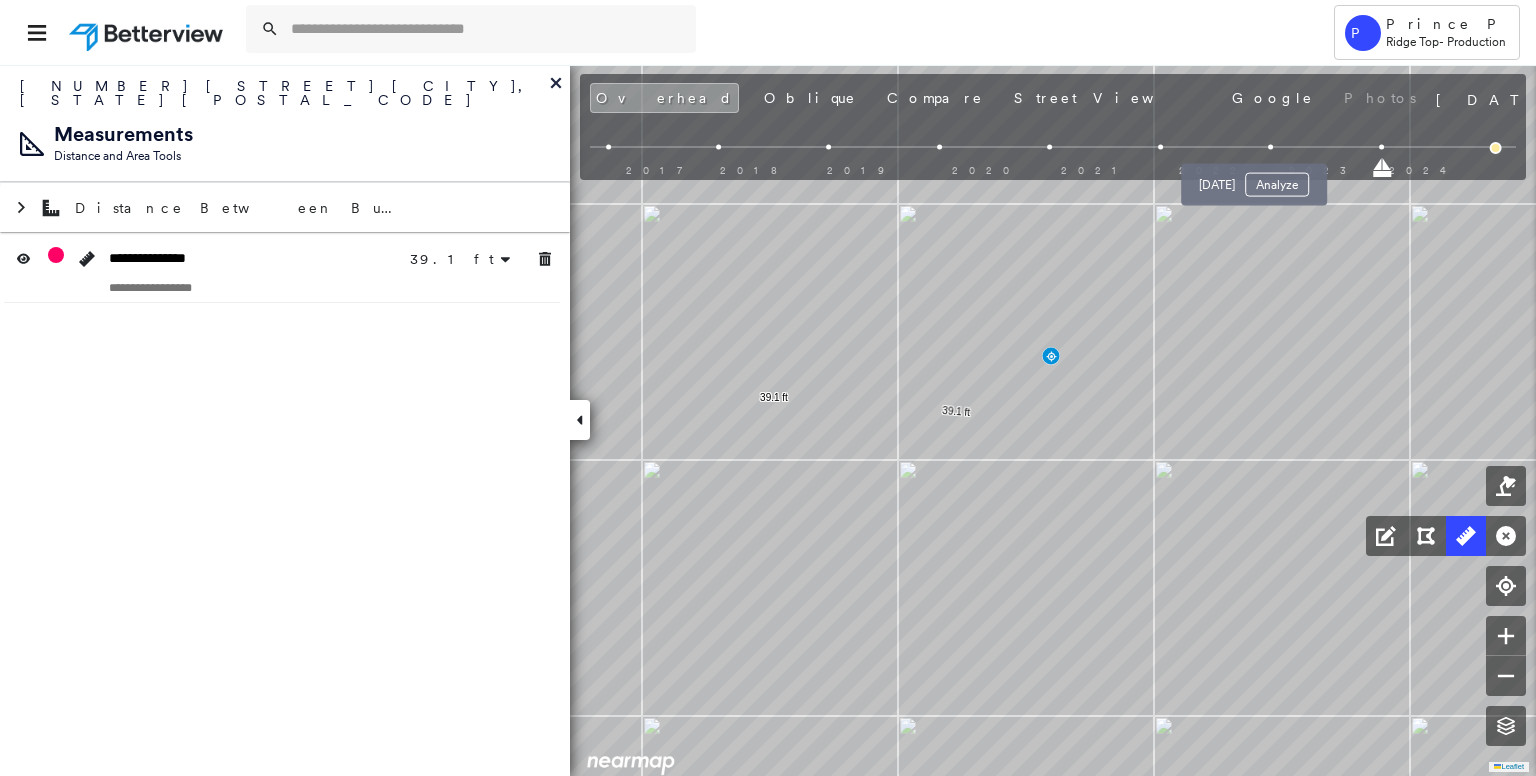 click at bounding box center (1271, 147) 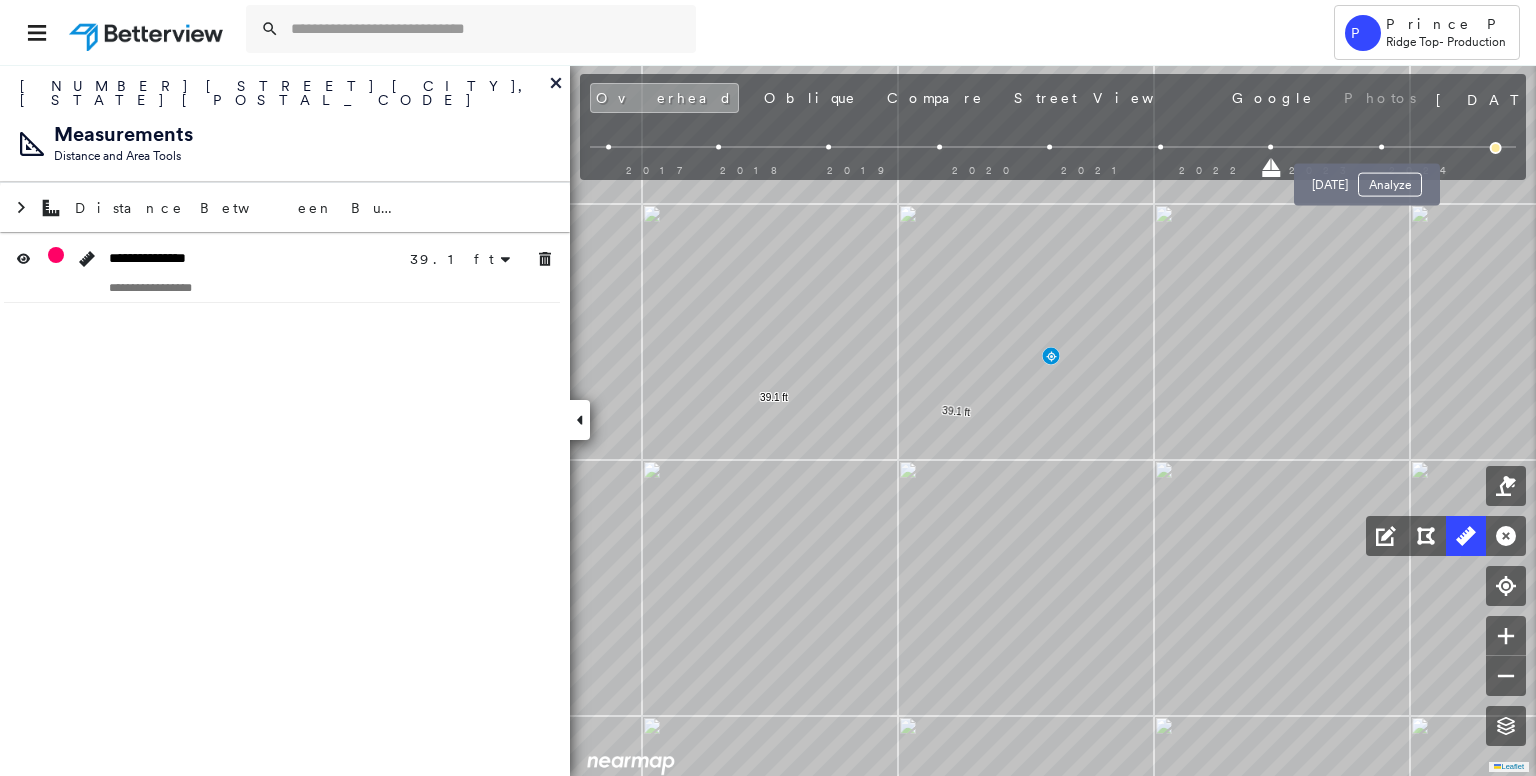 click at bounding box center (1381, 147) 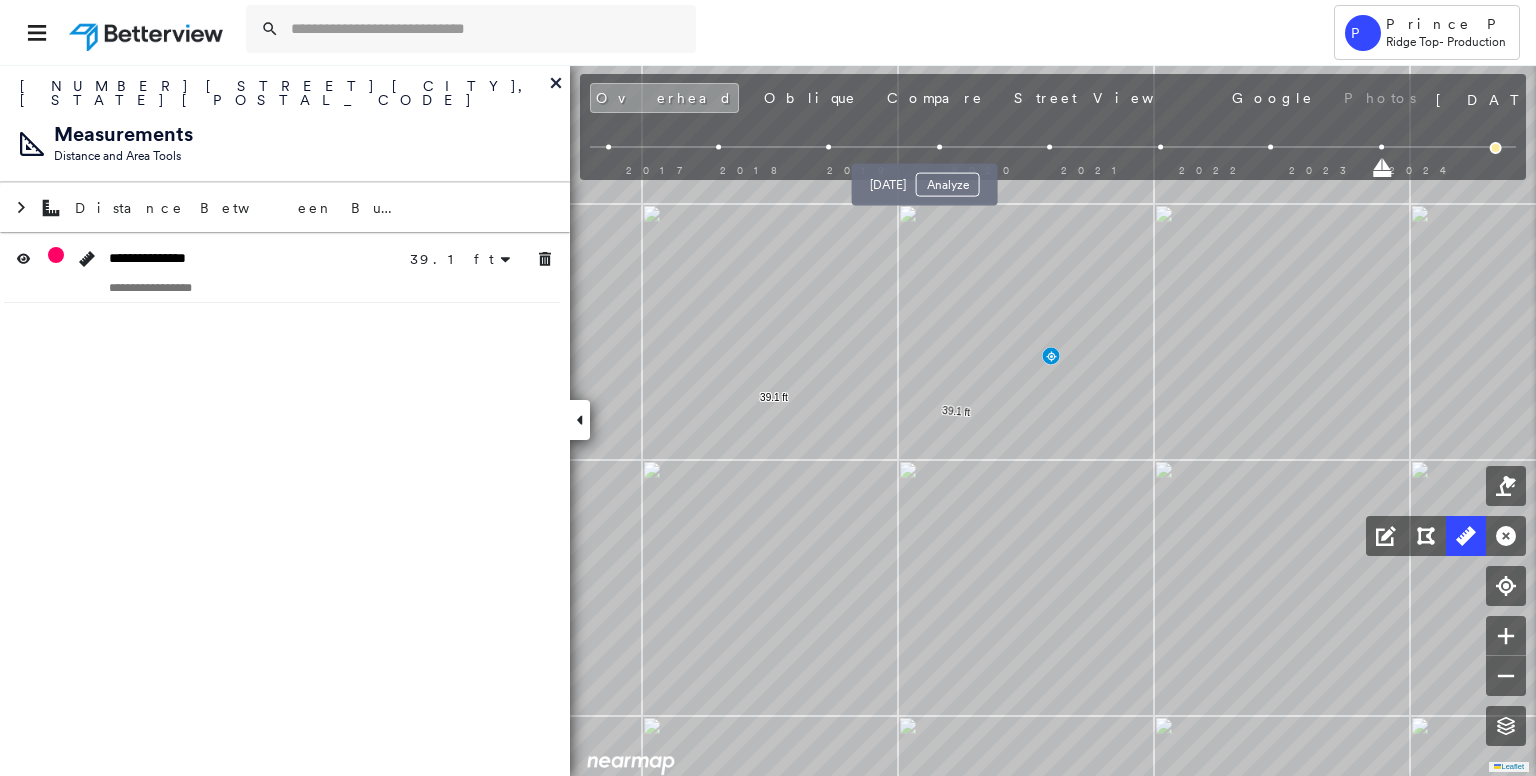 click at bounding box center (939, 147) 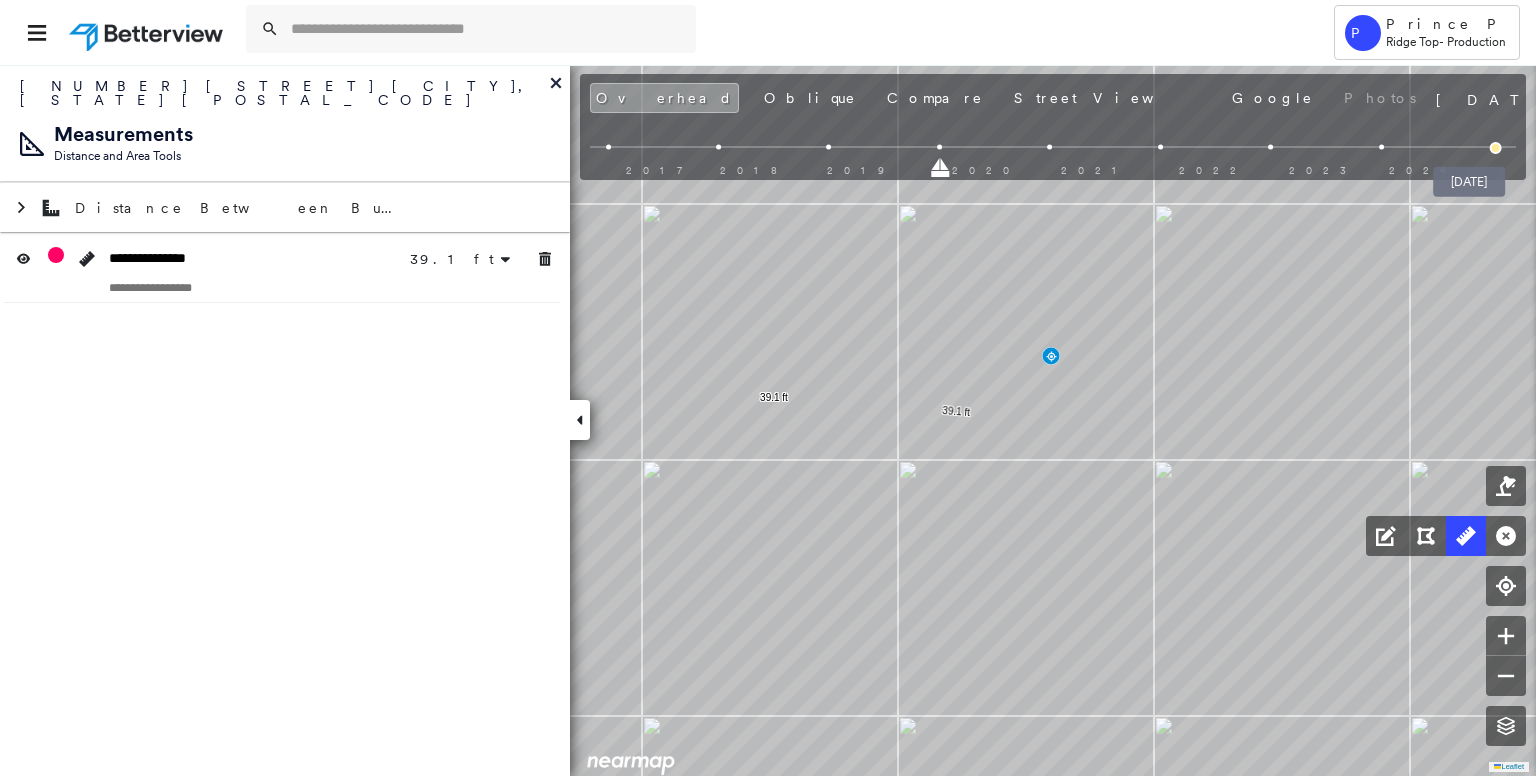 click at bounding box center (1496, 148) 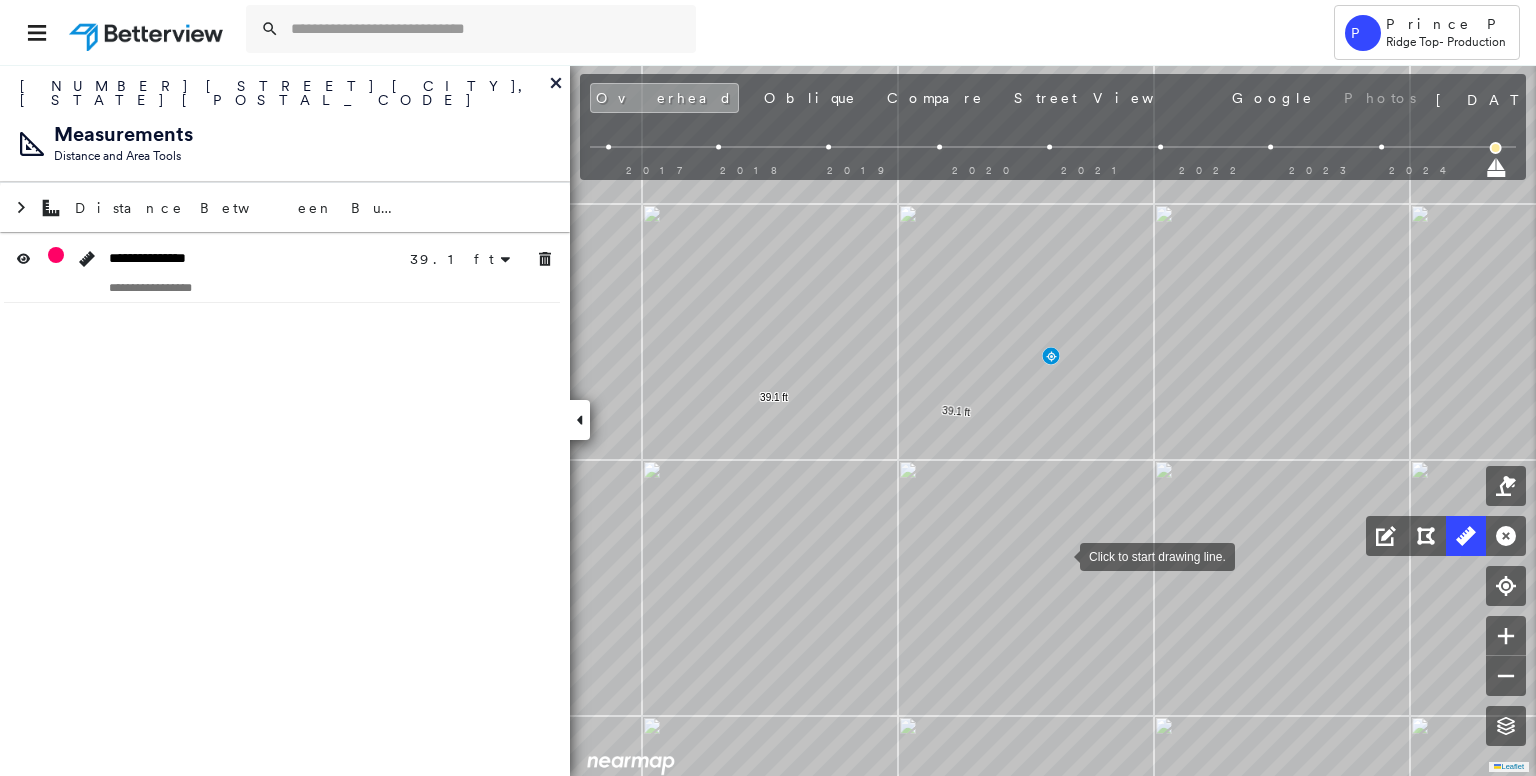 click at bounding box center [1060, 555] 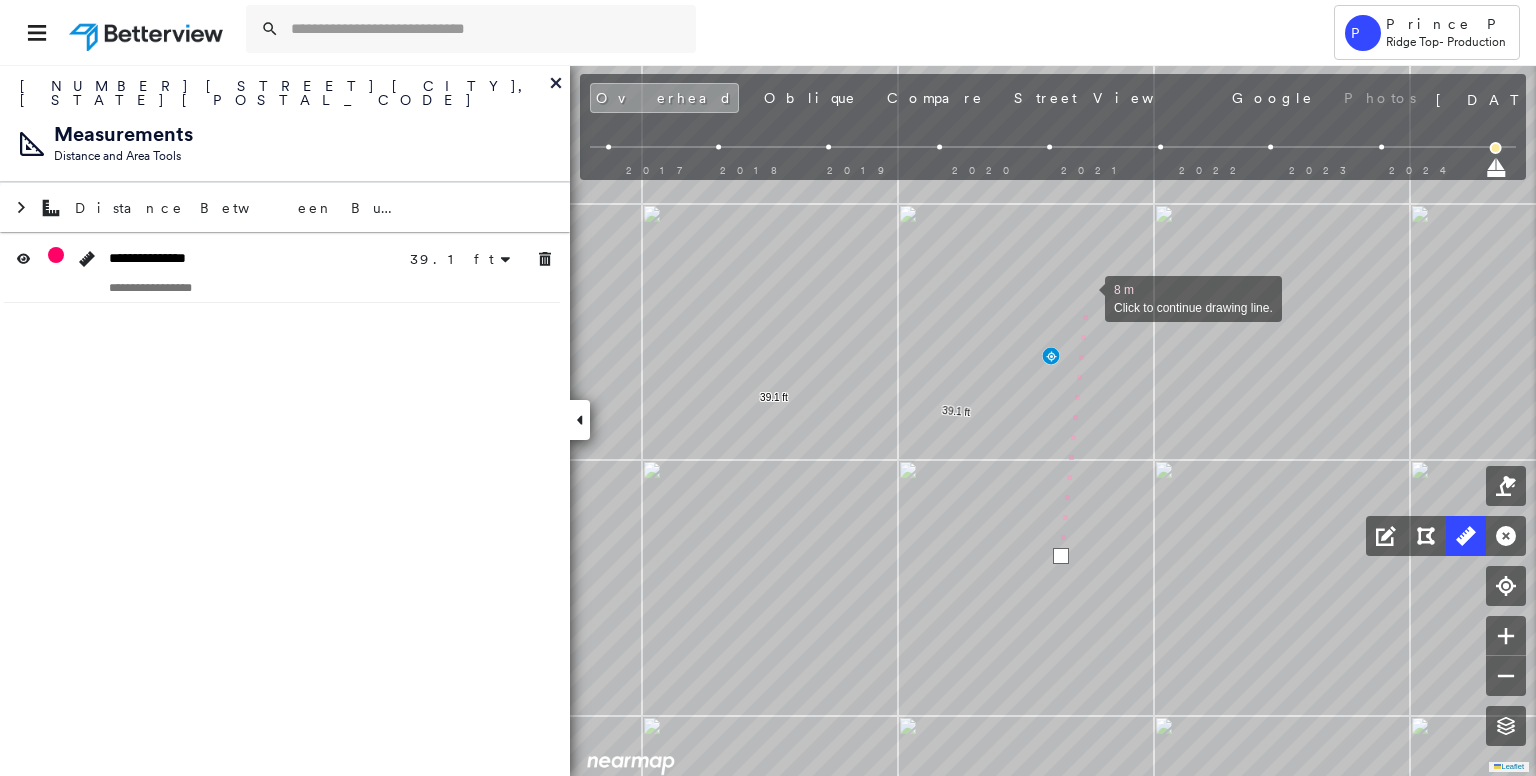 click at bounding box center (1085, 297) 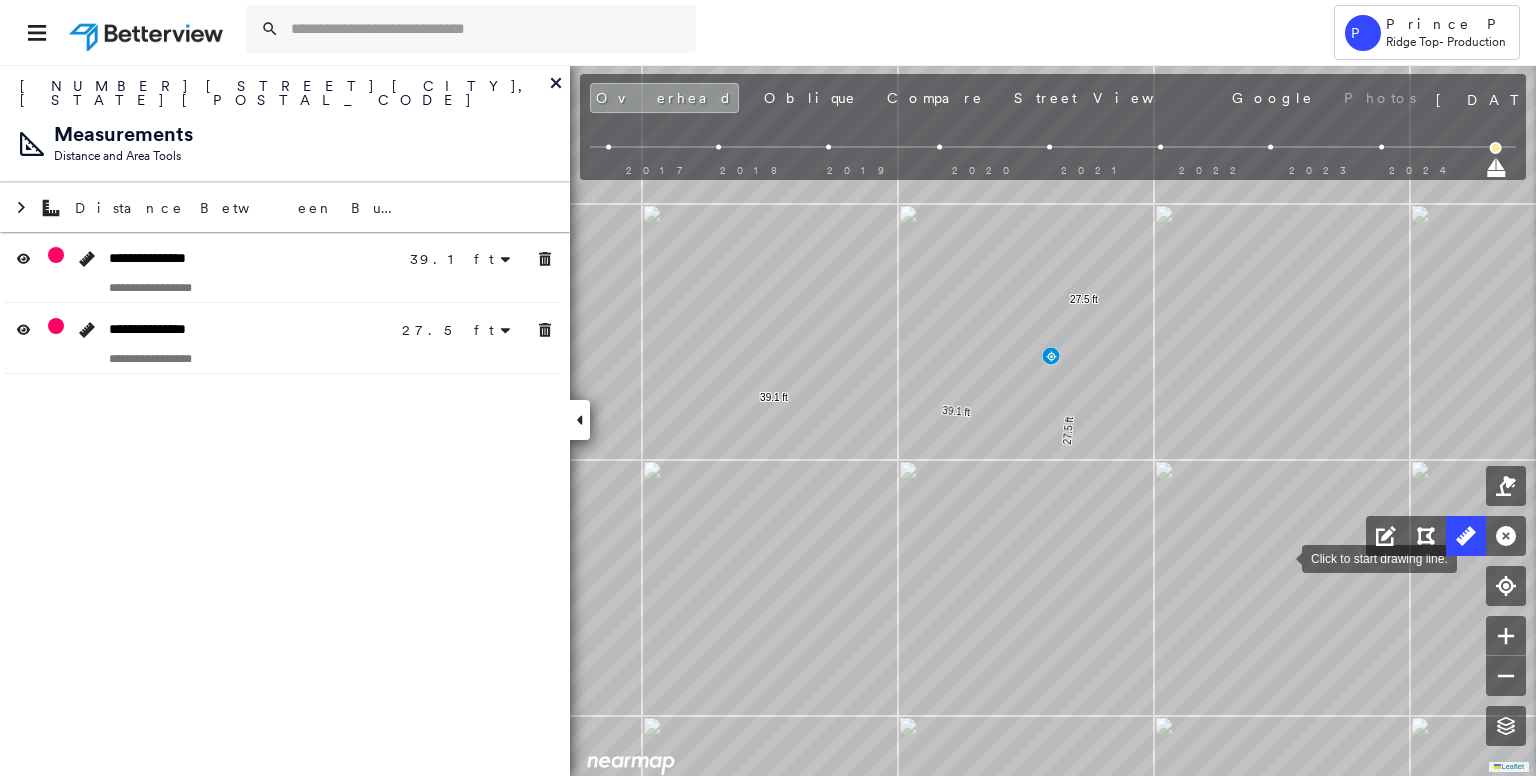 click at bounding box center (1282, 557) 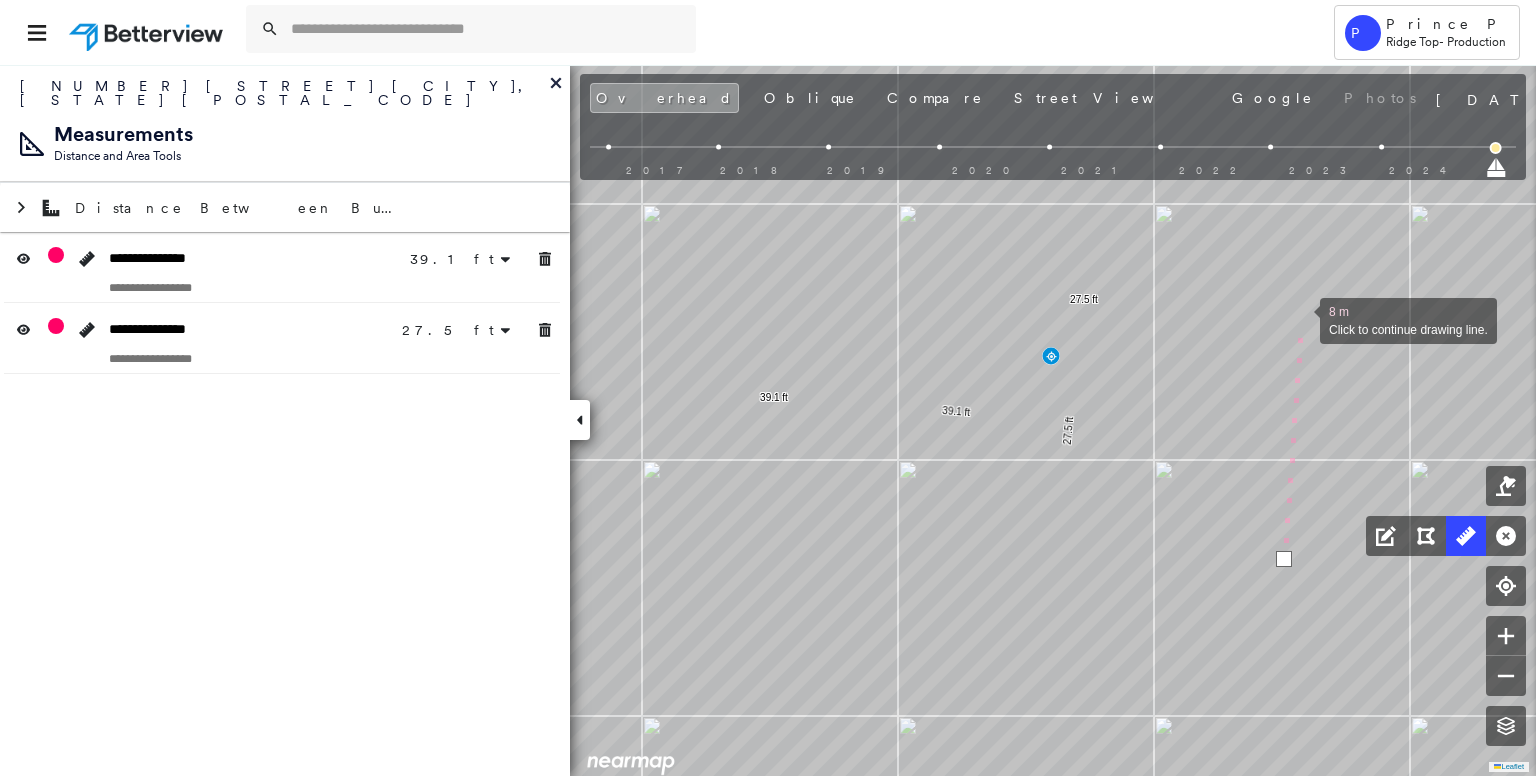click at bounding box center (1300, 319) 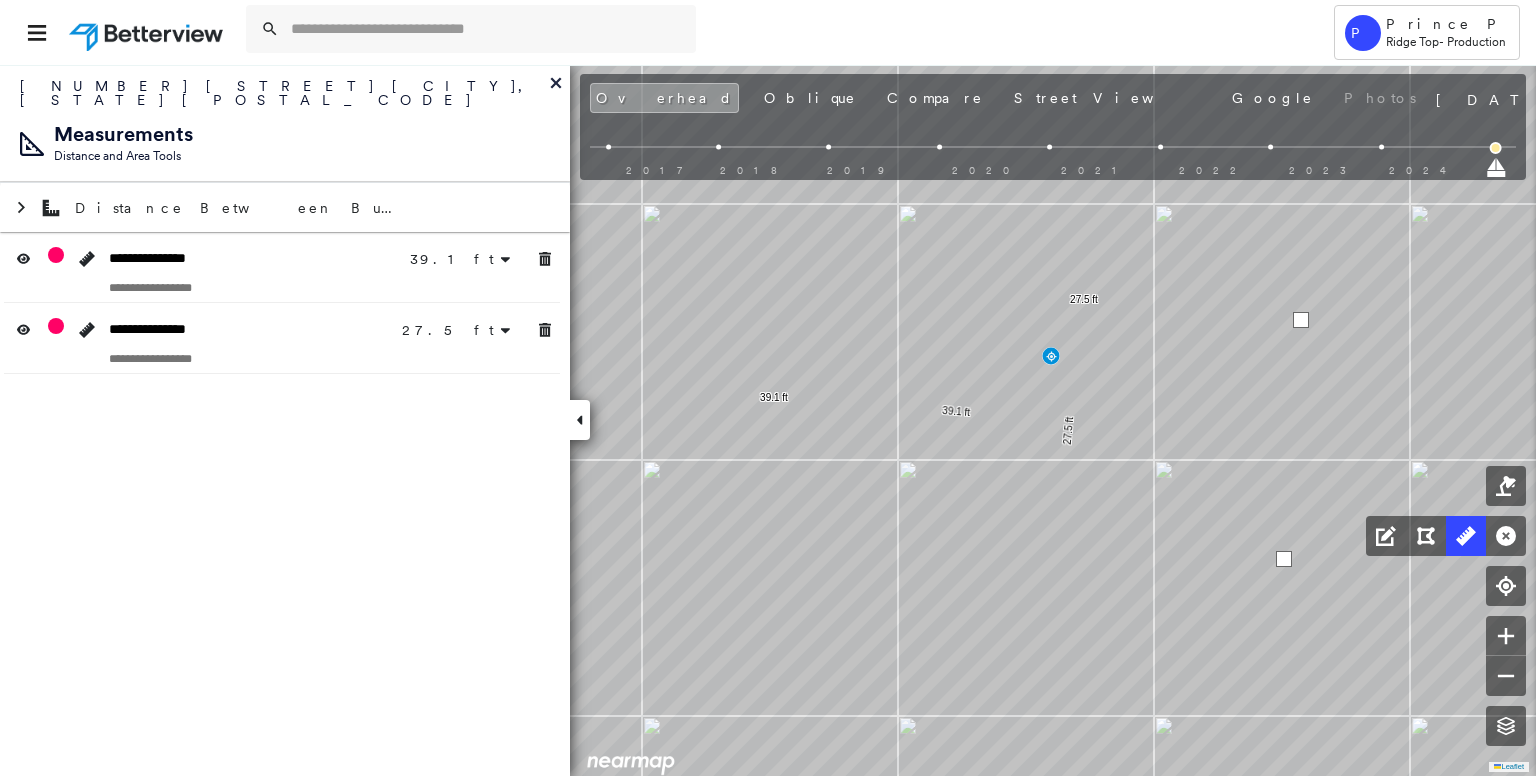 click at bounding box center [1301, 320] 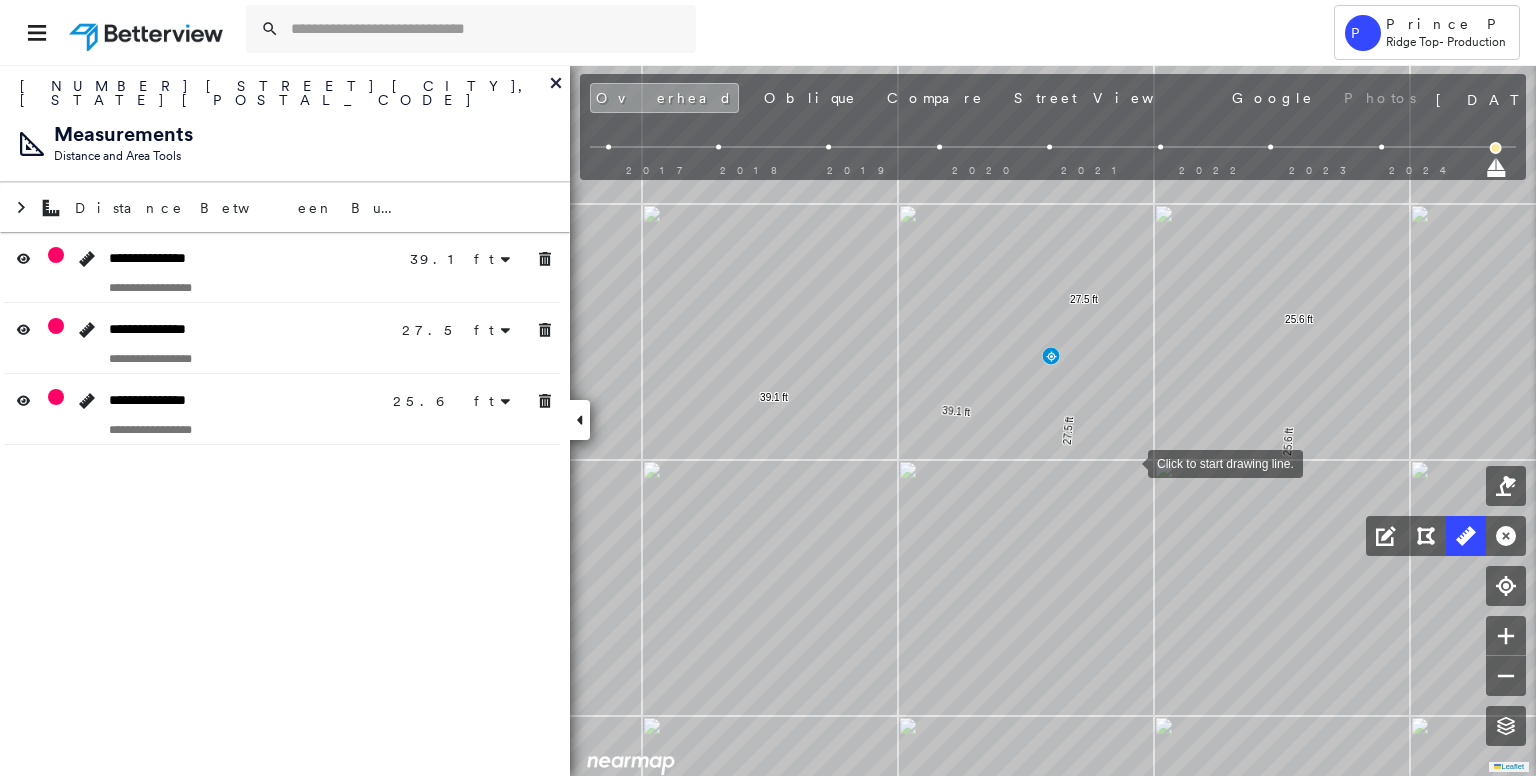 click at bounding box center (1128, 462) 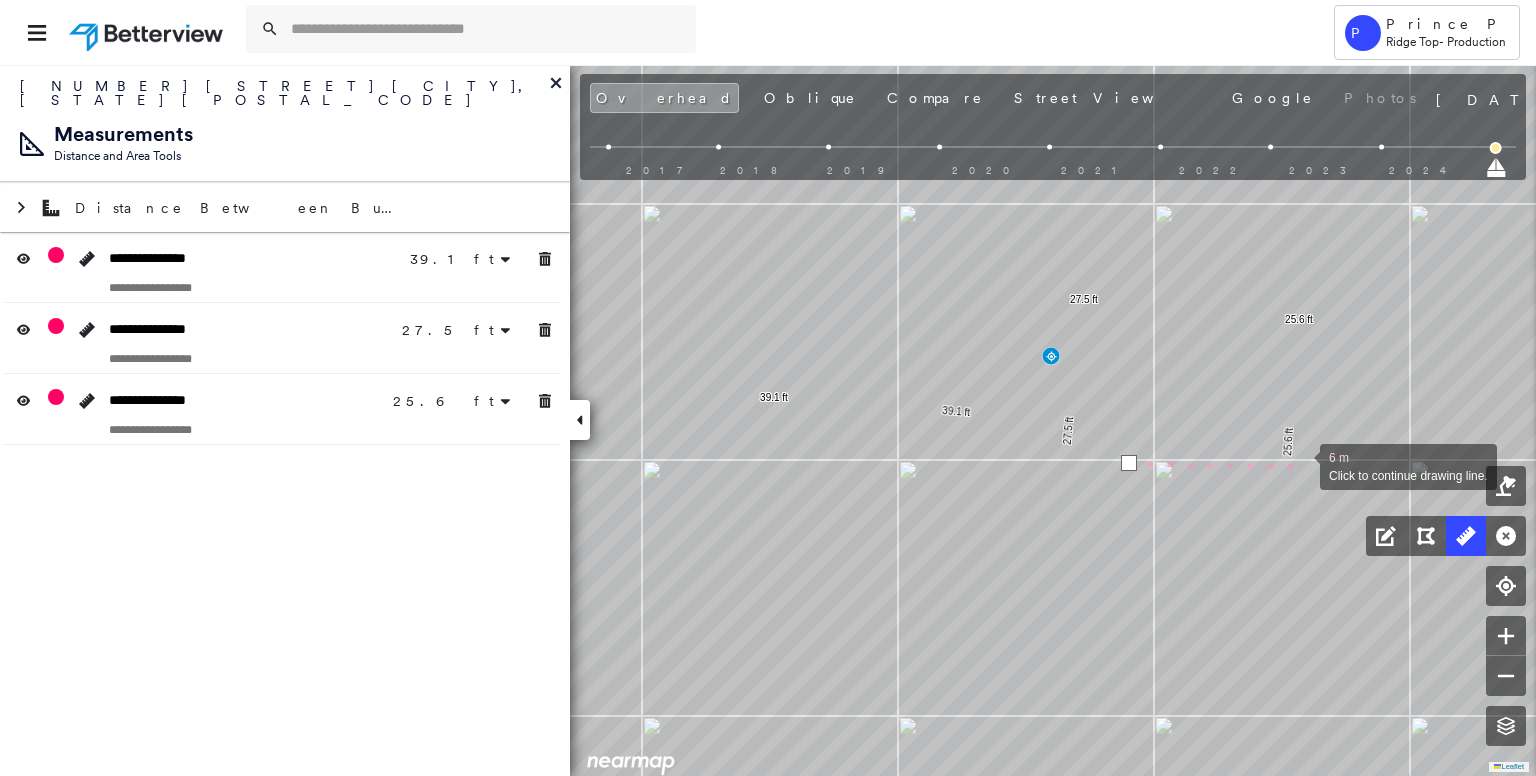 click at bounding box center [1300, 465] 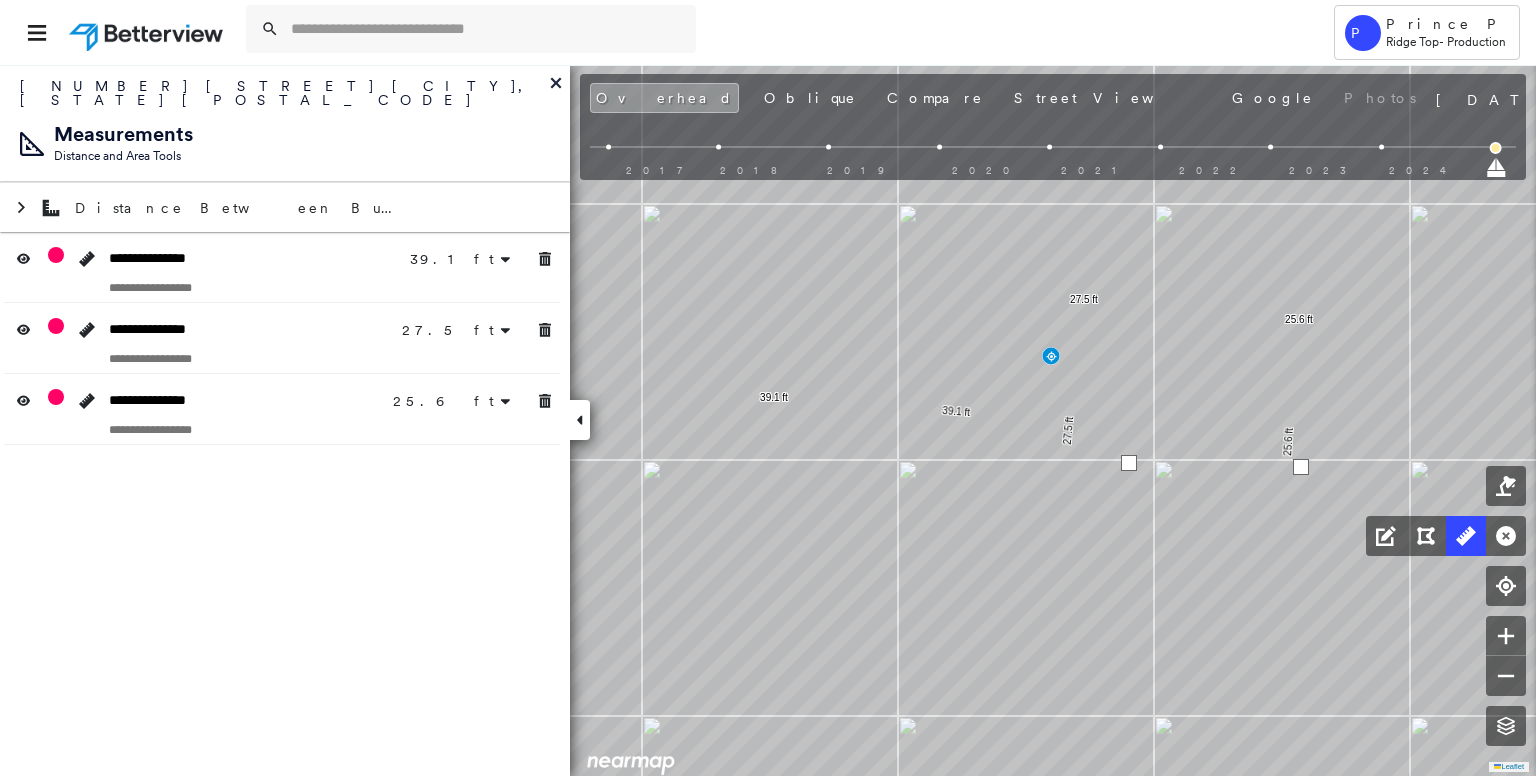 click at bounding box center [1301, 467] 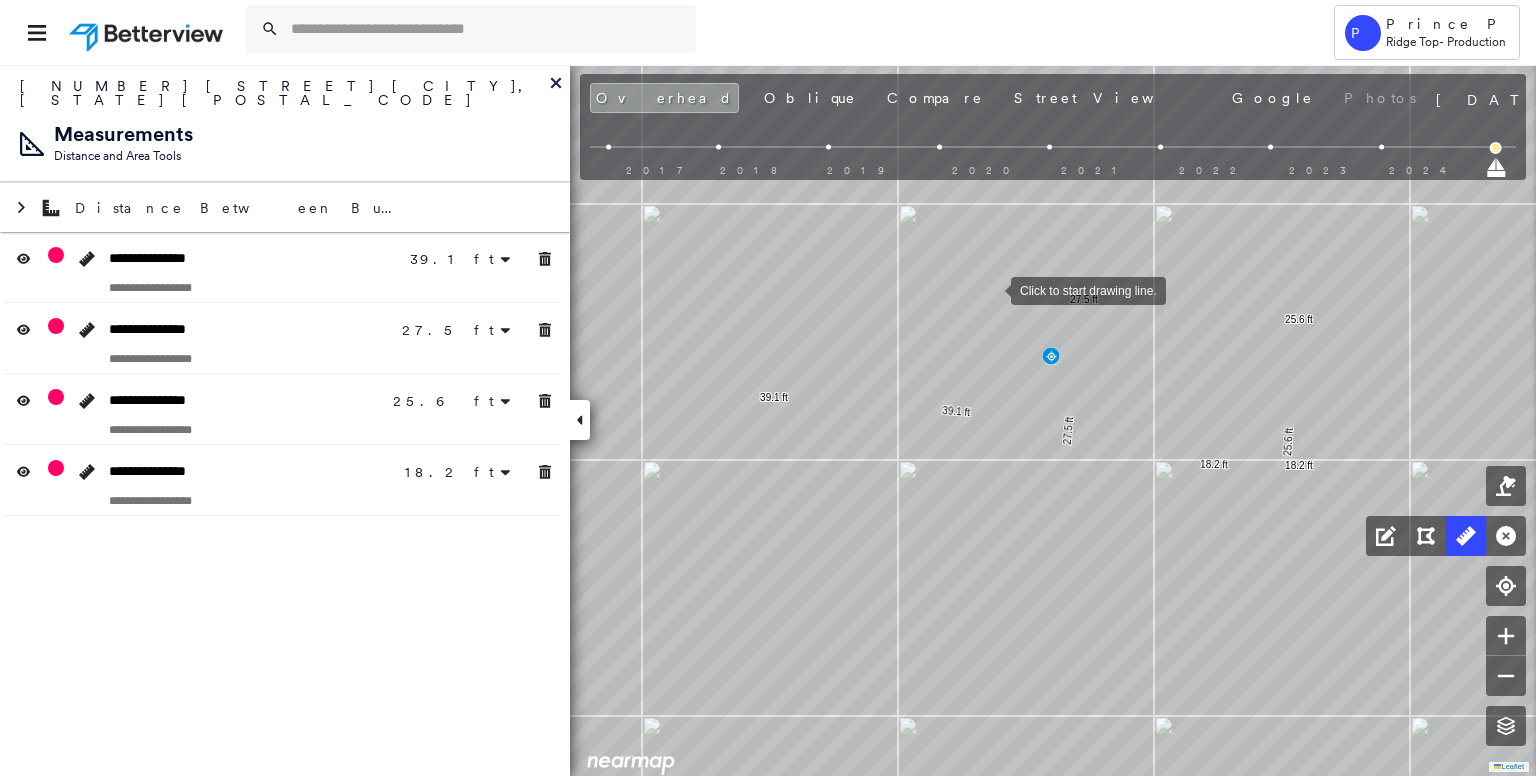 click at bounding box center (991, 289) 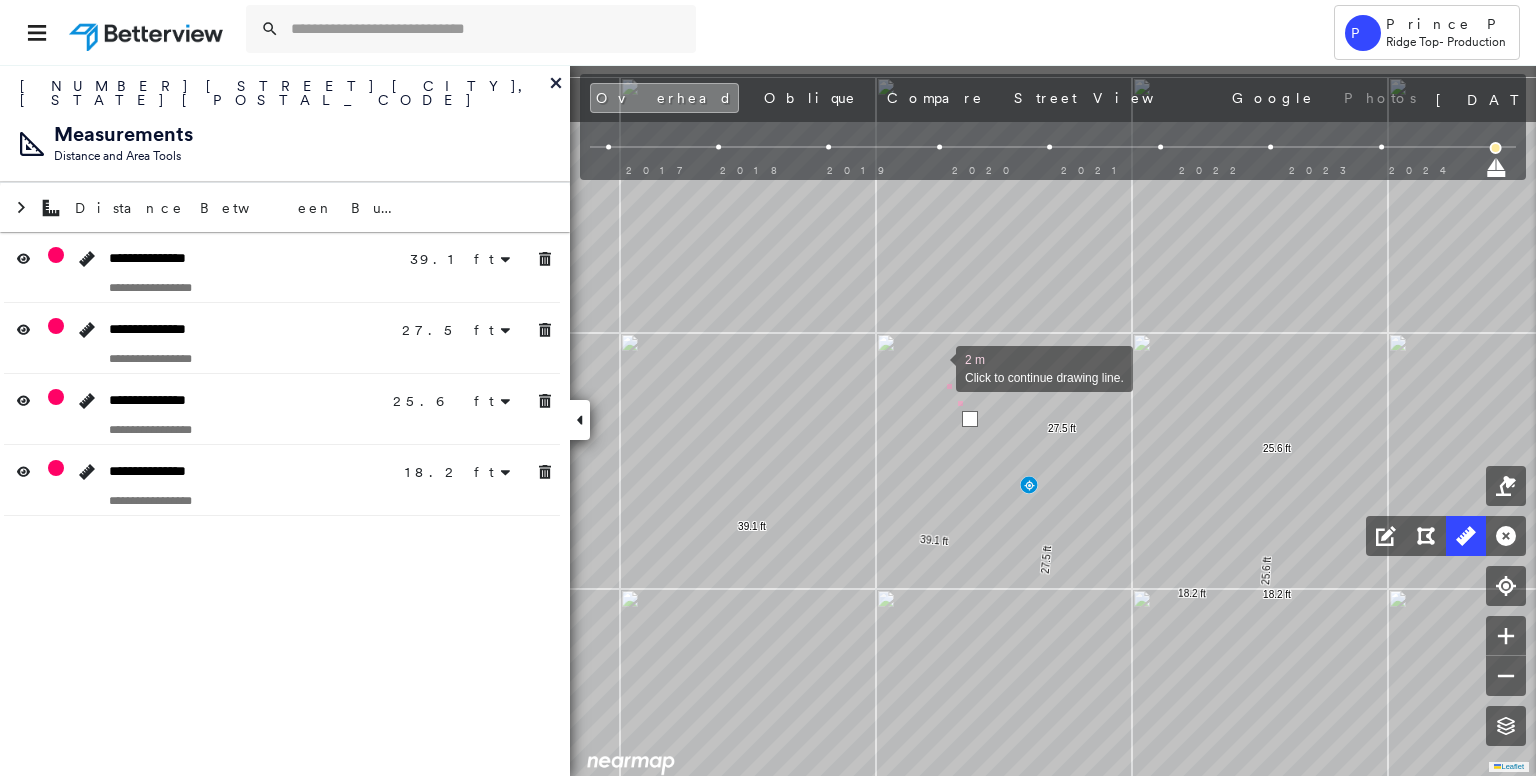 drag, startPoint x: 953, startPoint y: 269, endPoint x: 952, endPoint y: 329, distance: 60.00833 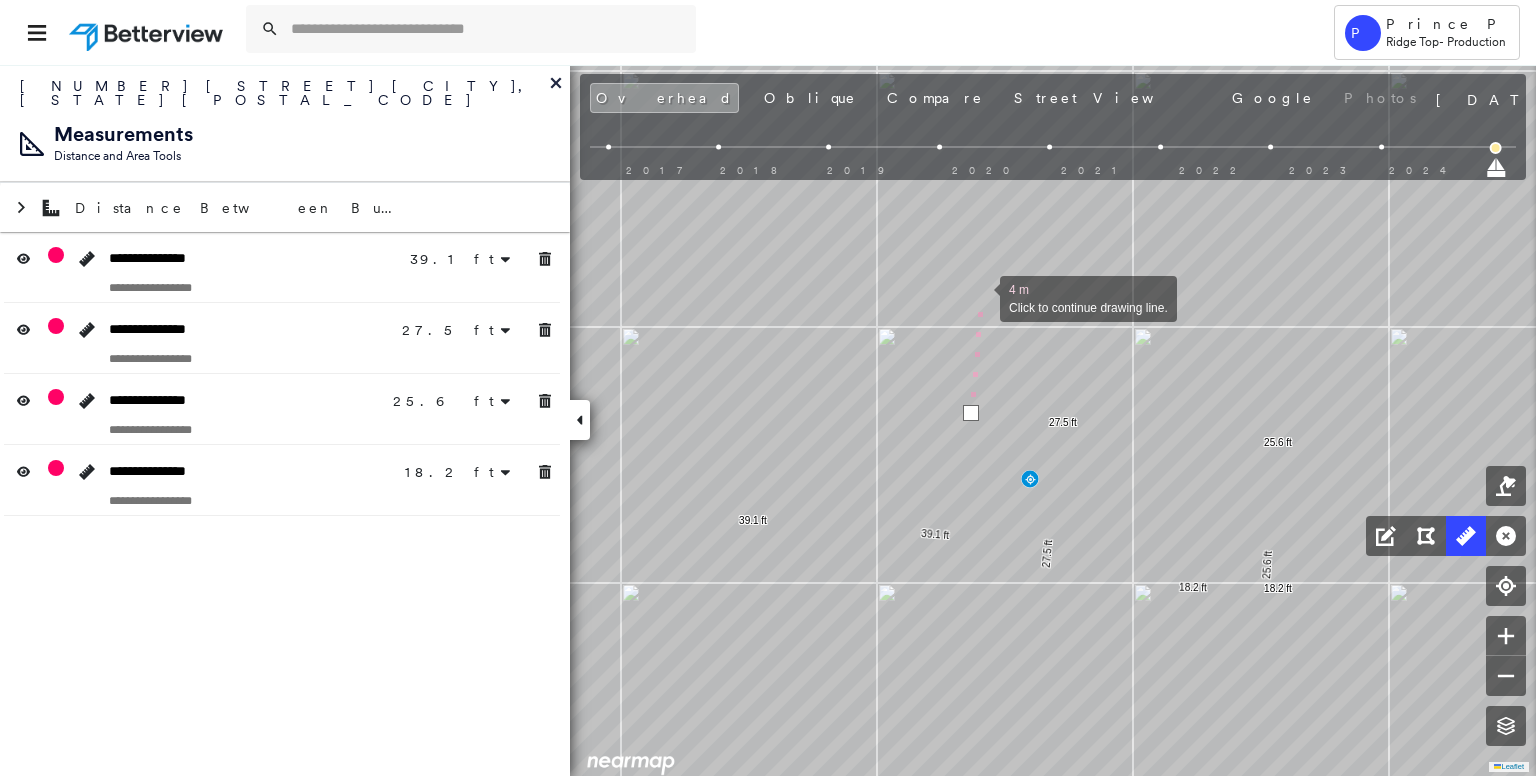 click at bounding box center (980, 297) 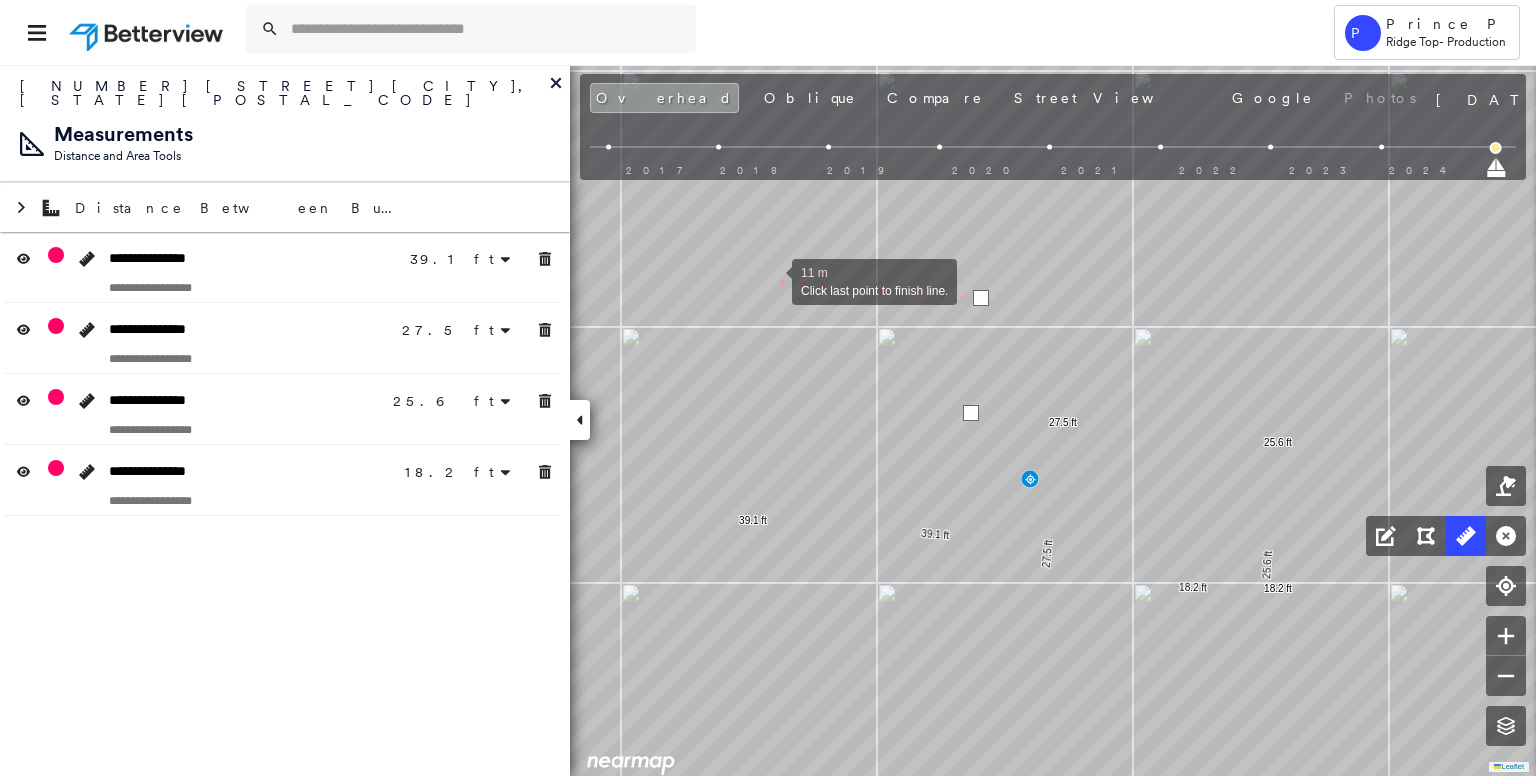 click at bounding box center [772, 280] 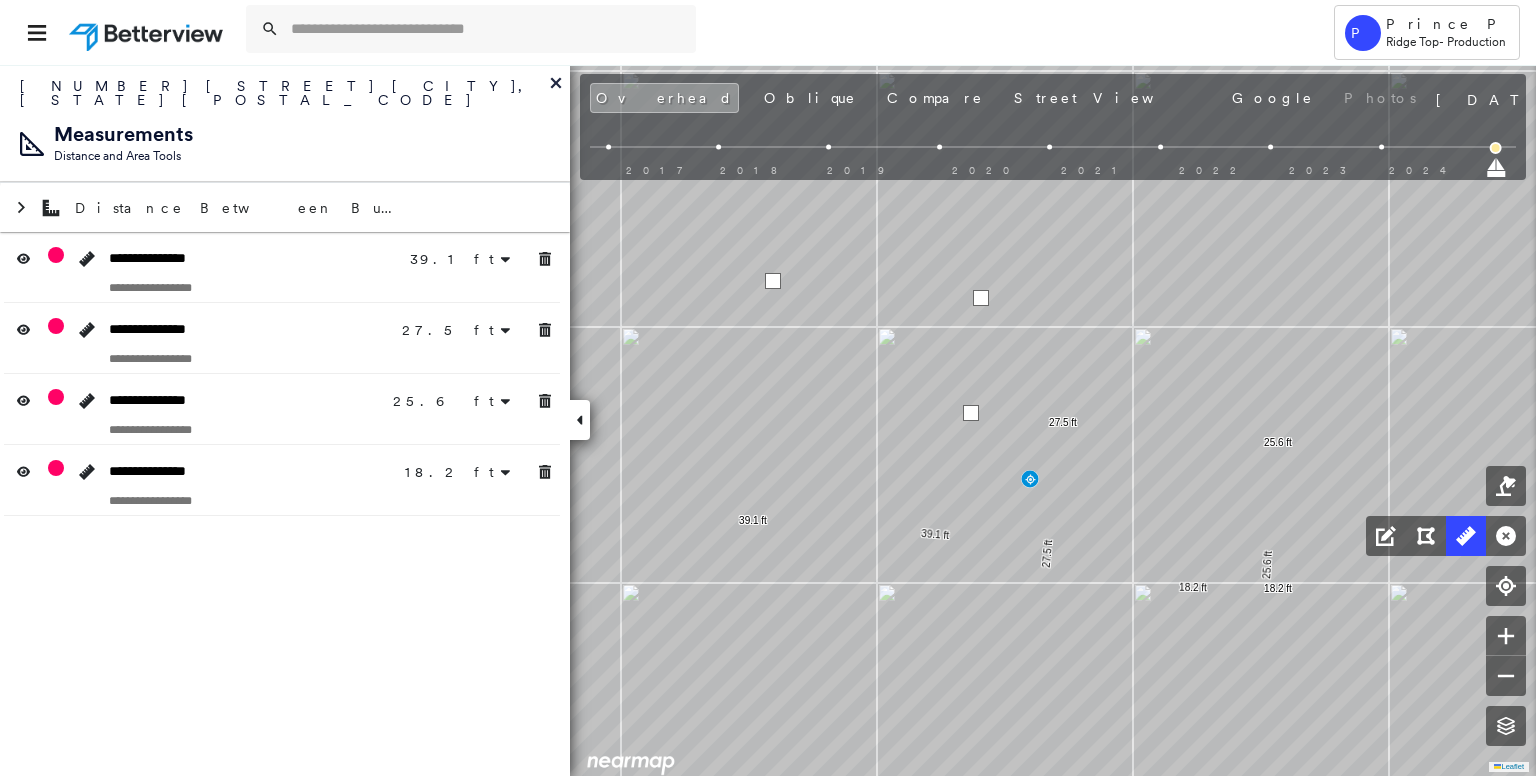 click at bounding box center [773, 281] 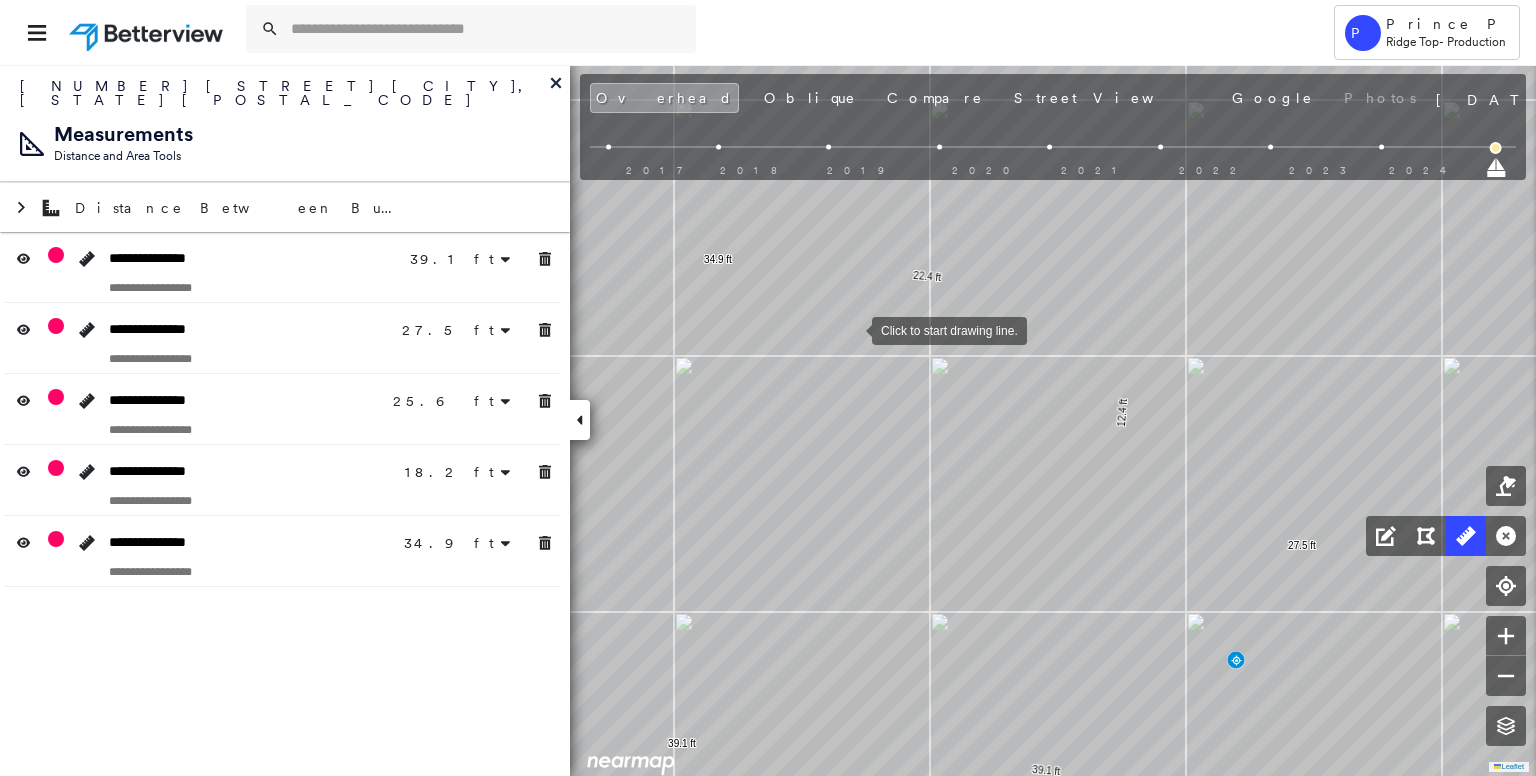 drag, startPoint x: 840, startPoint y: 321, endPoint x: 852, endPoint y: 329, distance: 14.422205 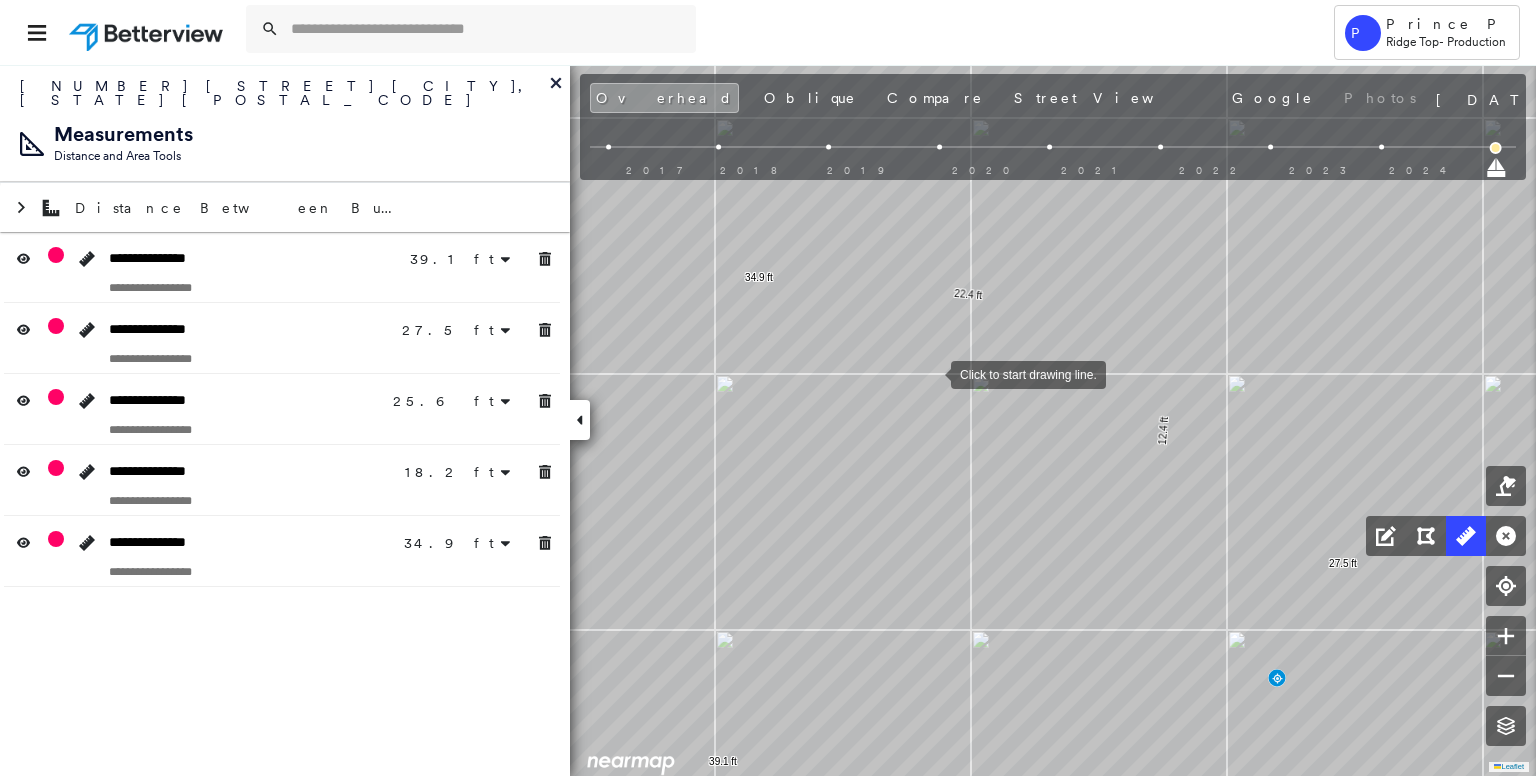 drag, startPoint x: 892, startPoint y: 357, endPoint x: 930, endPoint y: 373, distance: 41.231056 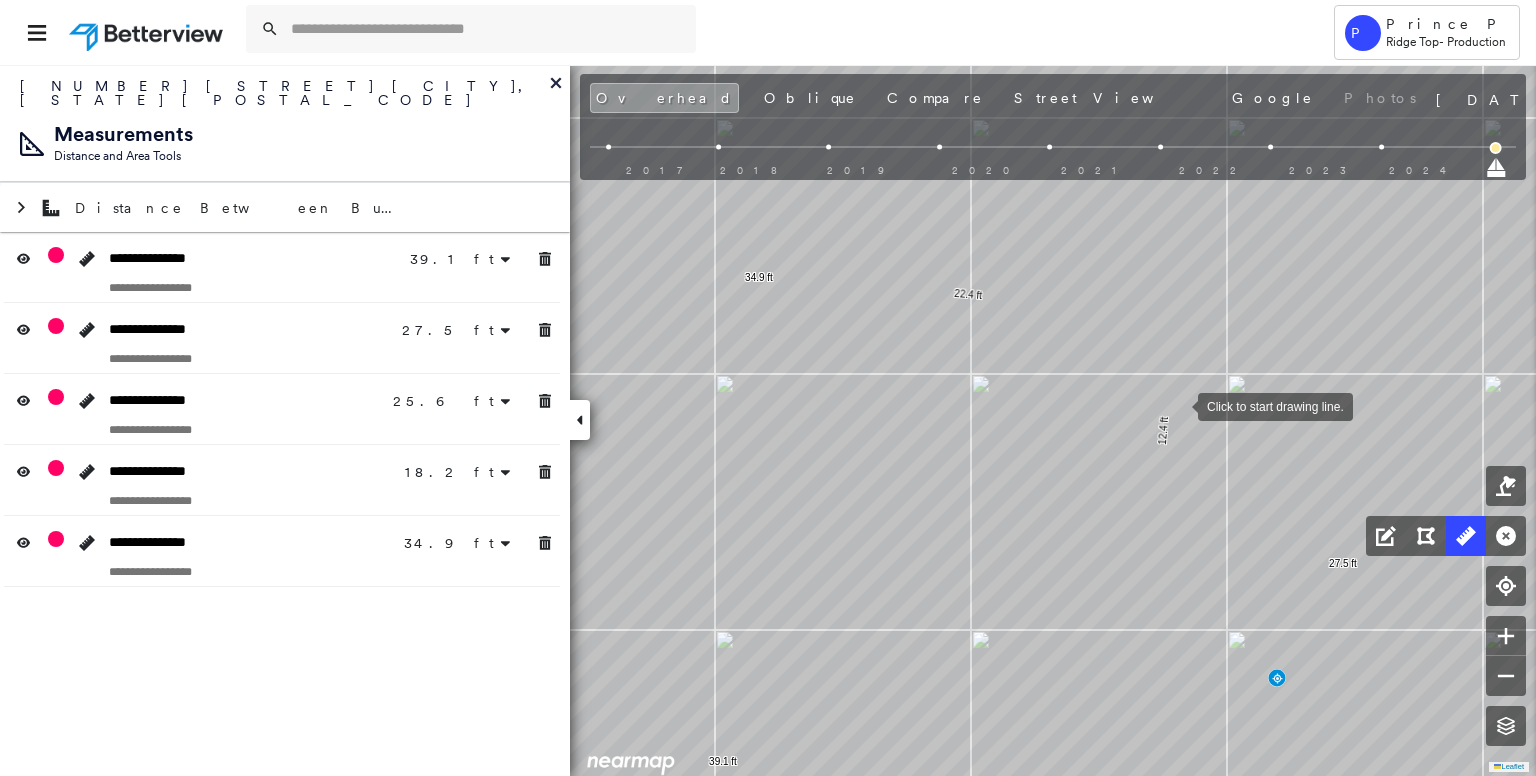 drag, startPoint x: 1179, startPoint y: 405, endPoint x: 1176, endPoint y: 352, distance: 53.08484 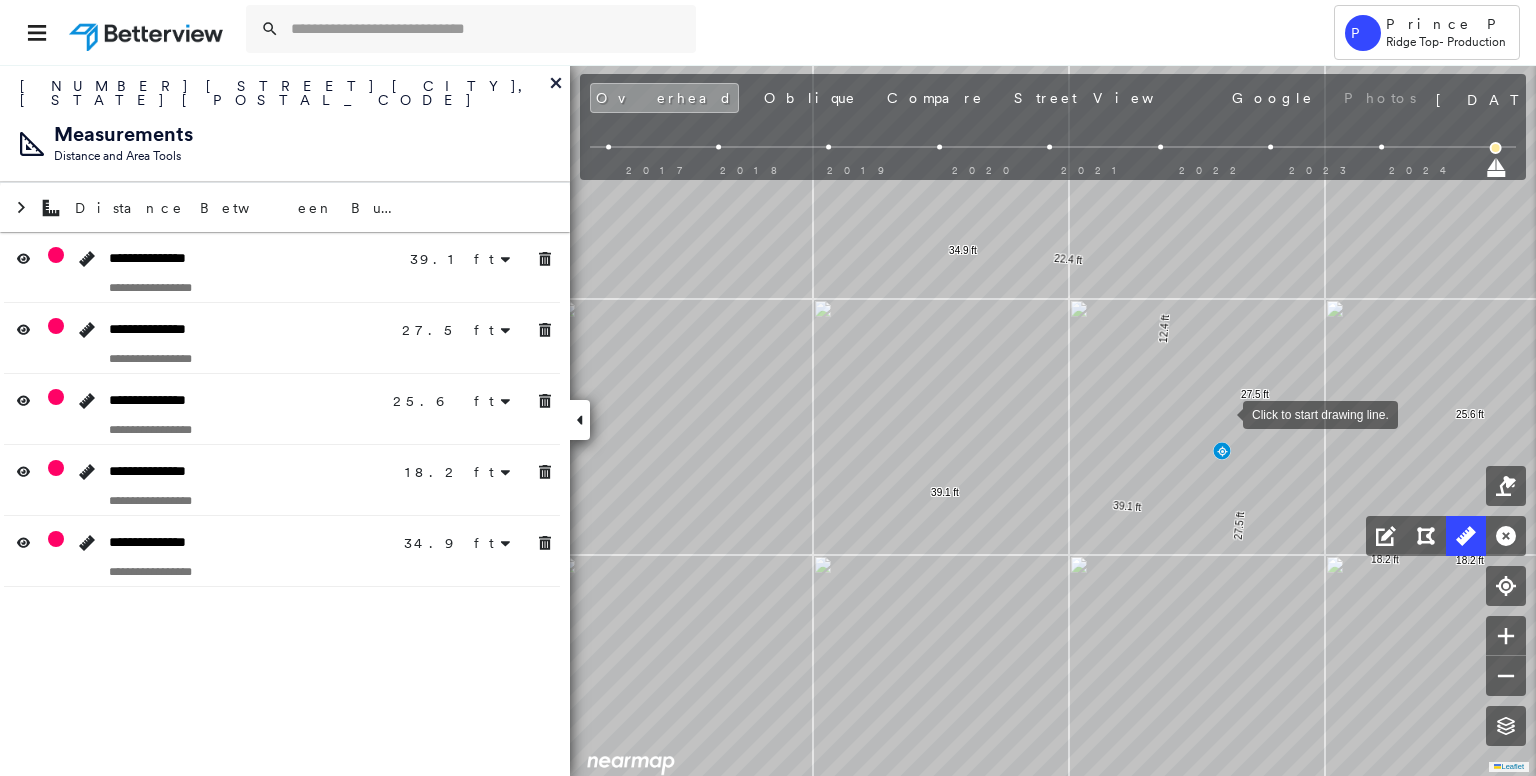 drag, startPoint x: 1238, startPoint y: 475, endPoint x: 1229, endPoint y: 409, distance: 66.61081 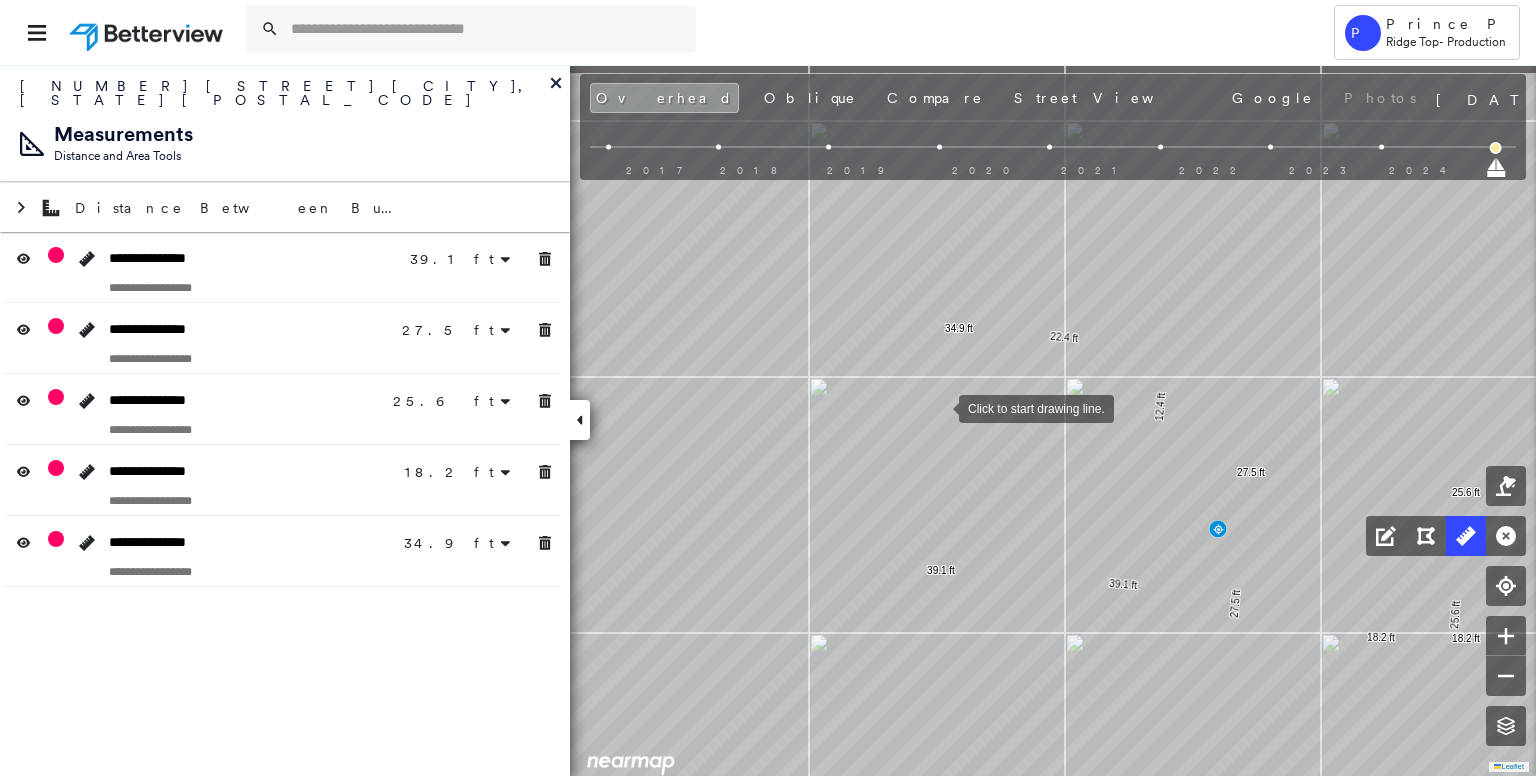 drag, startPoint x: 943, startPoint y: 325, endPoint x: 939, endPoint y: 405, distance: 80.09994 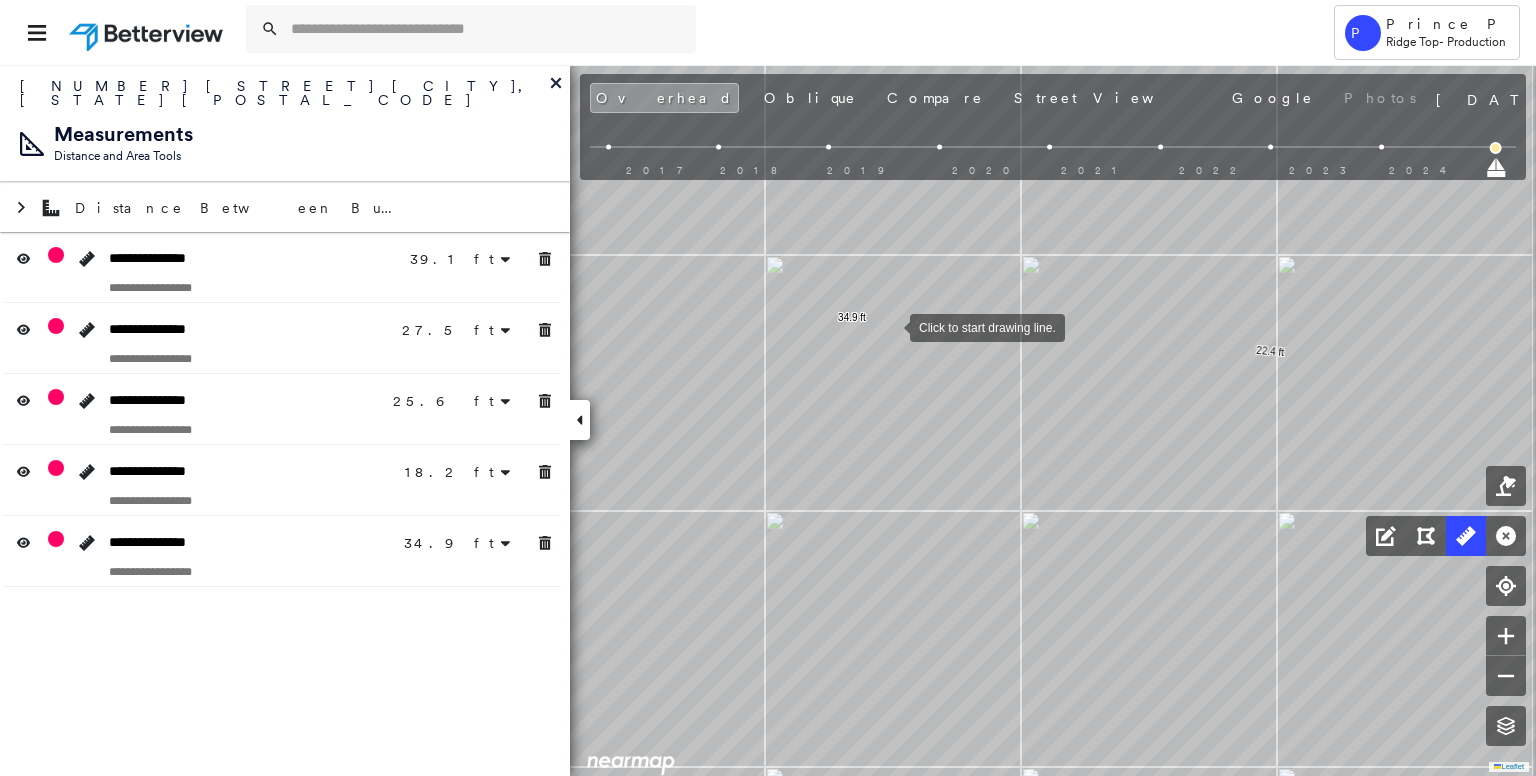 drag, startPoint x: 1023, startPoint y: 316, endPoint x: 890, endPoint y: 327, distance: 133.45412 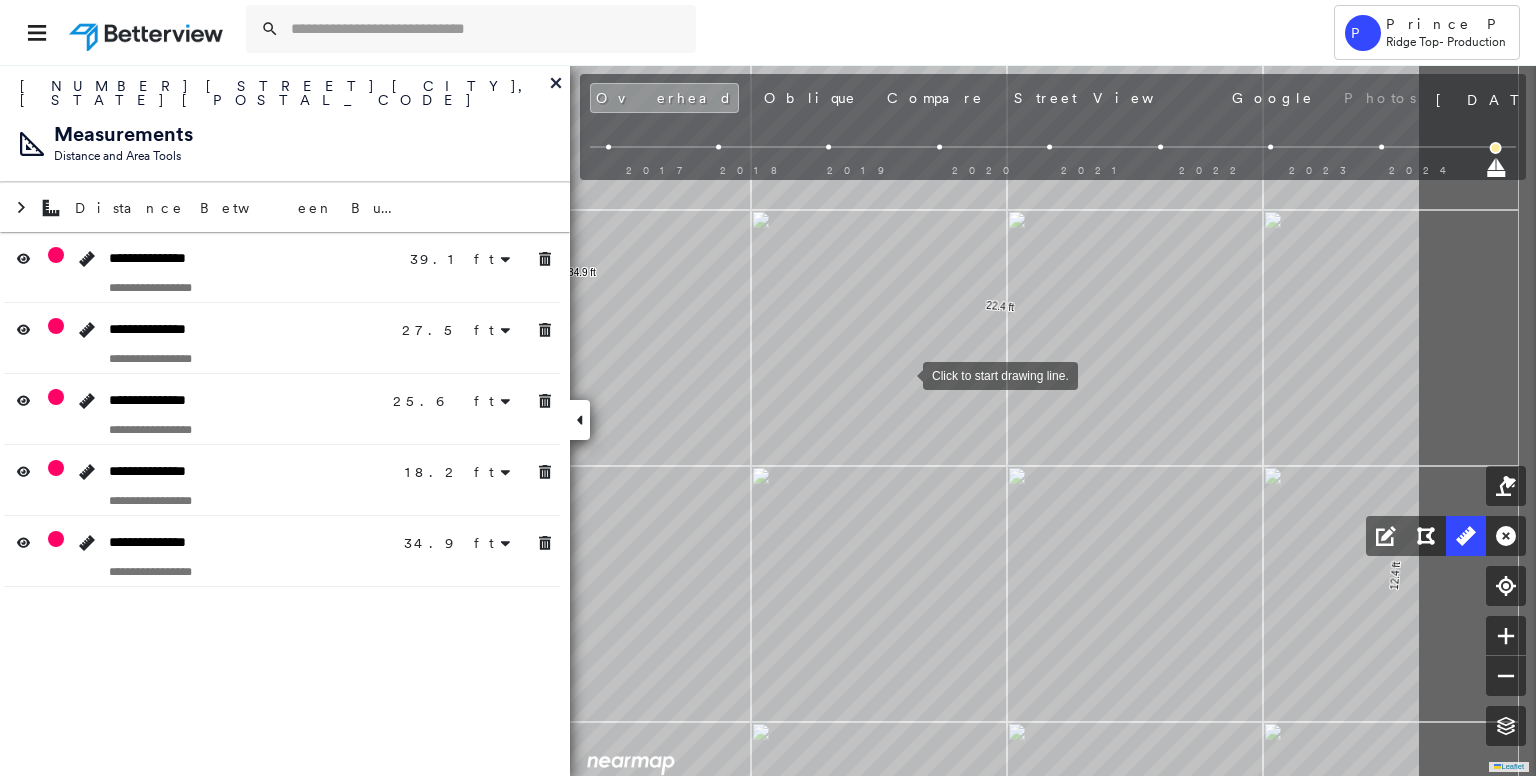 drag, startPoint x: 1139, startPoint y: 419, endPoint x: 905, endPoint y: 374, distance: 238.28764 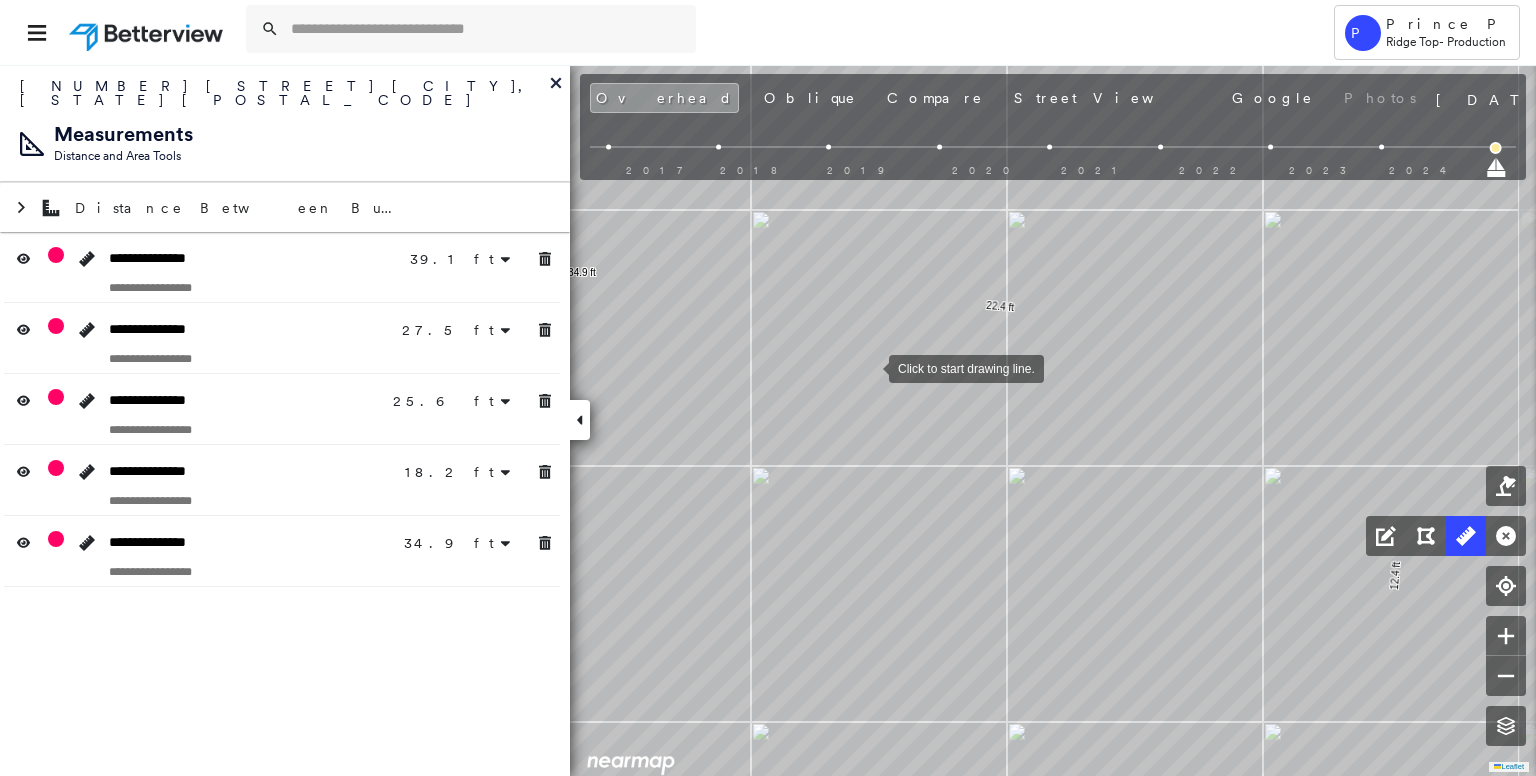 drag, startPoint x: 869, startPoint y: 367, endPoint x: 994, endPoint y: 337, distance: 128.5496 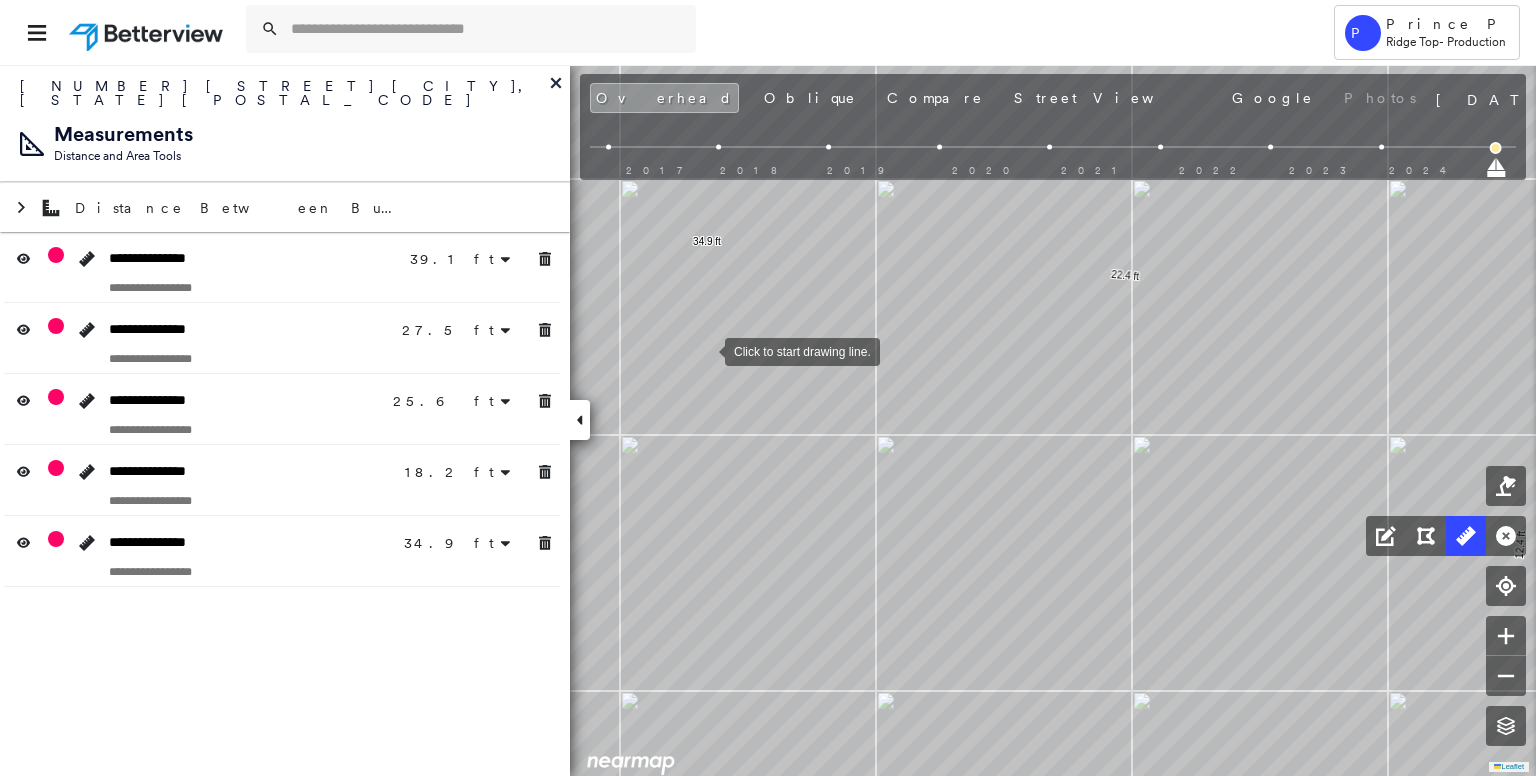 click at bounding box center (705, 350) 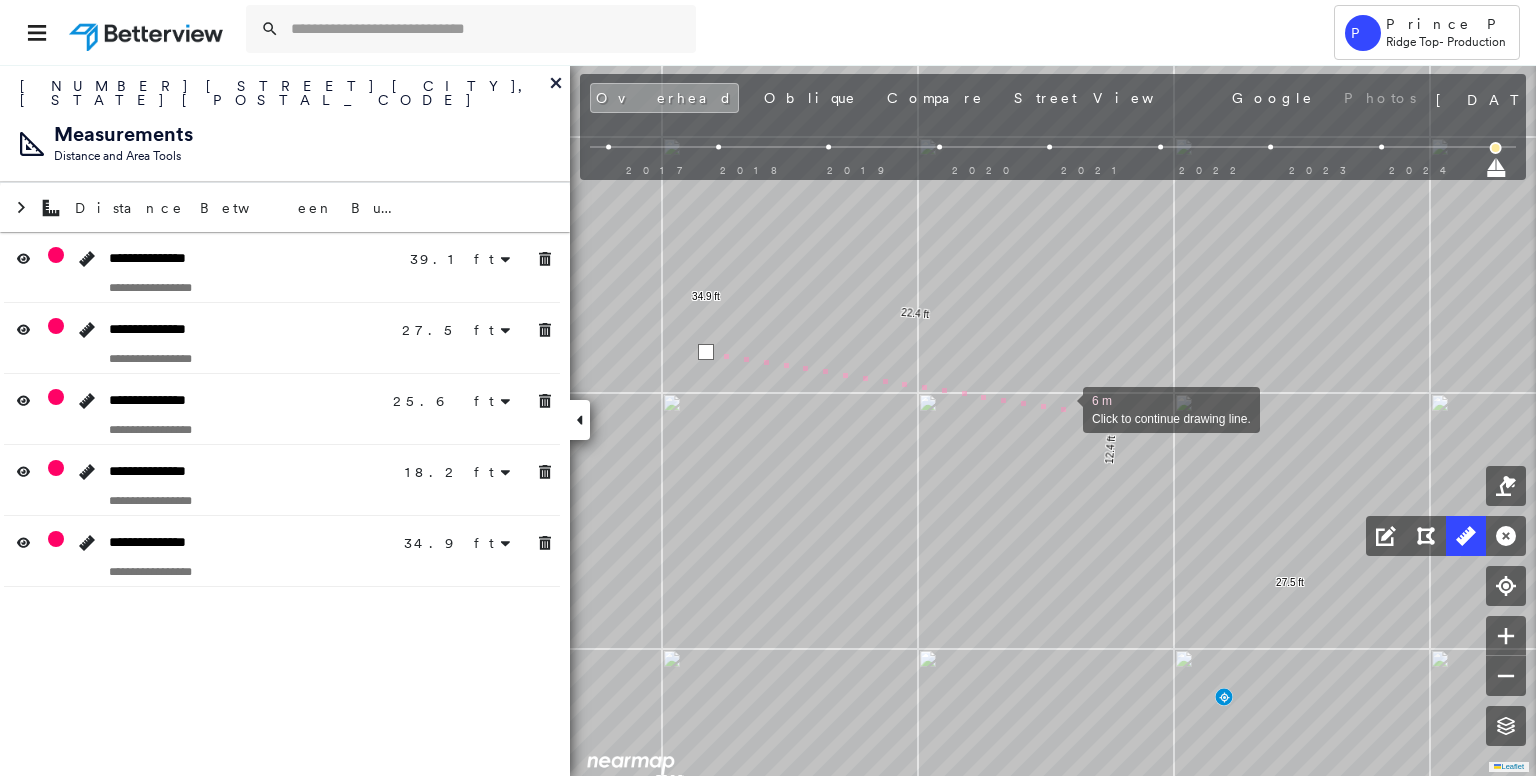 drag, startPoint x: 1063, startPoint y: 408, endPoint x: 1000, endPoint y: 409, distance: 63.007935 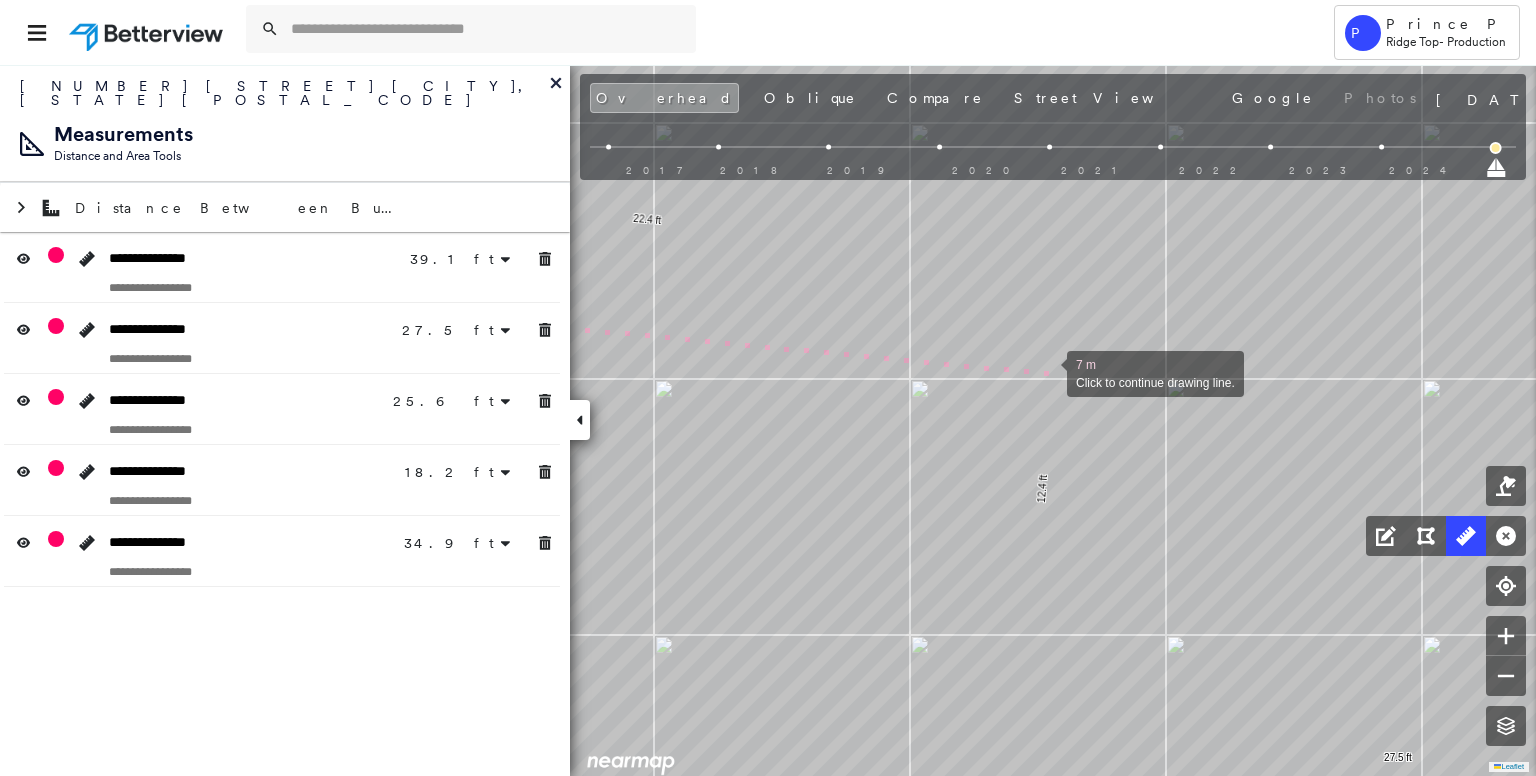 click at bounding box center (1047, 372) 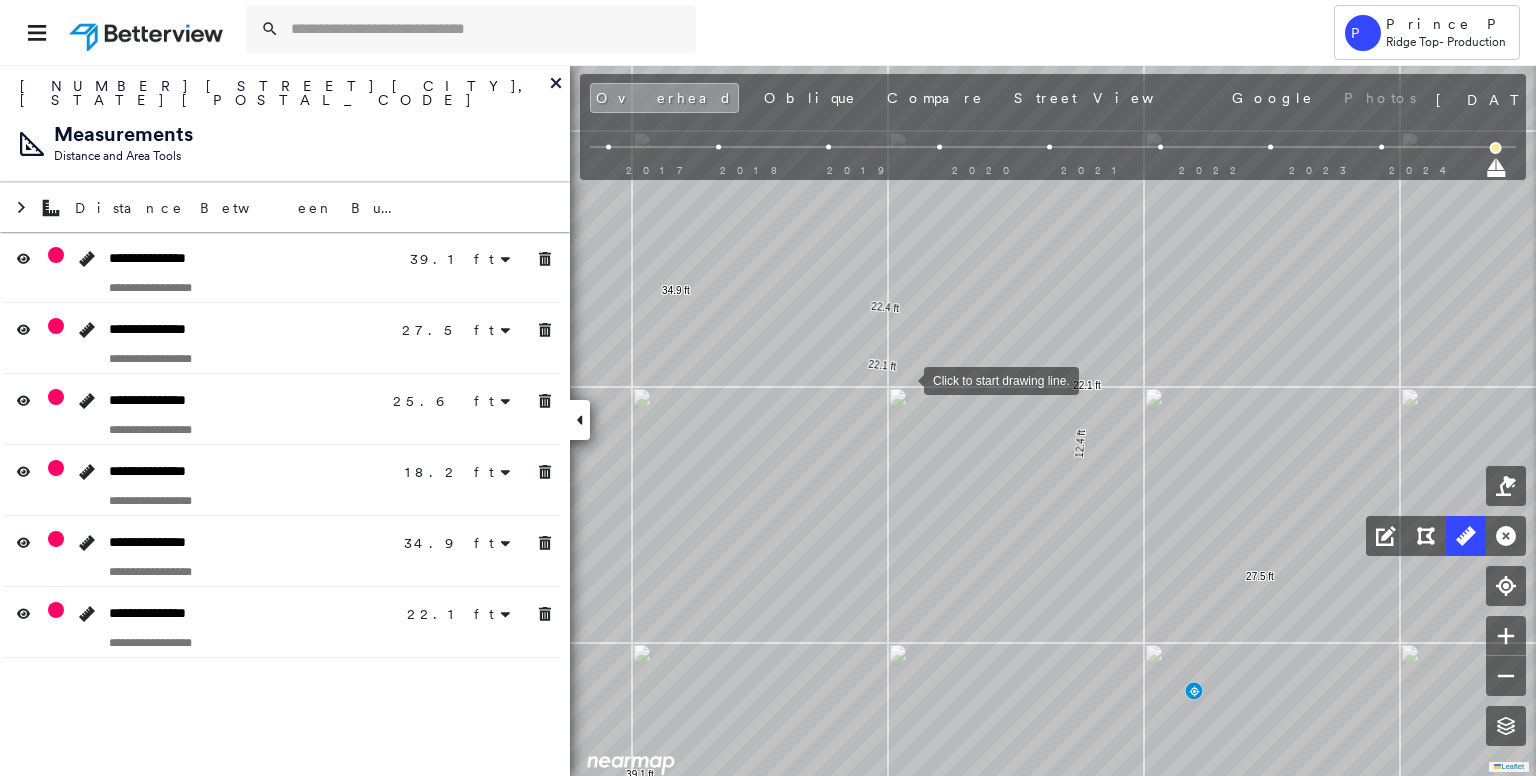 click at bounding box center (904, 379) 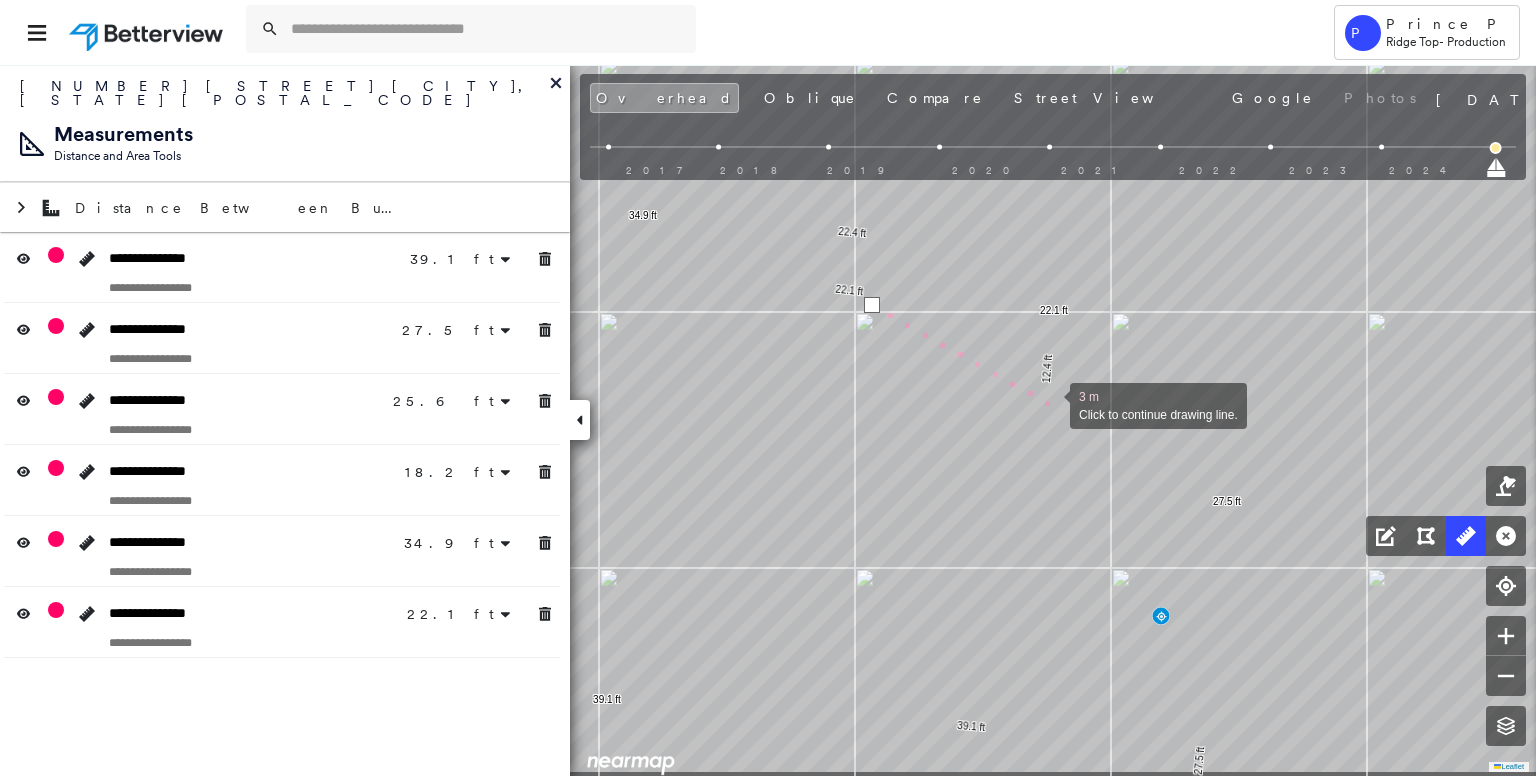 drag, startPoint x: 1088, startPoint y: 491, endPoint x: 1037, endPoint y: 304, distance: 193.82982 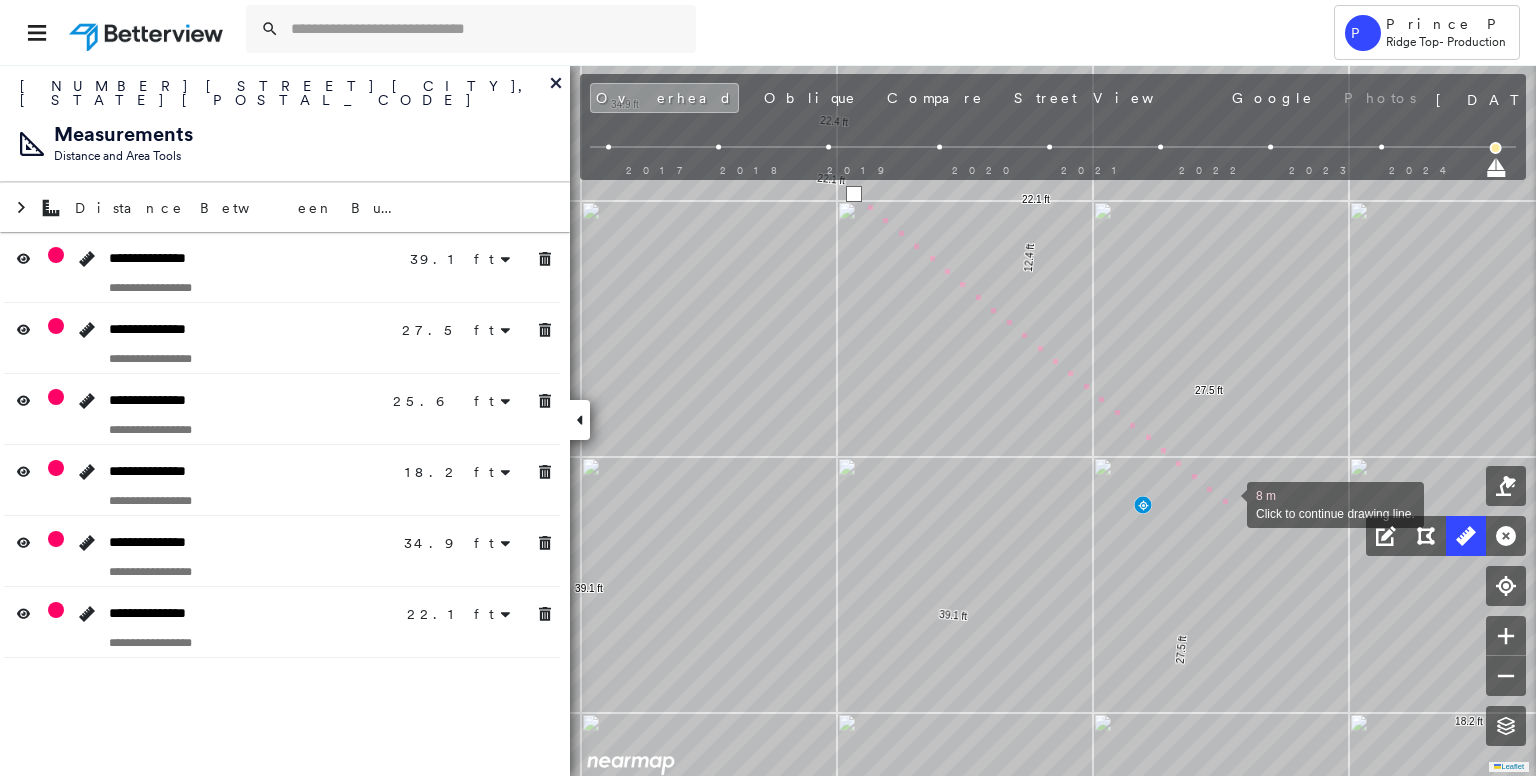 drag, startPoint x: 1227, startPoint y: 503, endPoint x: 1156, endPoint y: 378, distance: 143.75674 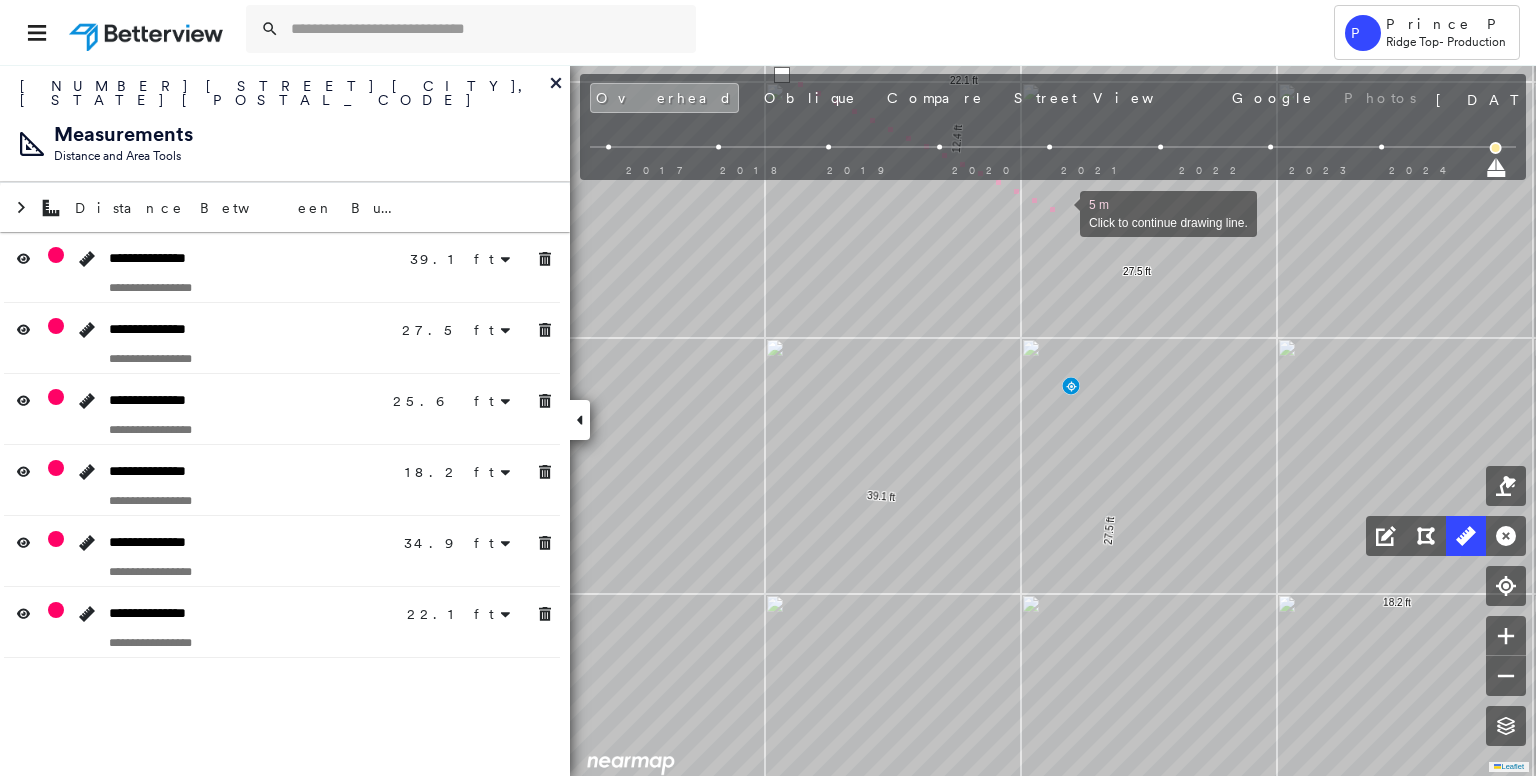 click at bounding box center [1060, 212] 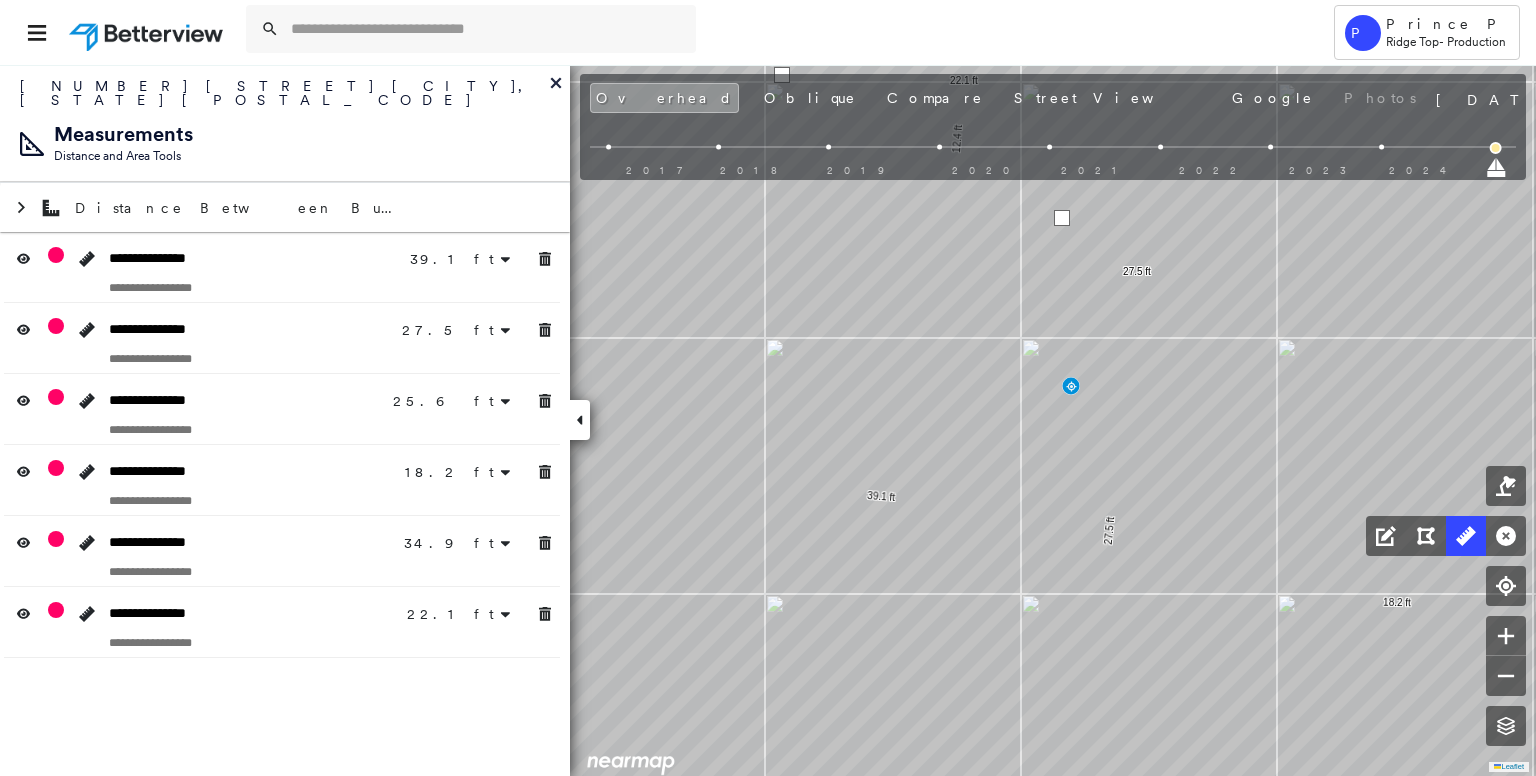 click at bounding box center (1062, 218) 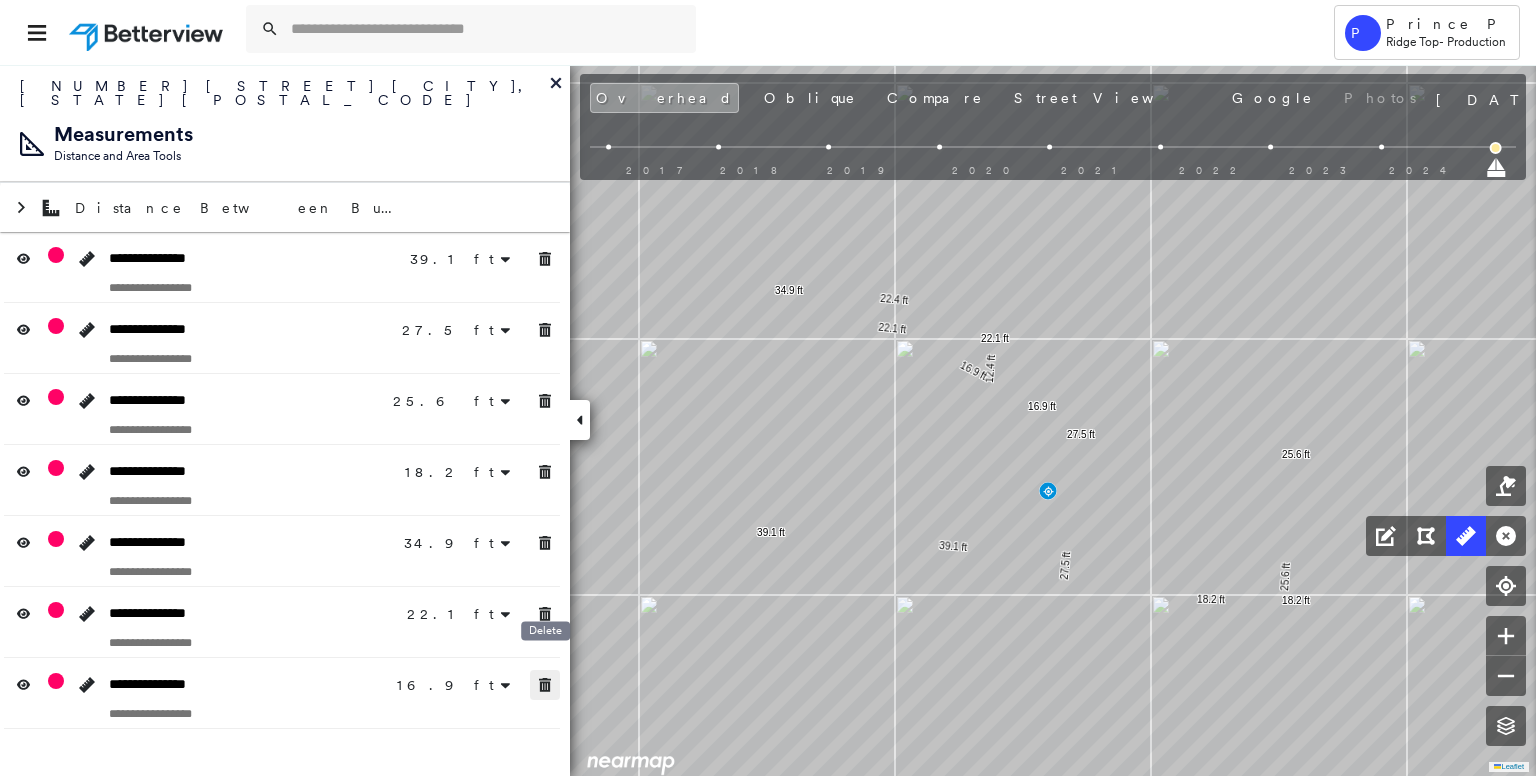click at bounding box center (545, 685) 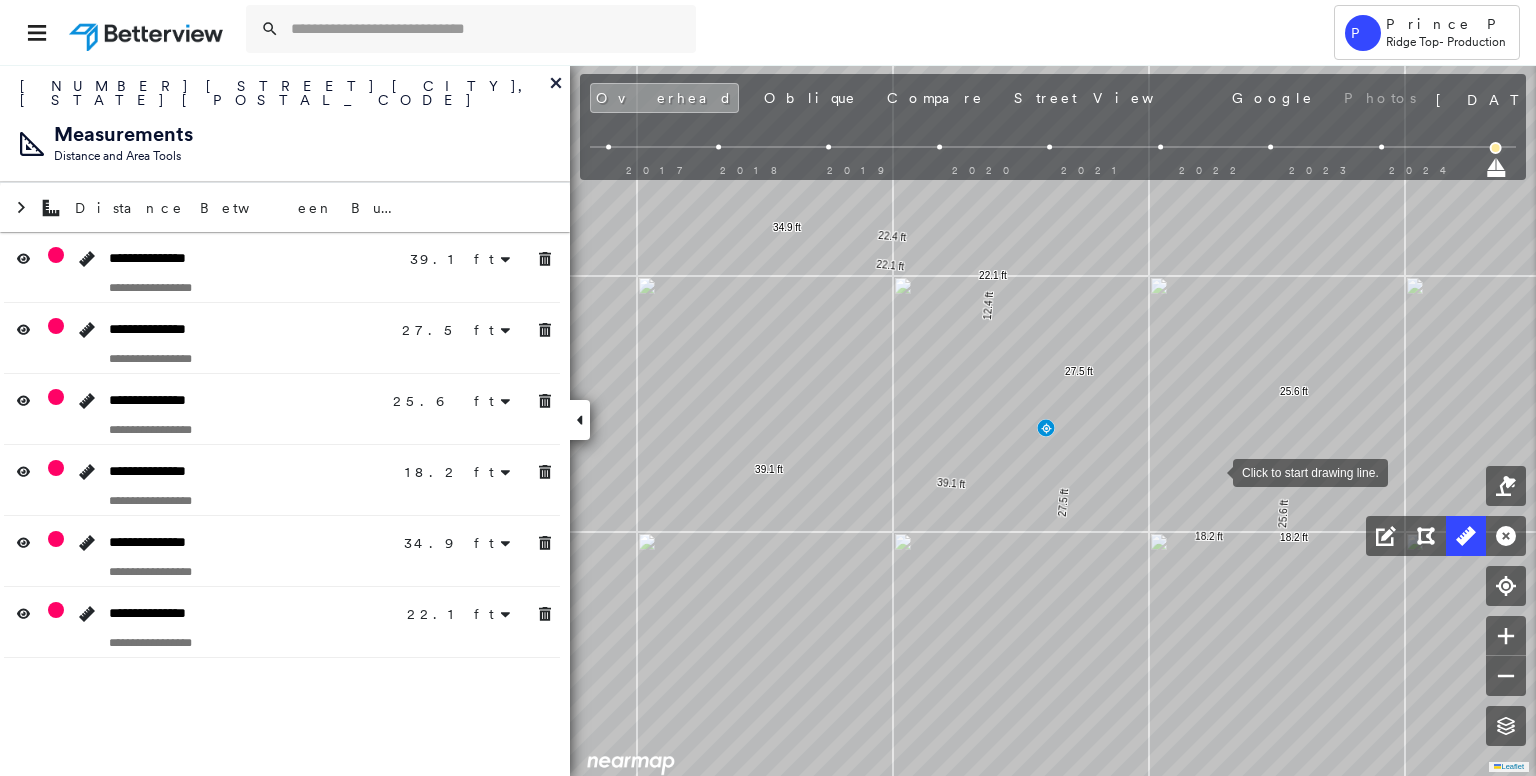 drag, startPoint x: 1215, startPoint y: 537, endPoint x: 1192, endPoint y: 465, distance: 75.58439 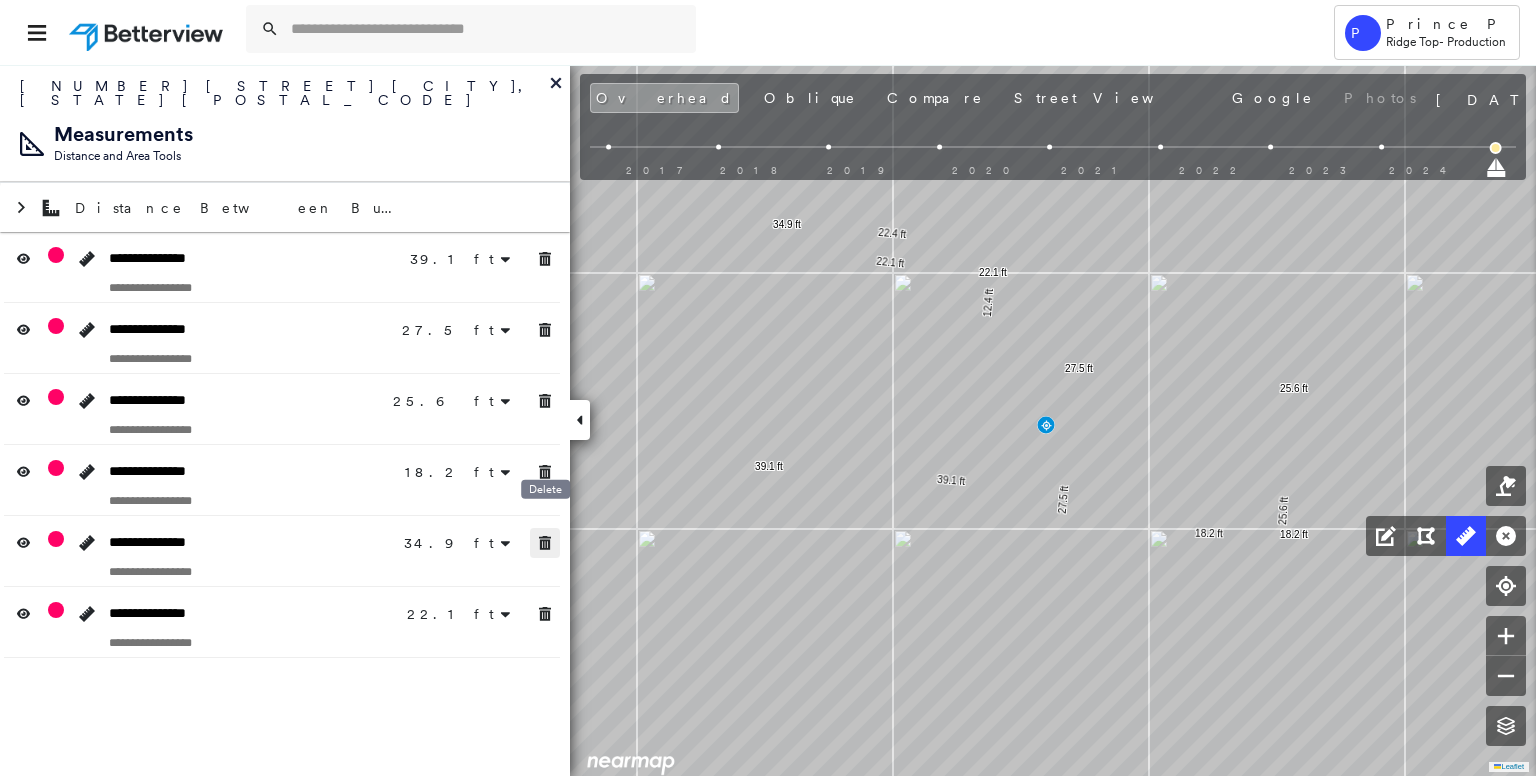click at bounding box center (545, 543) 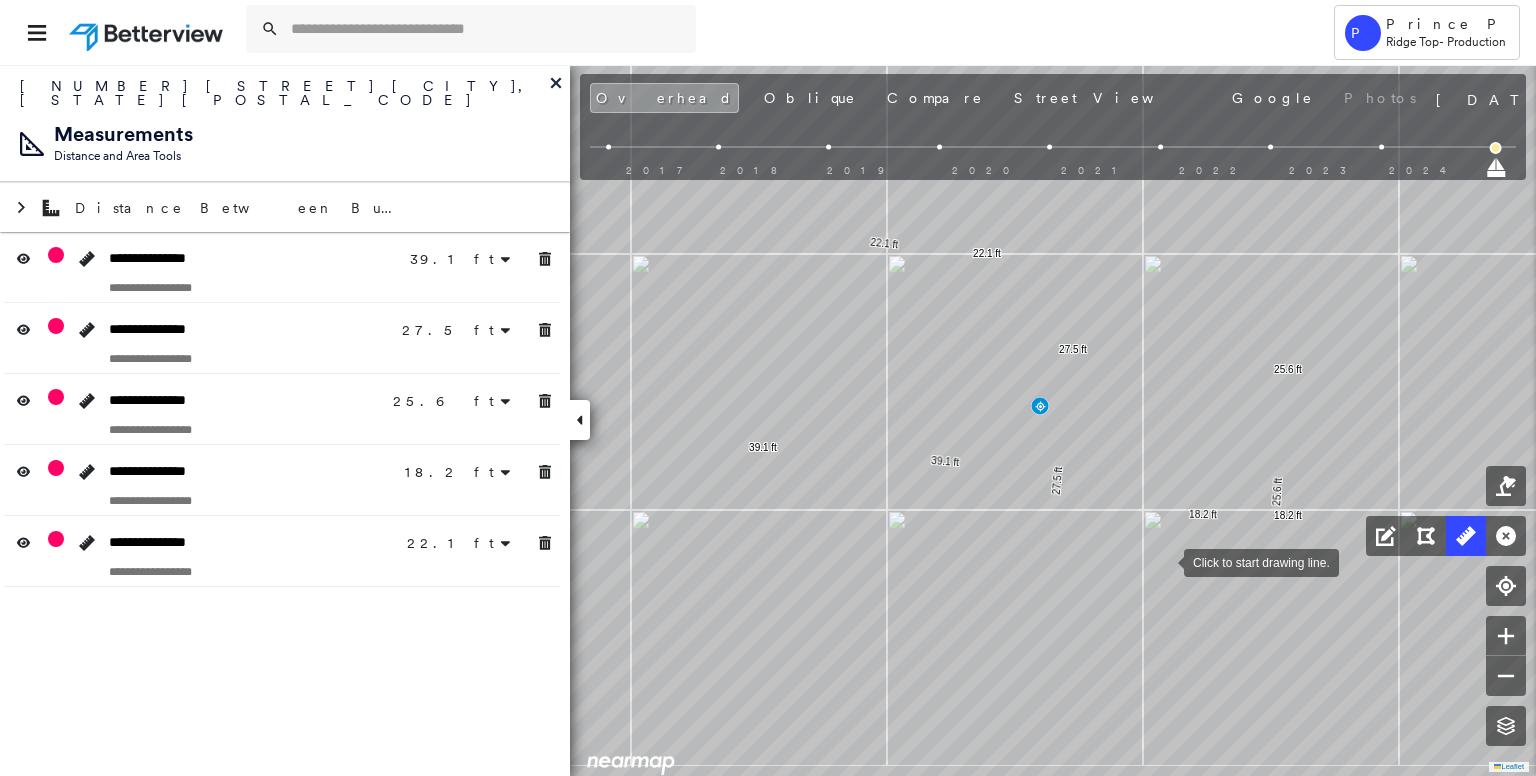 drag, startPoint x: 1170, startPoint y: 581, endPoint x: 1160, endPoint y: 546, distance: 36.40055 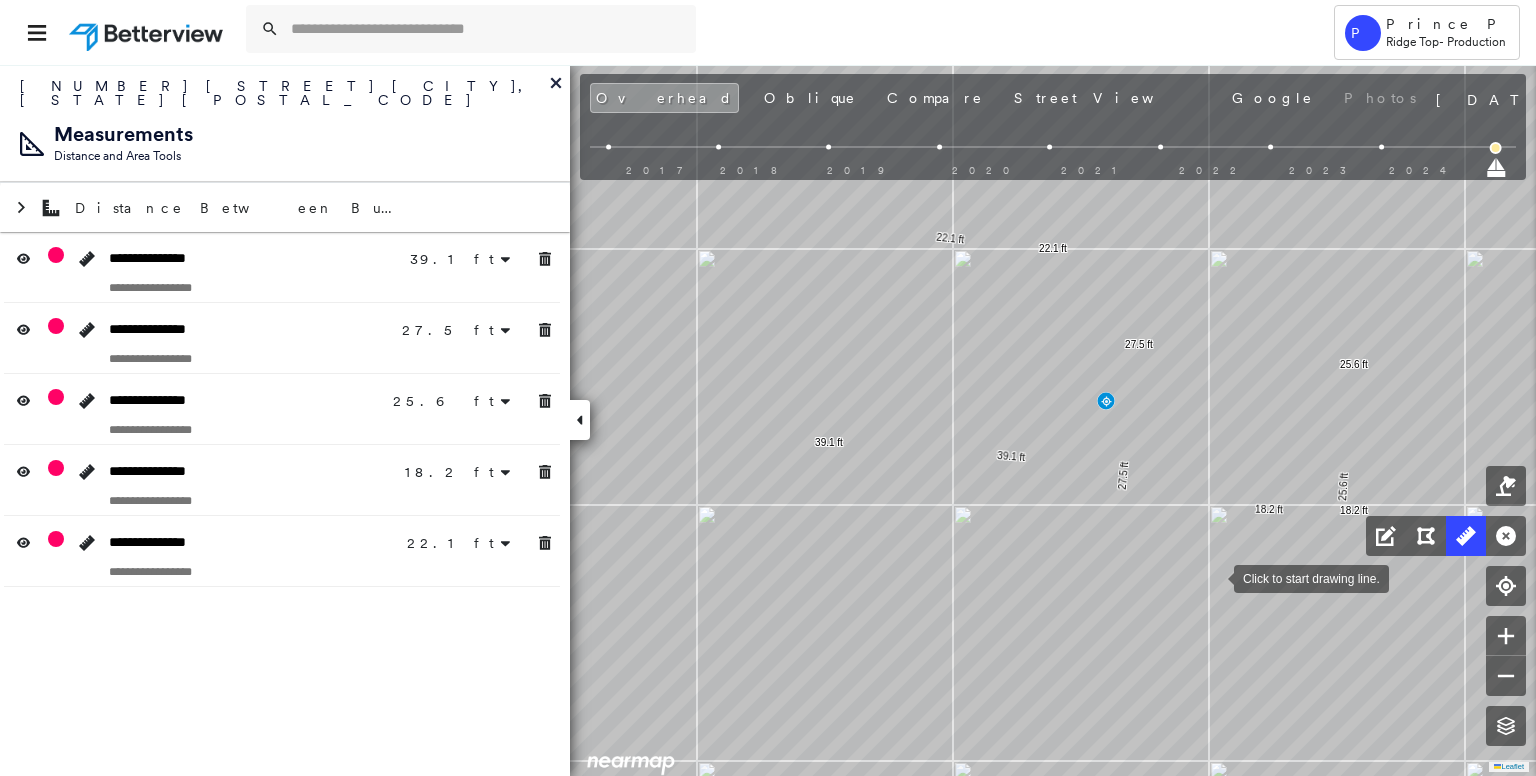 drag, startPoint x: 1152, startPoint y: 572, endPoint x: 1191, endPoint y: 598, distance: 46.872166 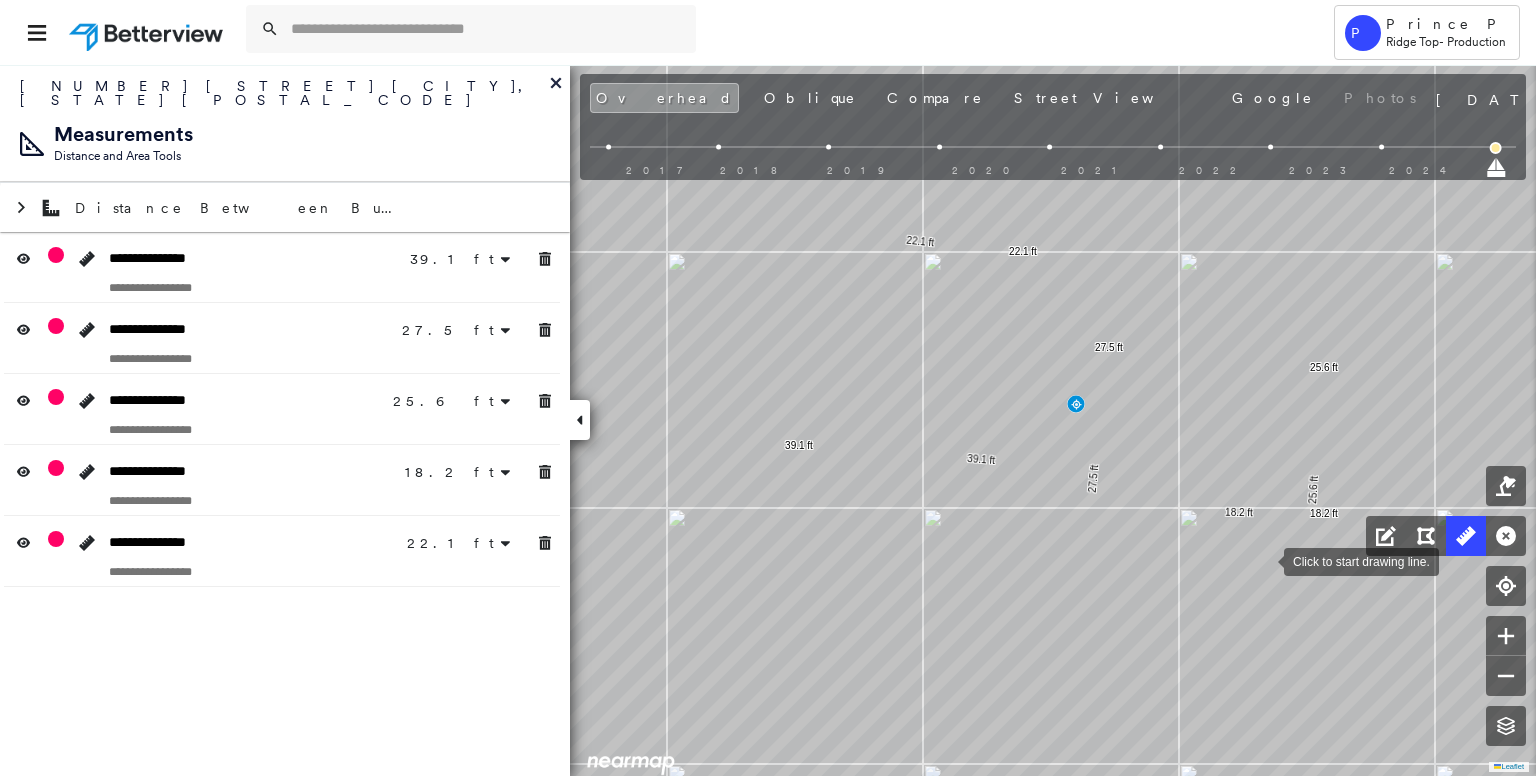 drag, startPoint x: 1283, startPoint y: 599, endPoint x: 1264, endPoint y: 561, distance: 42.48529 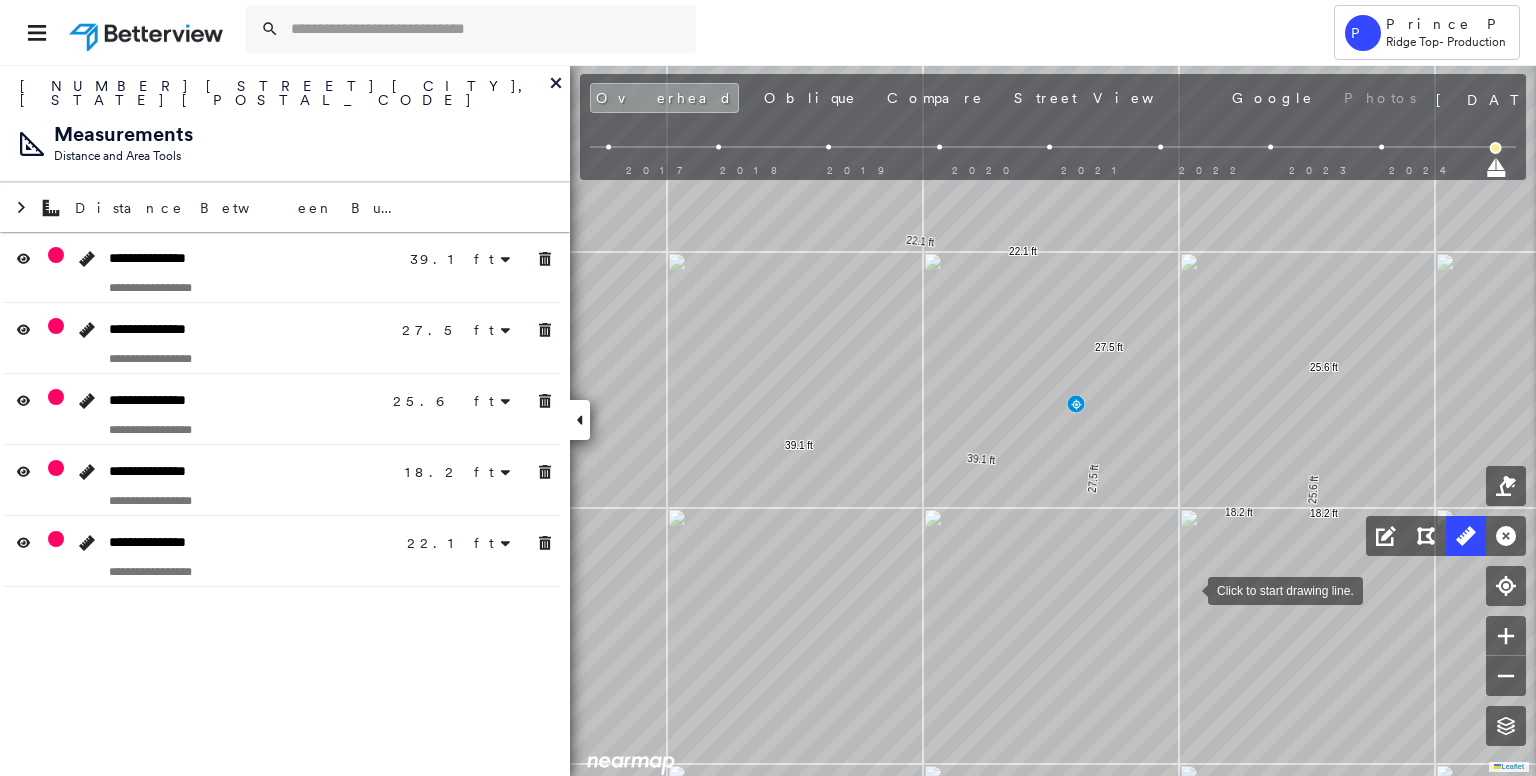 drag, startPoint x: 1188, startPoint y: 589, endPoint x: 1161, endPoint y: 543, distance: 53.338543 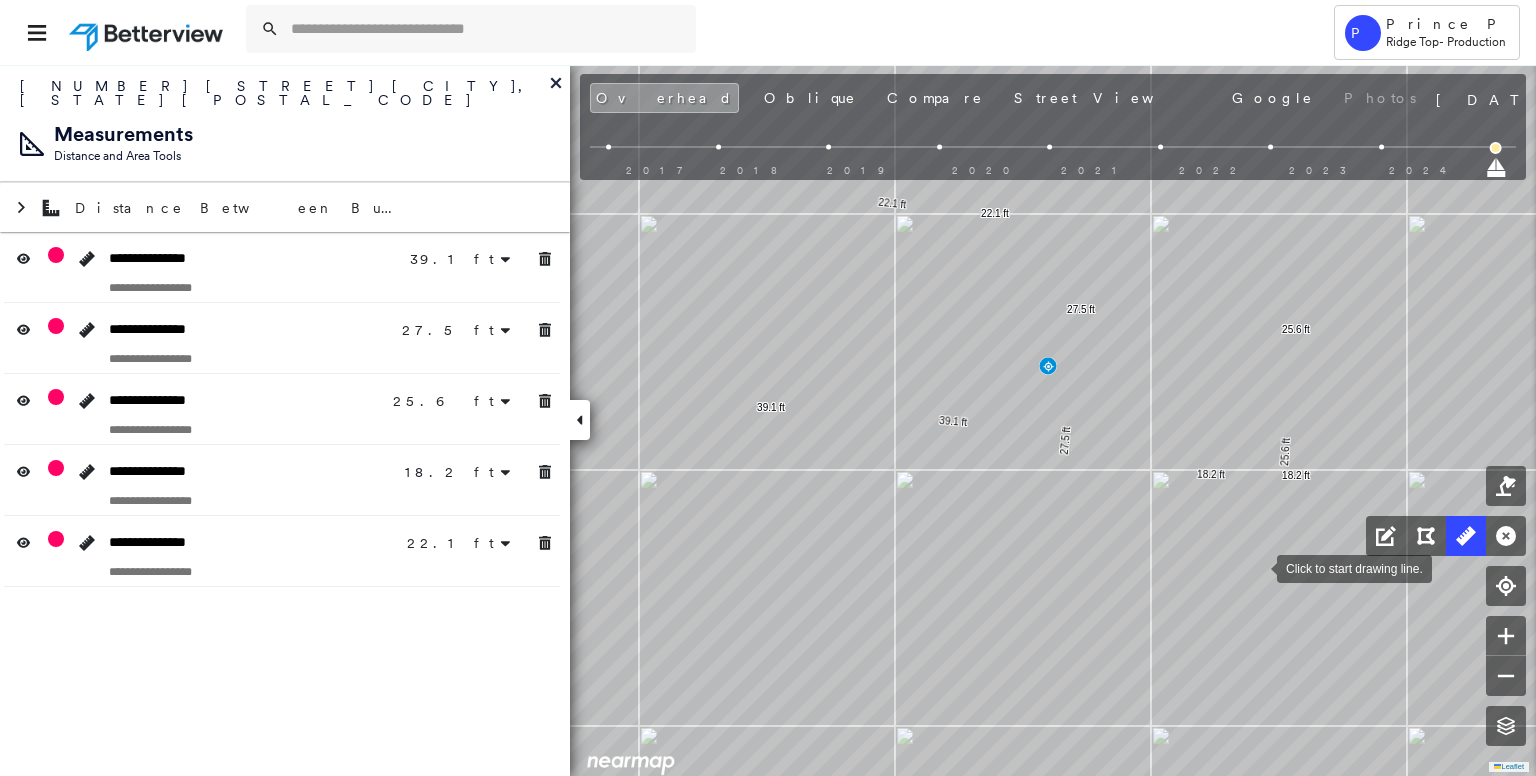 click at bounding box center [1257, 567] 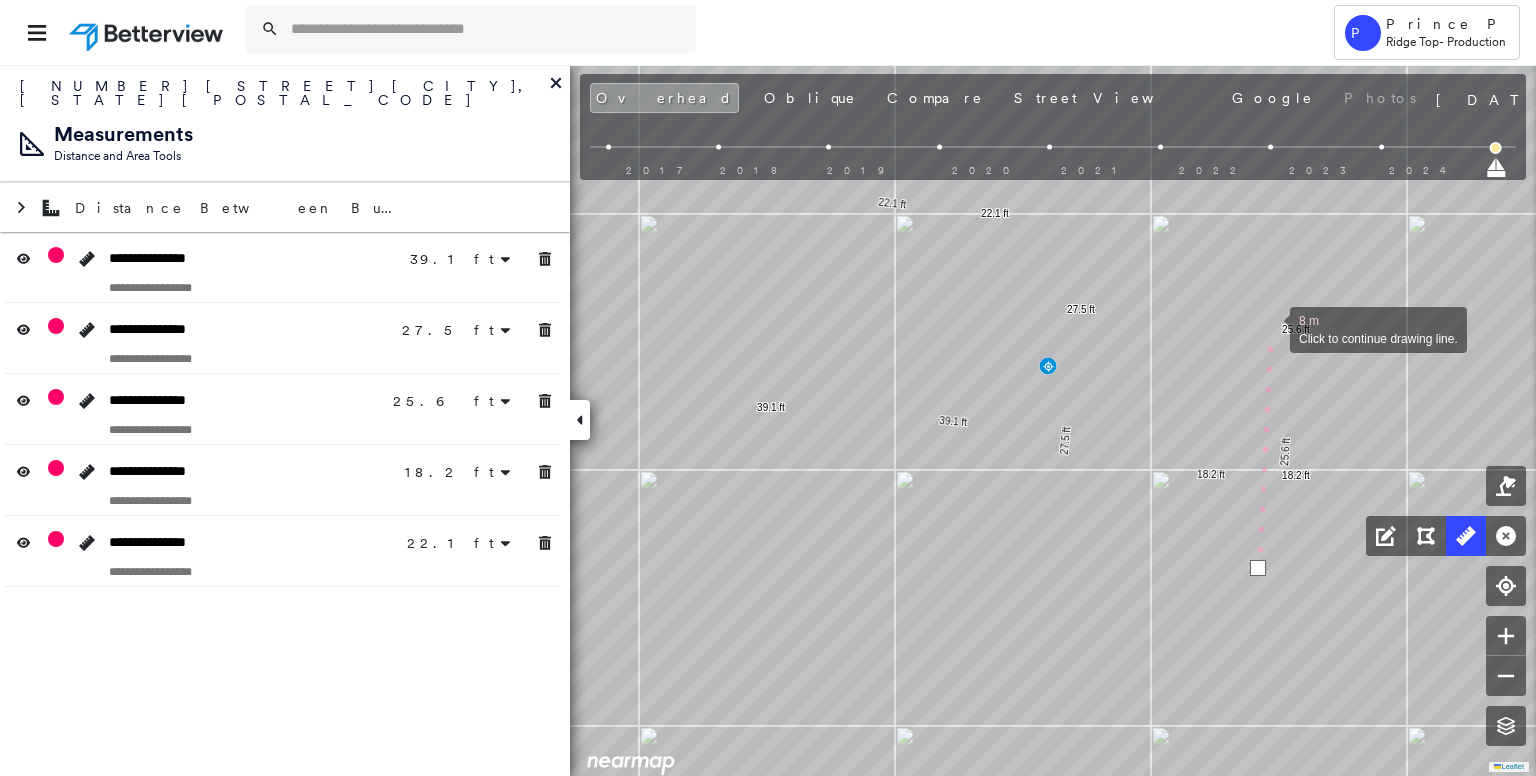 click at bounding box center (1270, 328) 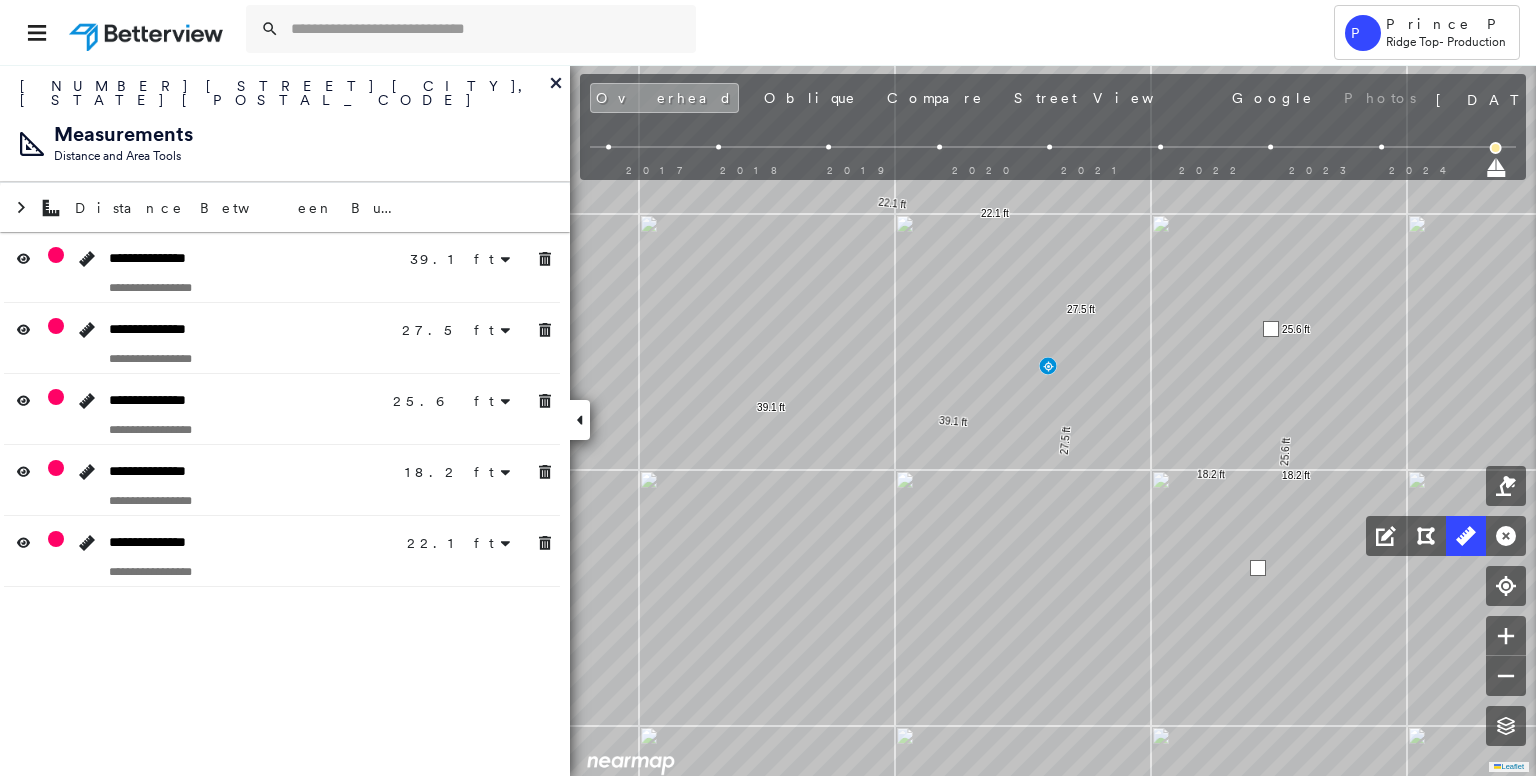 click at bounding box center (1271, 329) 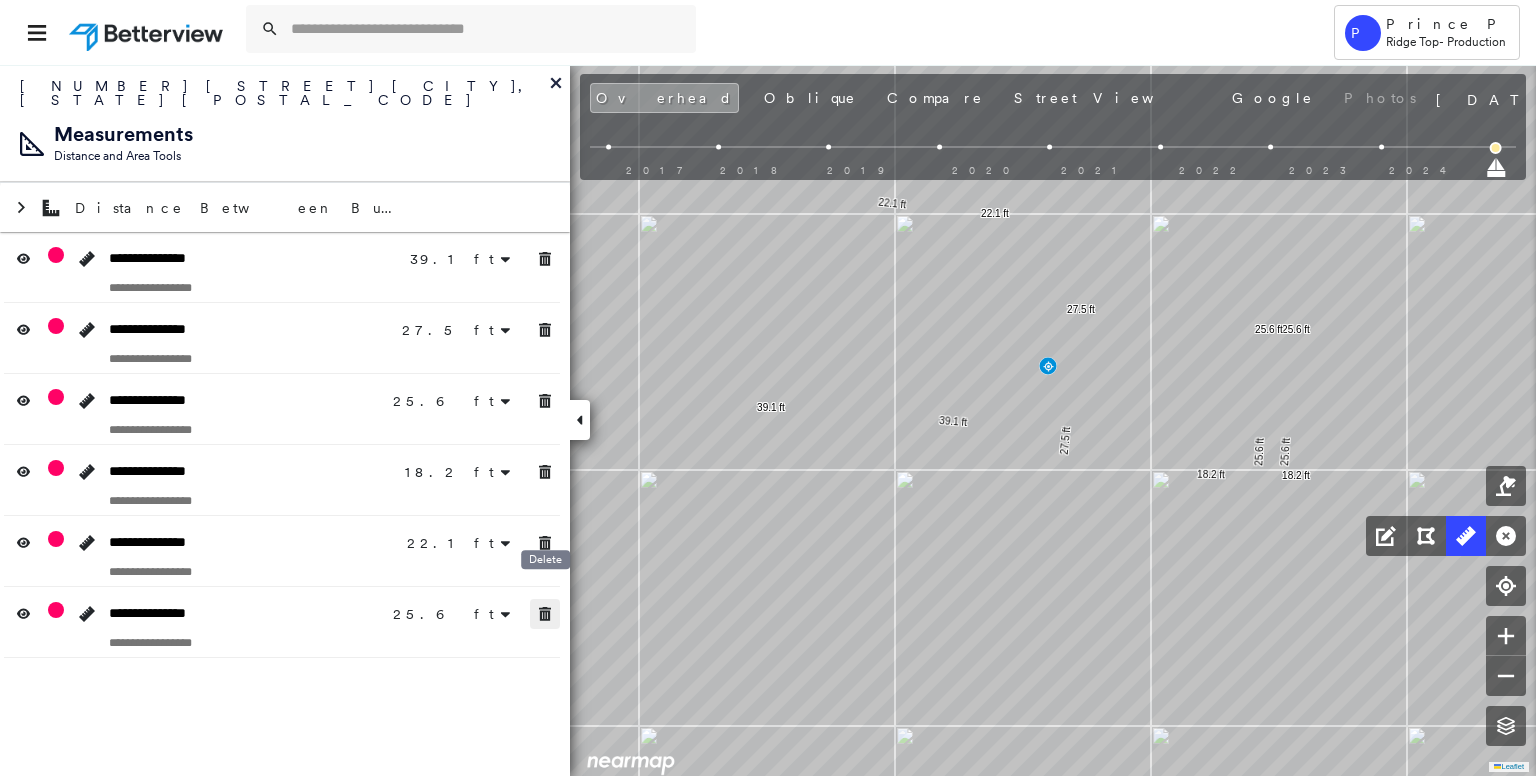 click 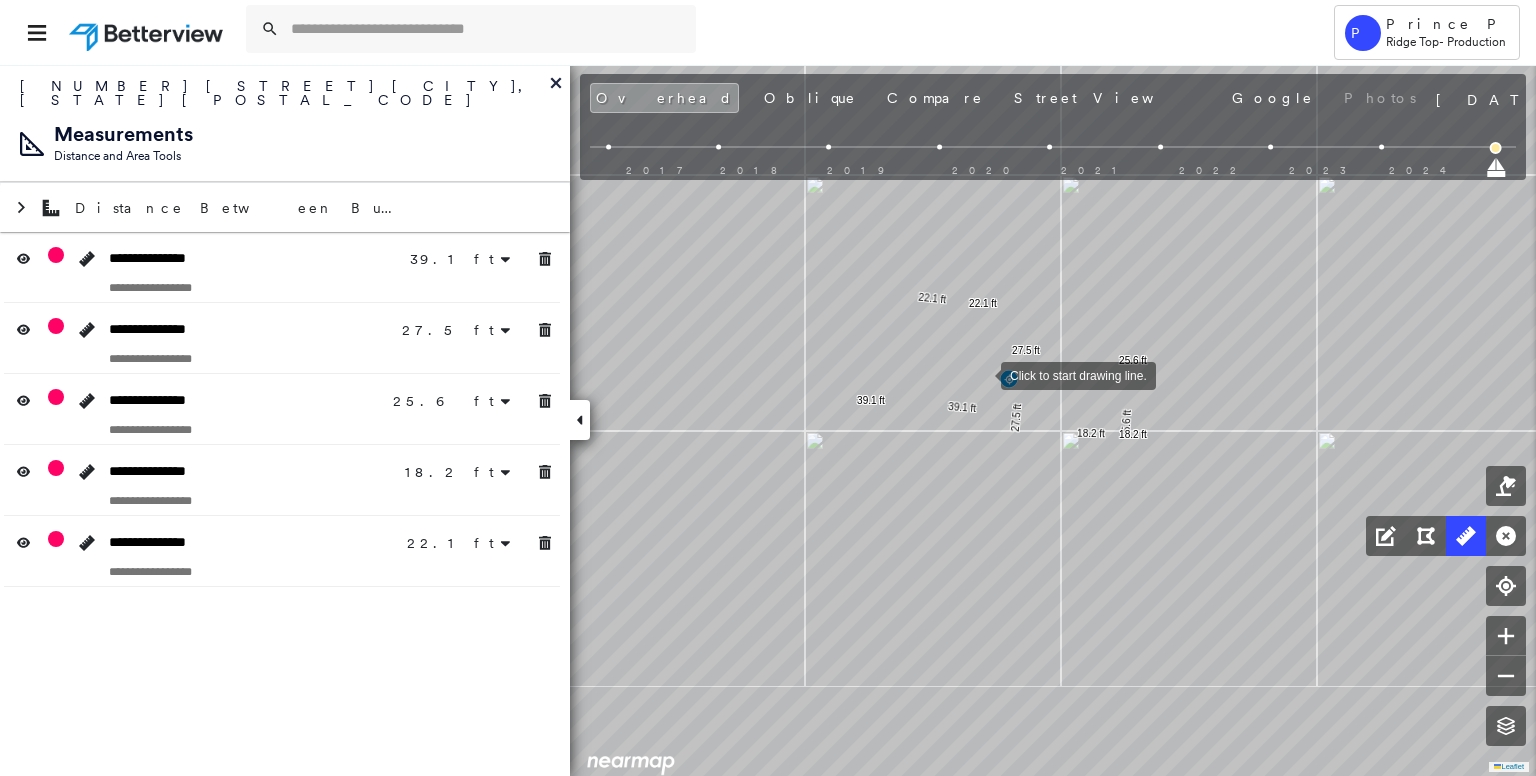 drag, startPoint x: 972, startPoint y: 325, endPoint x: 983, endPoint y: 394, distance: 69.87131 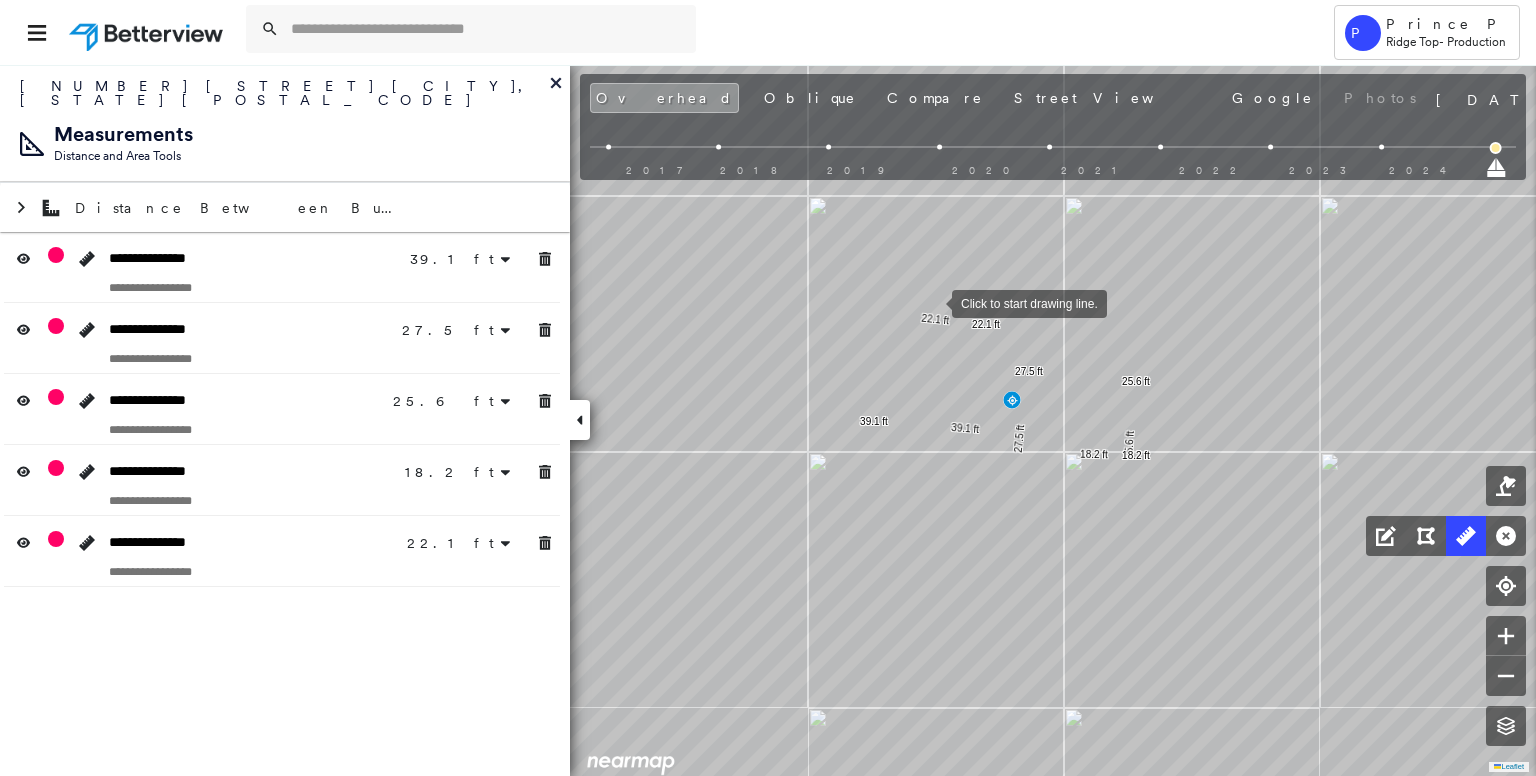 click at bounding box center [932, 302] 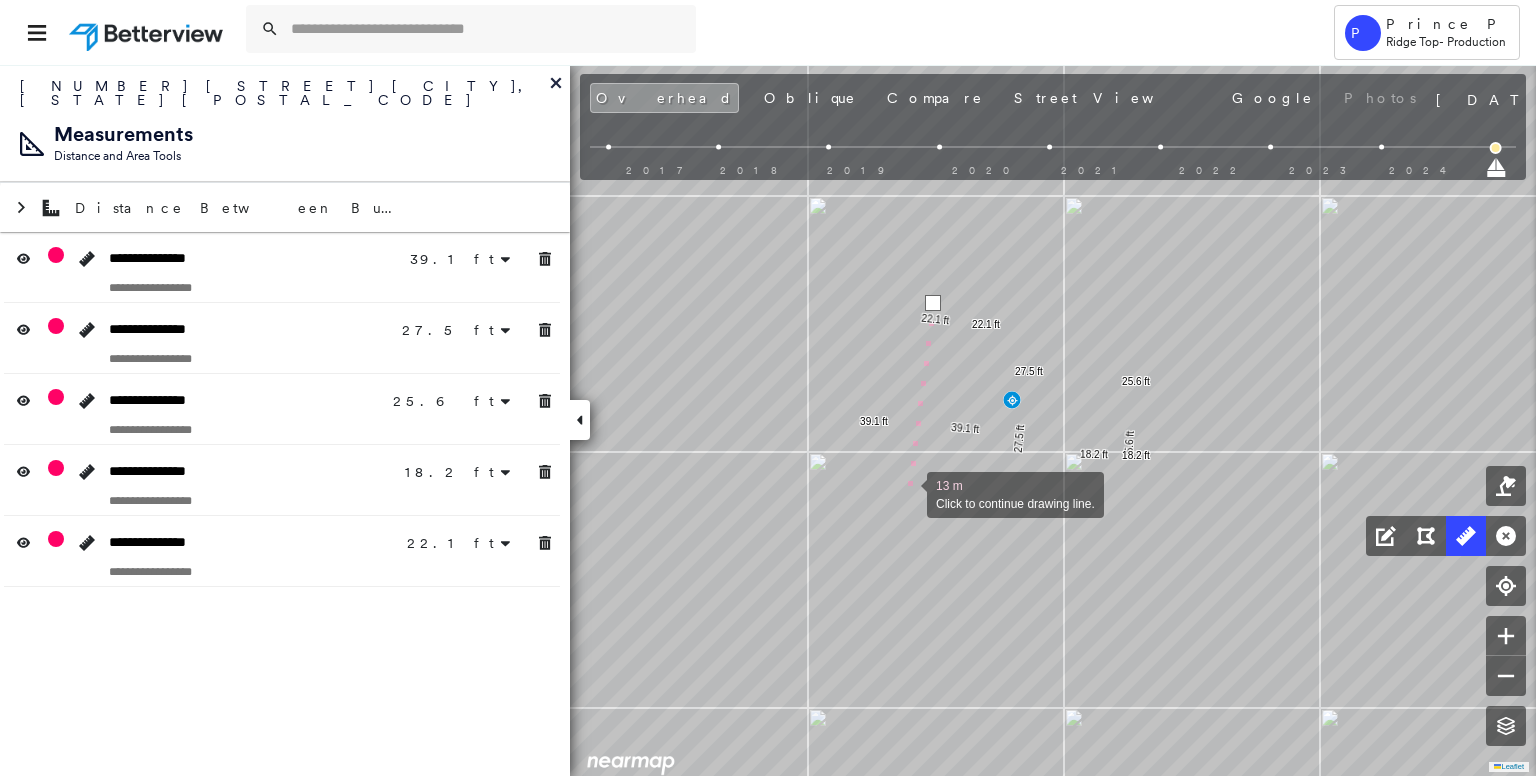 click at bounding box center [907, 493] 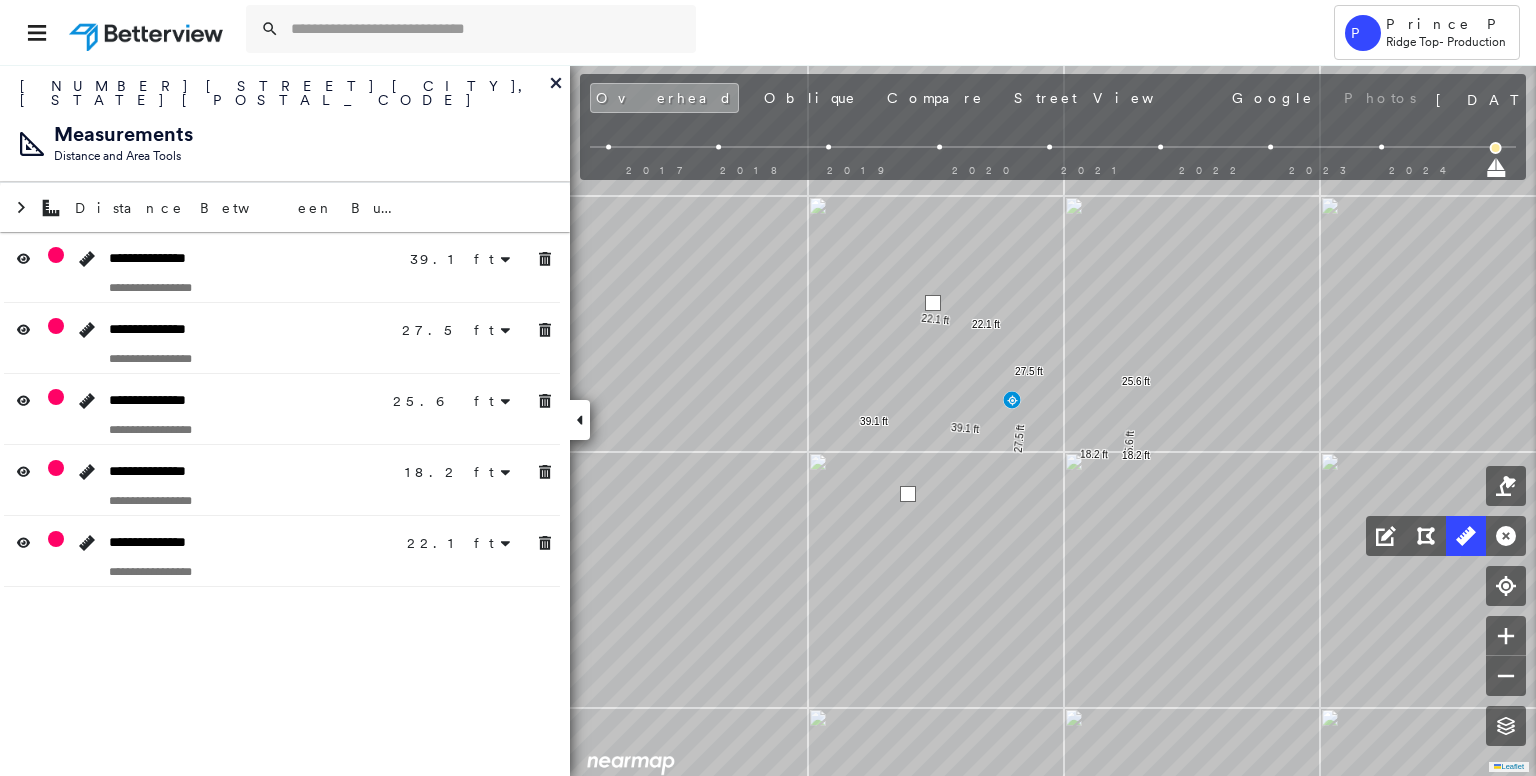 click at bounding box center (908, 494) 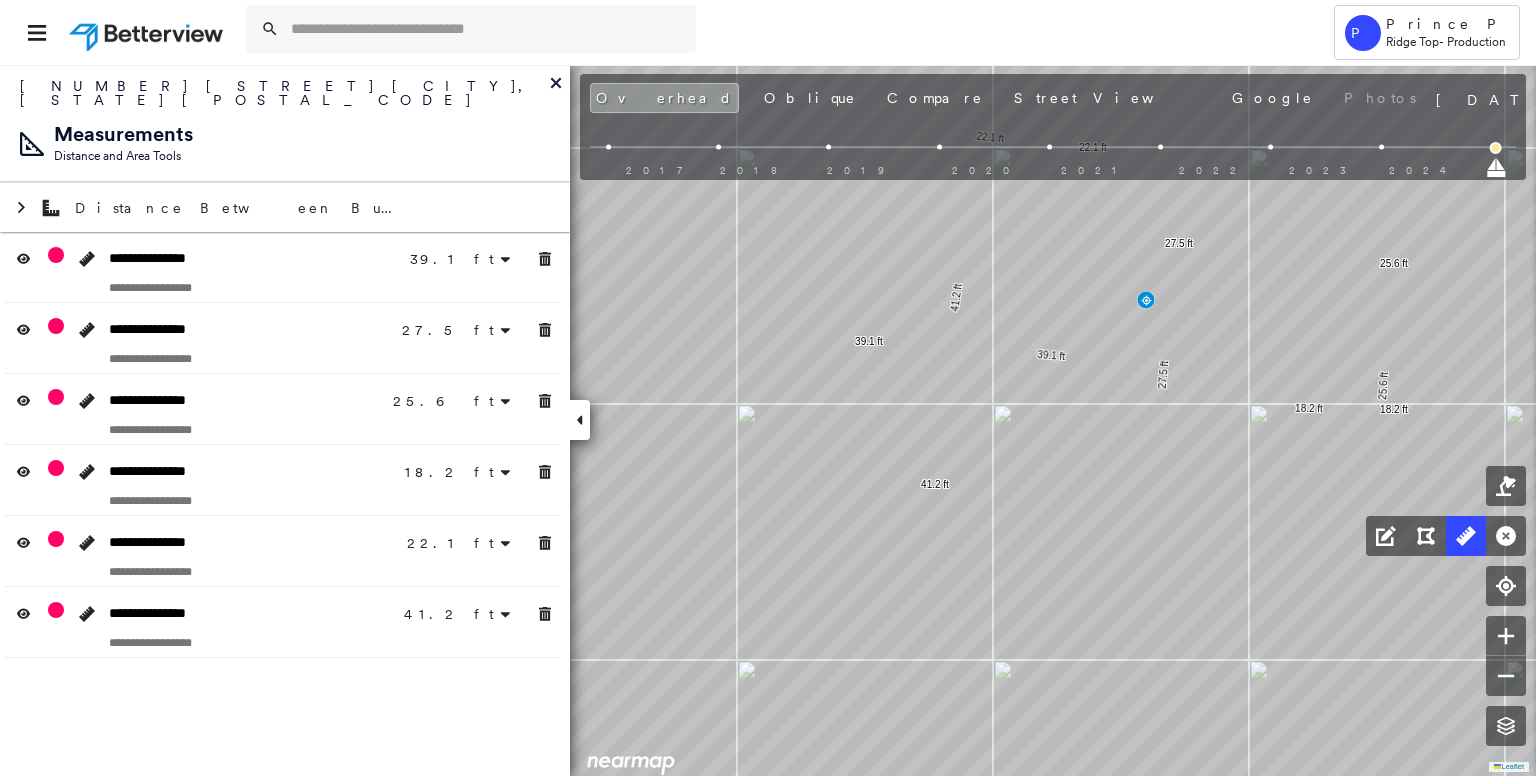 click on "**********" at bounding box center [285, 445] 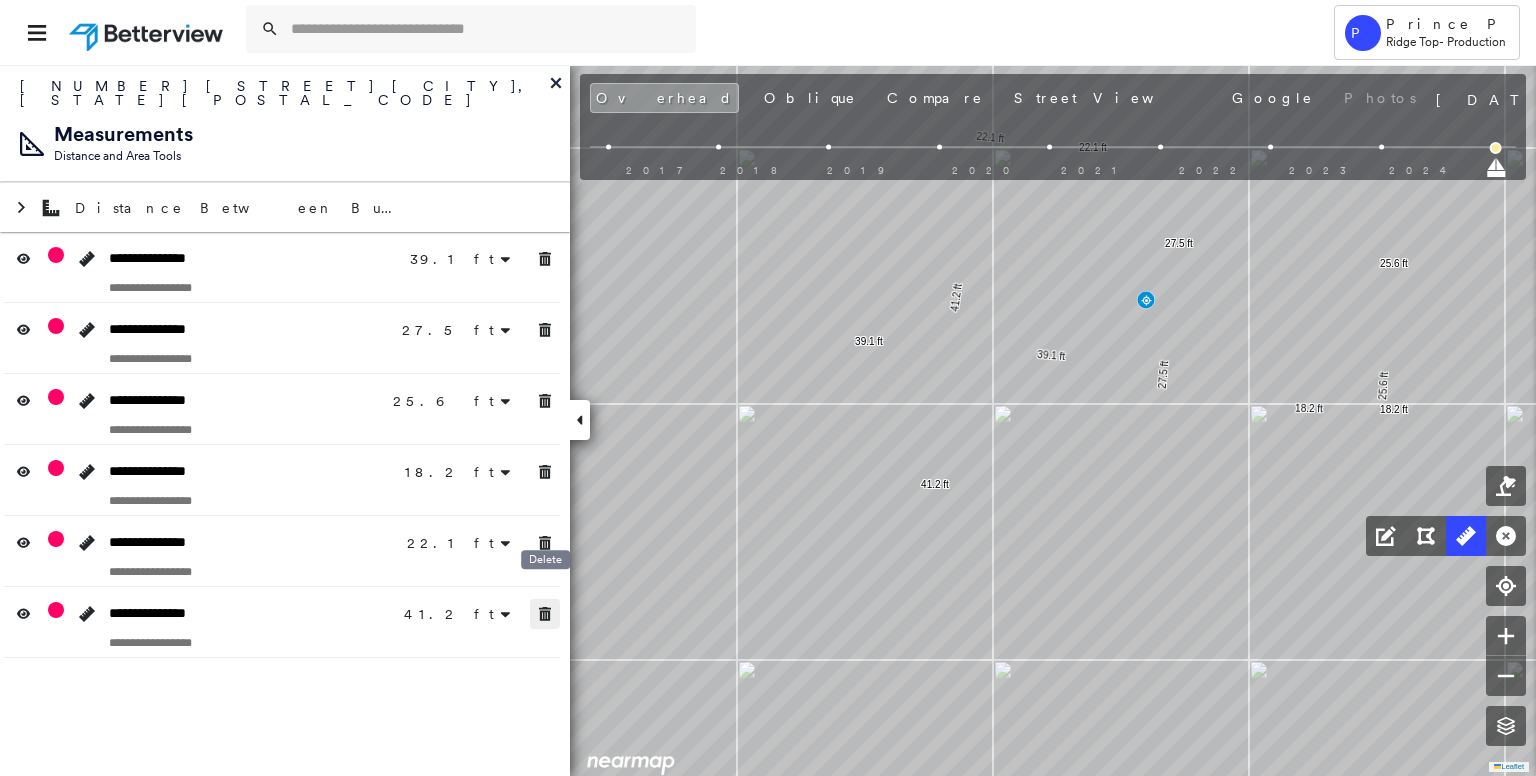 click 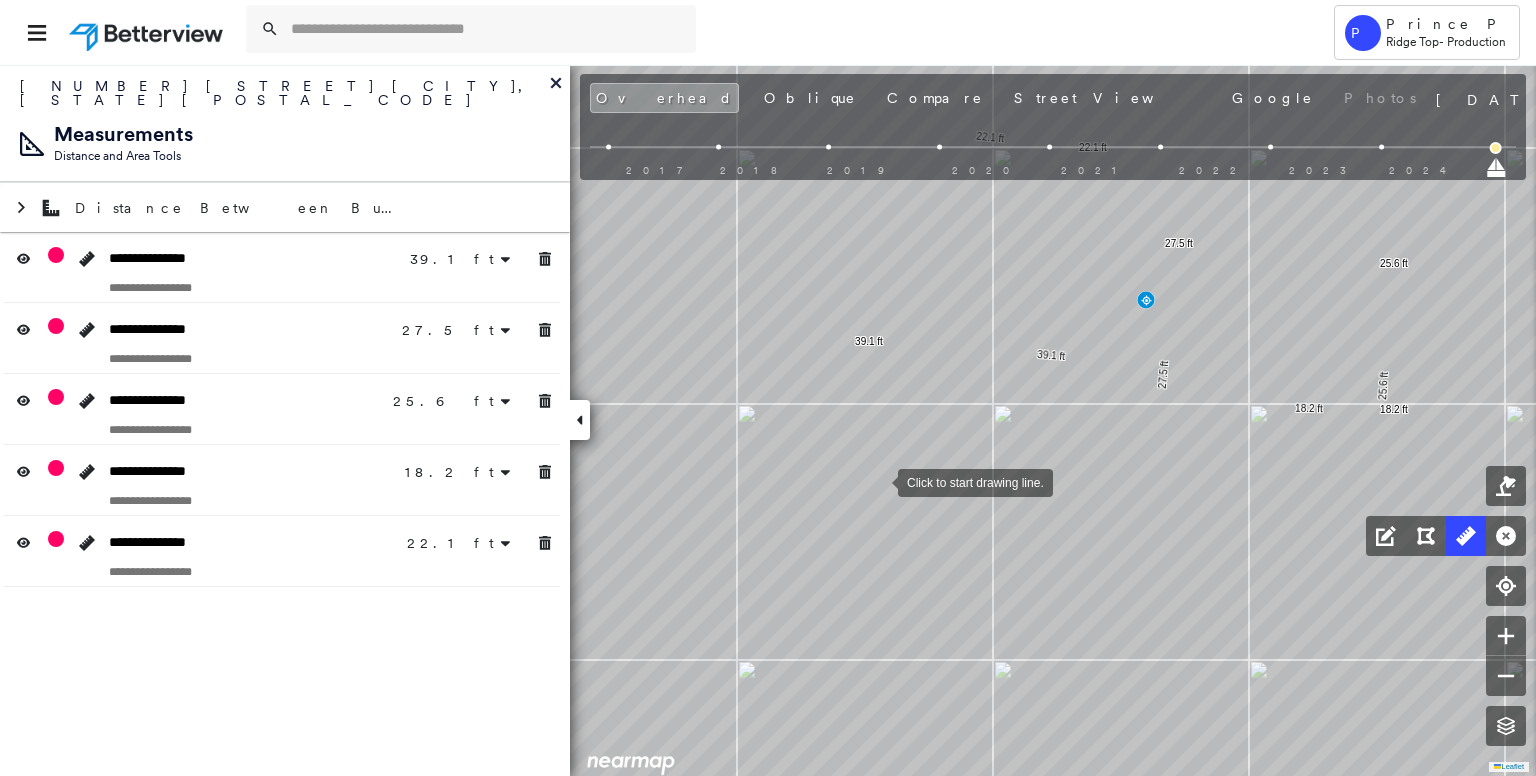 click at bounding box center (878, 481) 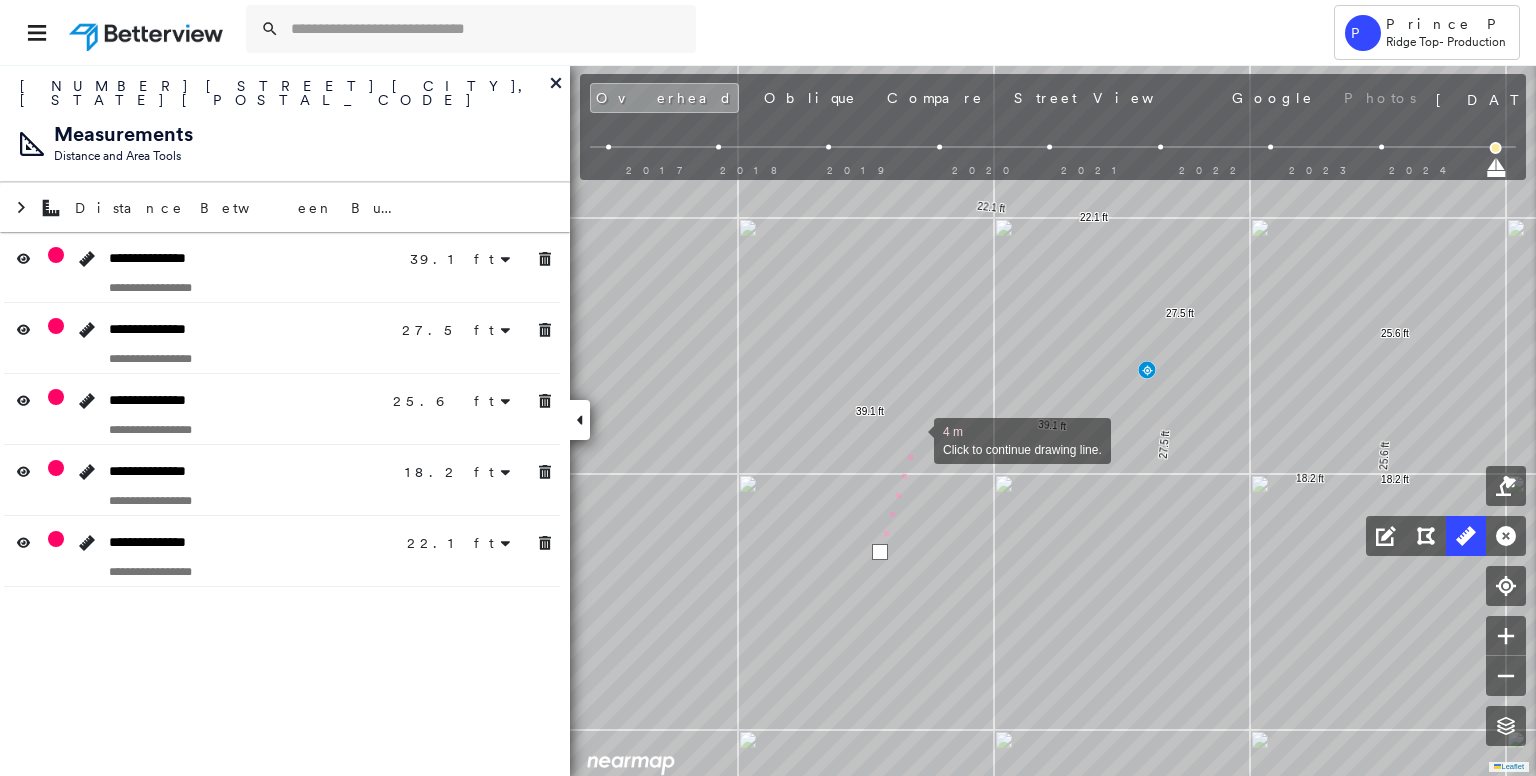 drag, startPoint x: 914, startPoint y: 364, endPoint x: 904, endPoint y: 484, distance: 120.41595 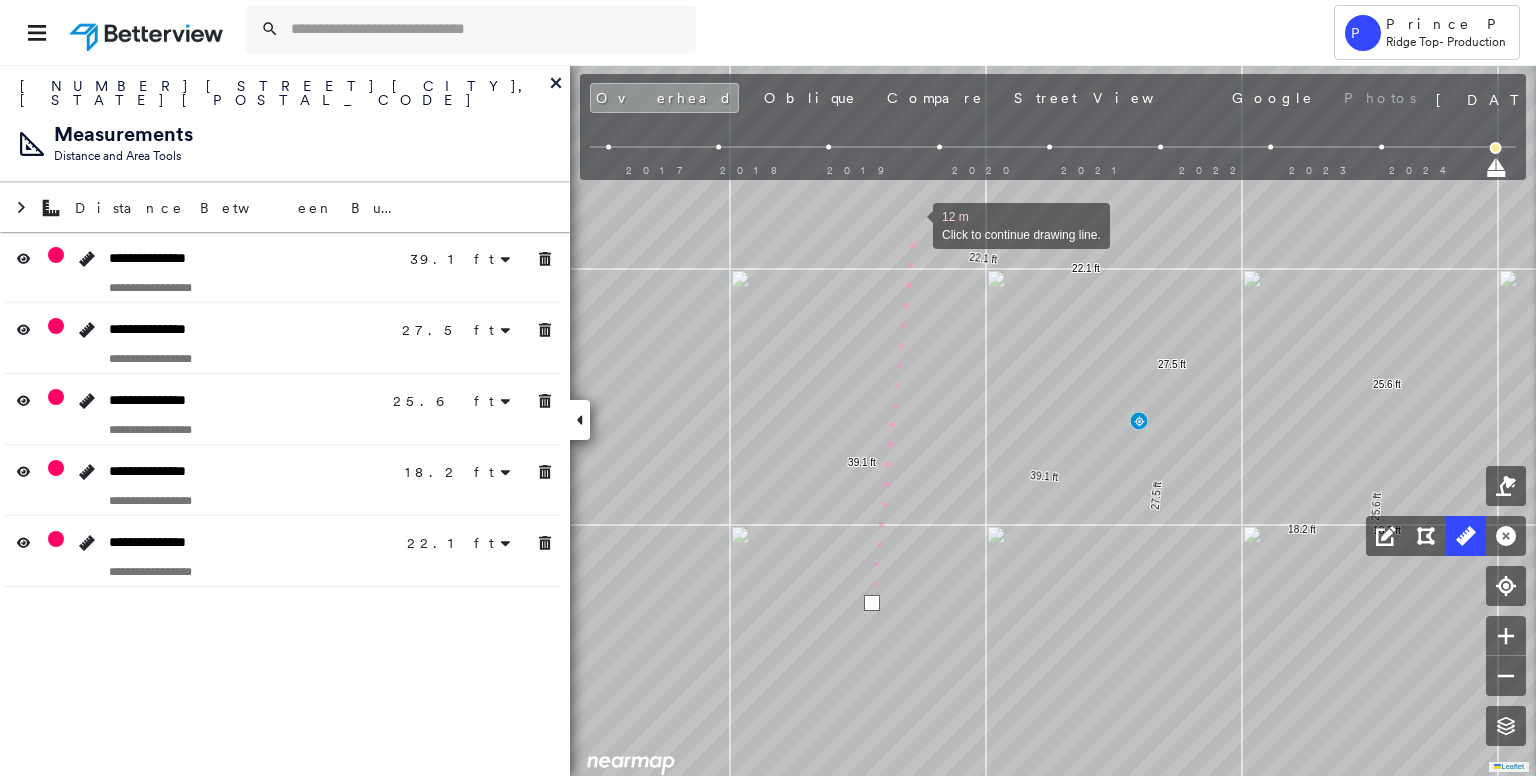 click at bounding box center (913, 224) 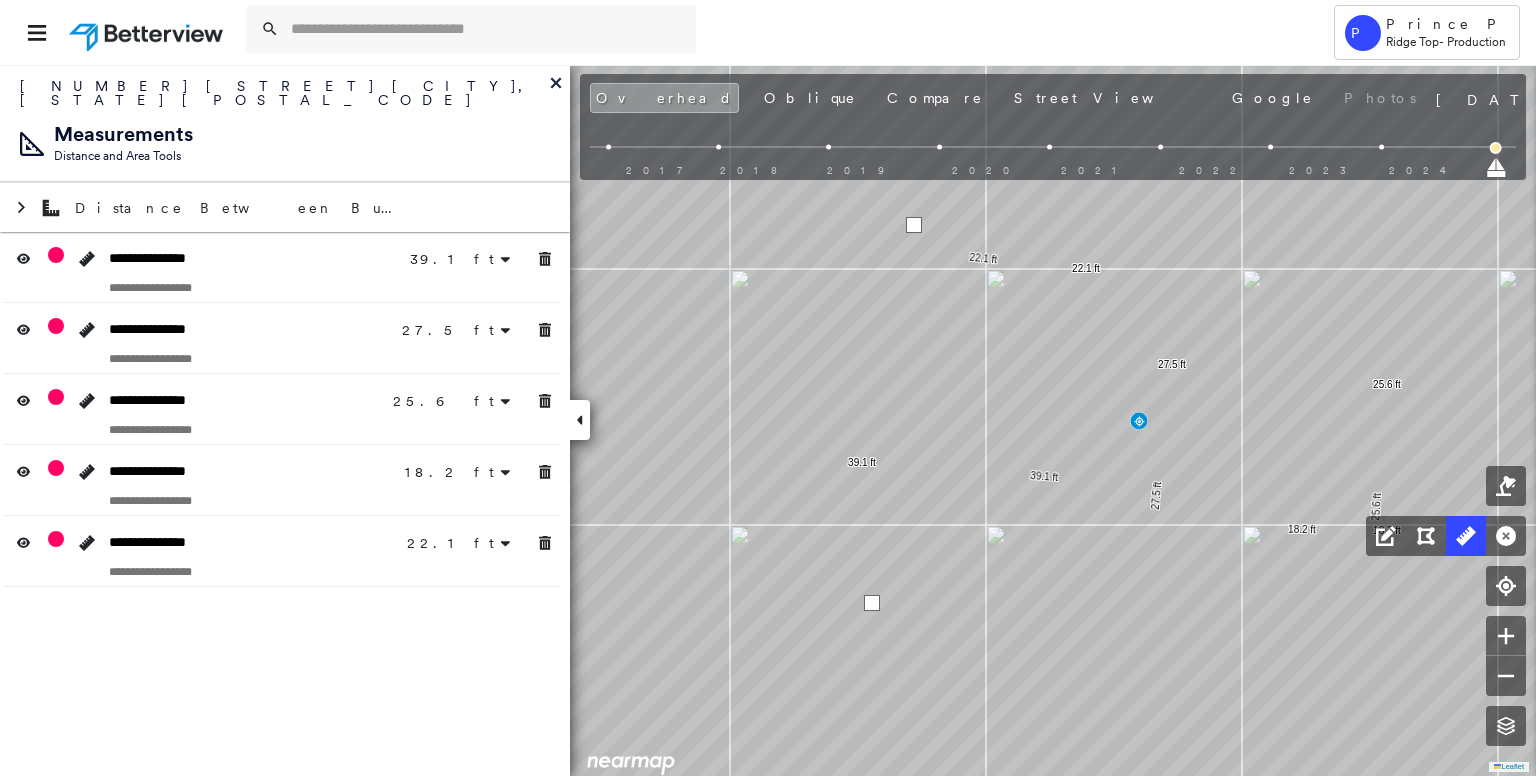 click at bounding box center [914, 225] 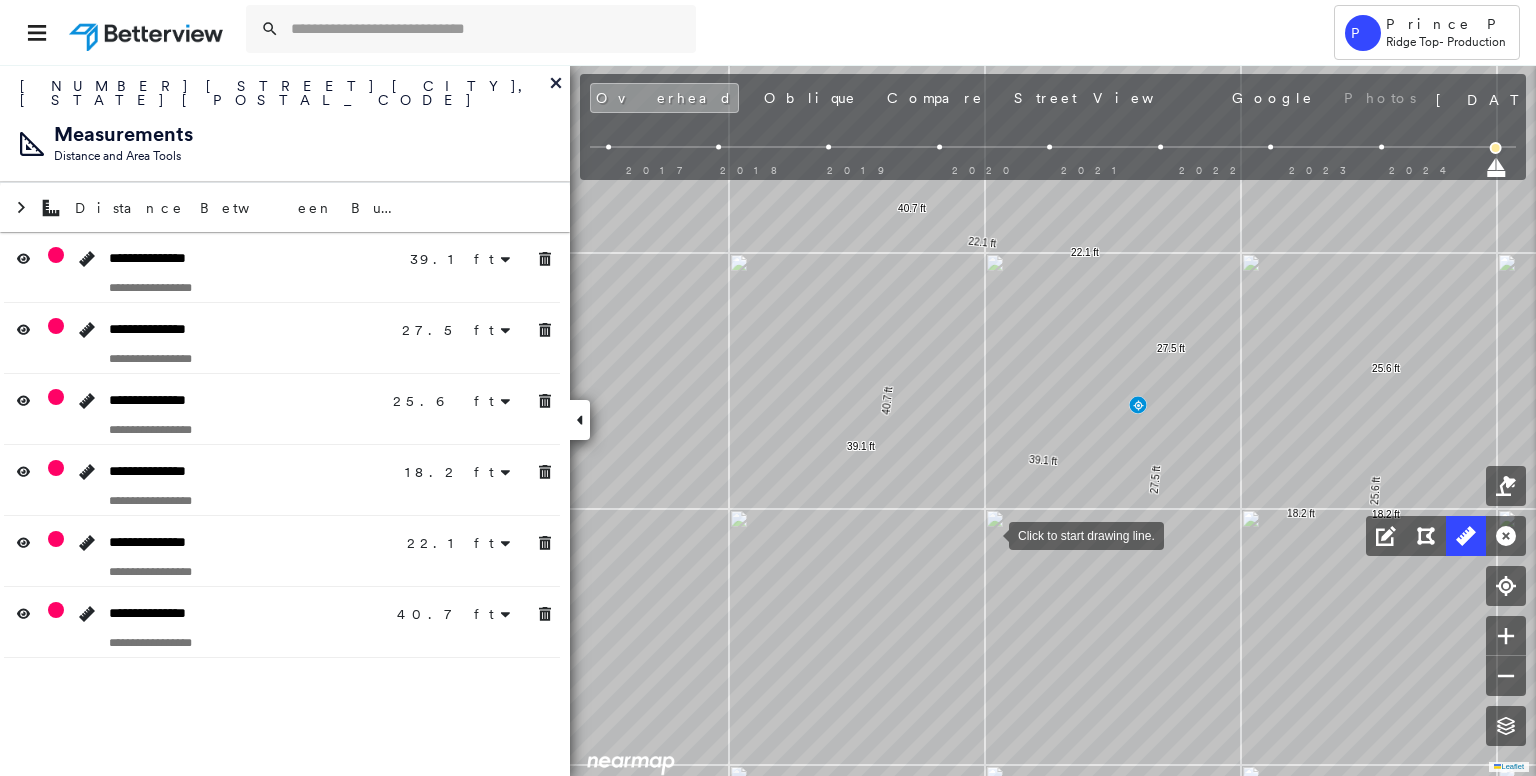 drag, startPoint x: 990, startPoint y: 553, endPoint x: 996, endPoint y: 520, distance: 33.54102 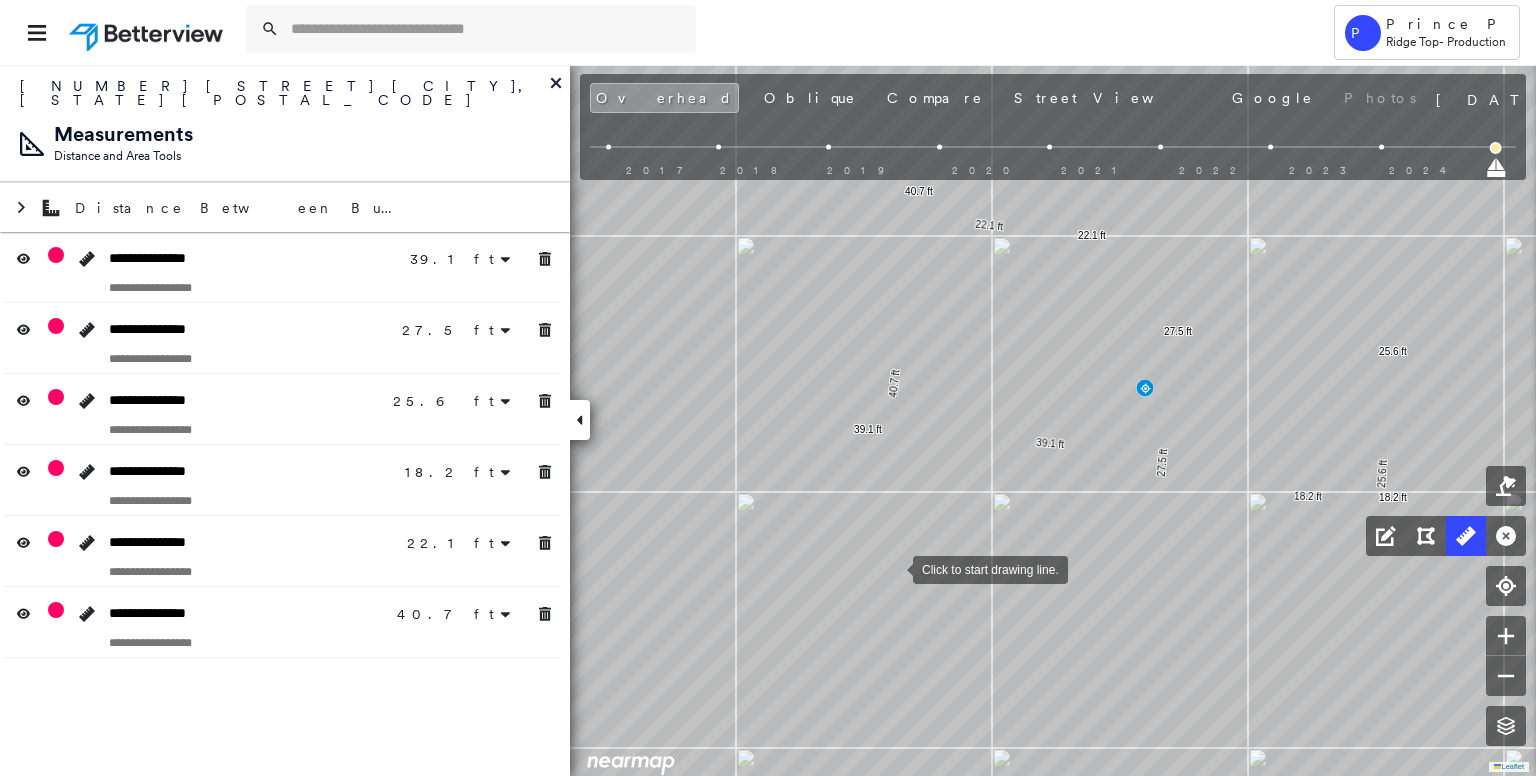 click at bounding box center [893, 568] 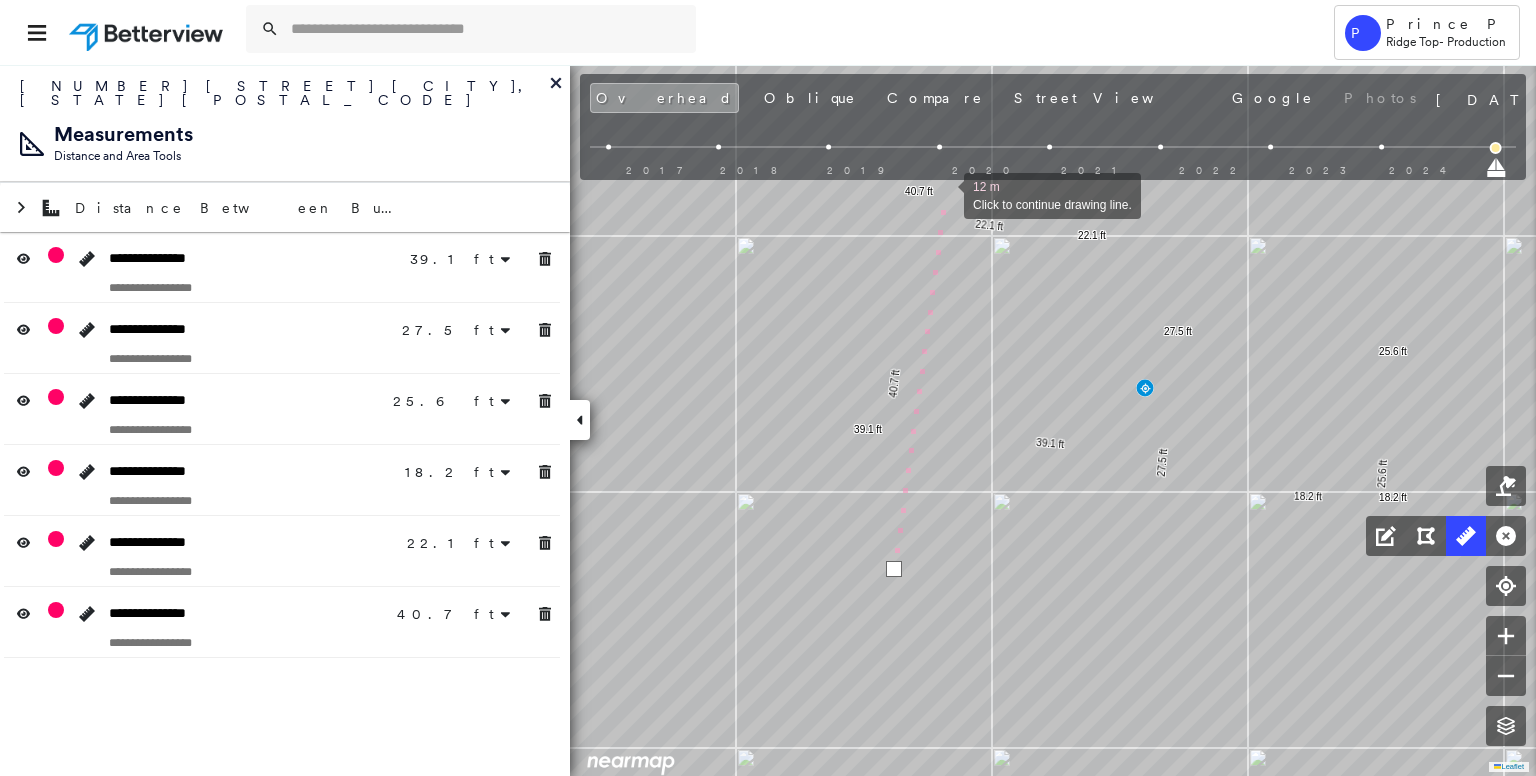 click at bounding box center [944, 194] 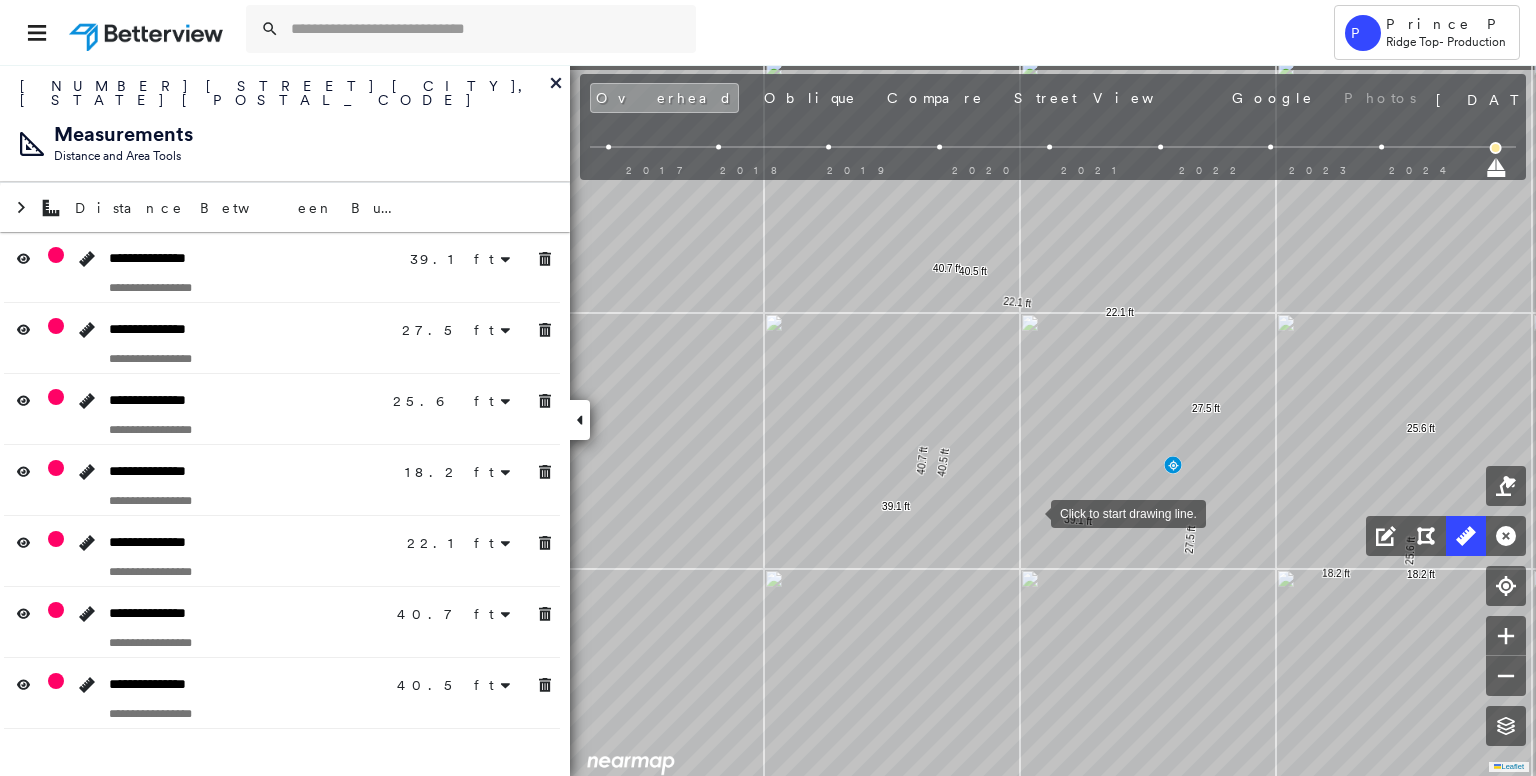drag, startPoint x: 1008, startPoint y: 437, endPoint x: 1030, endPoint y: 510, distance: 76.243034 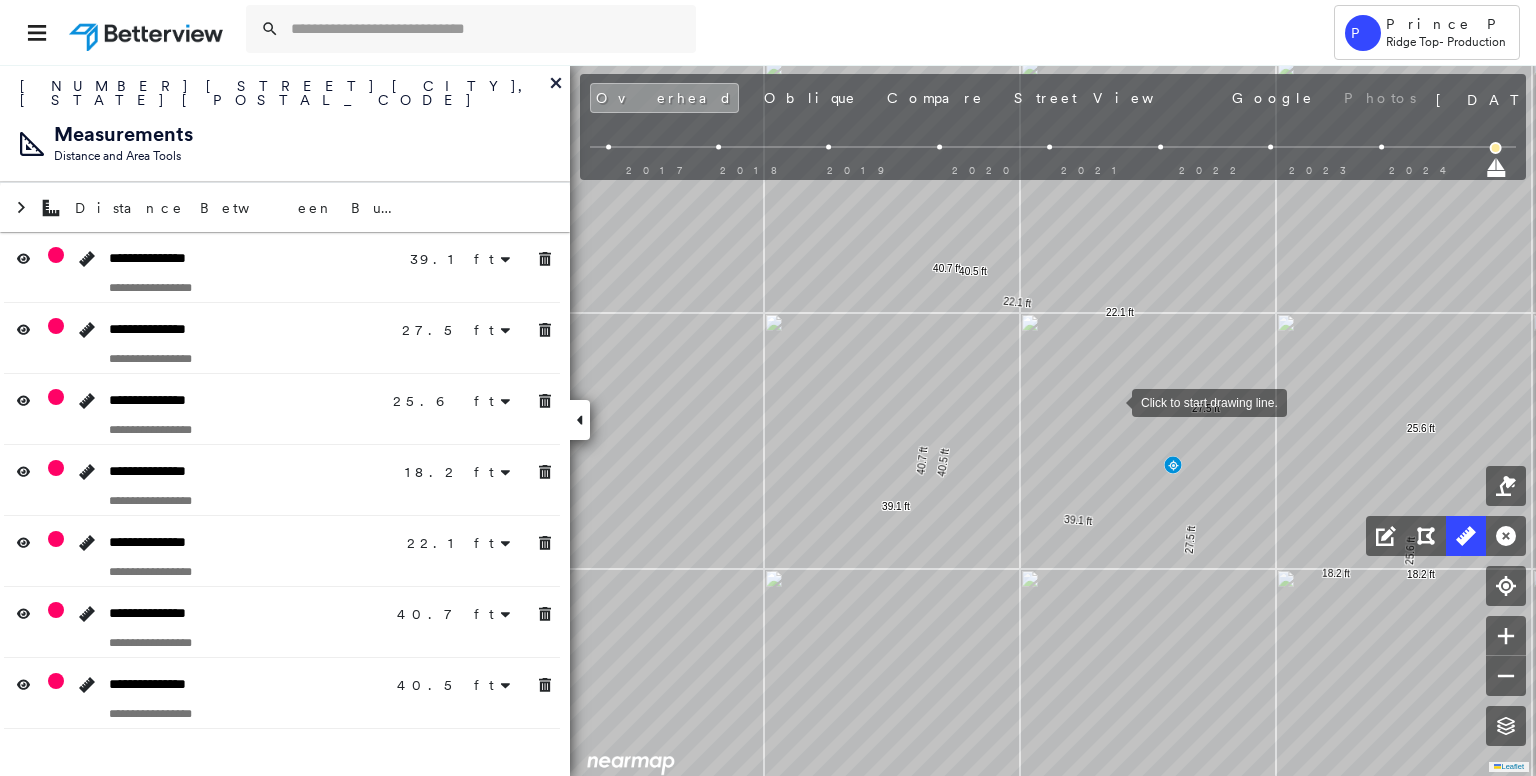 click at bounding box center (1112, 401) 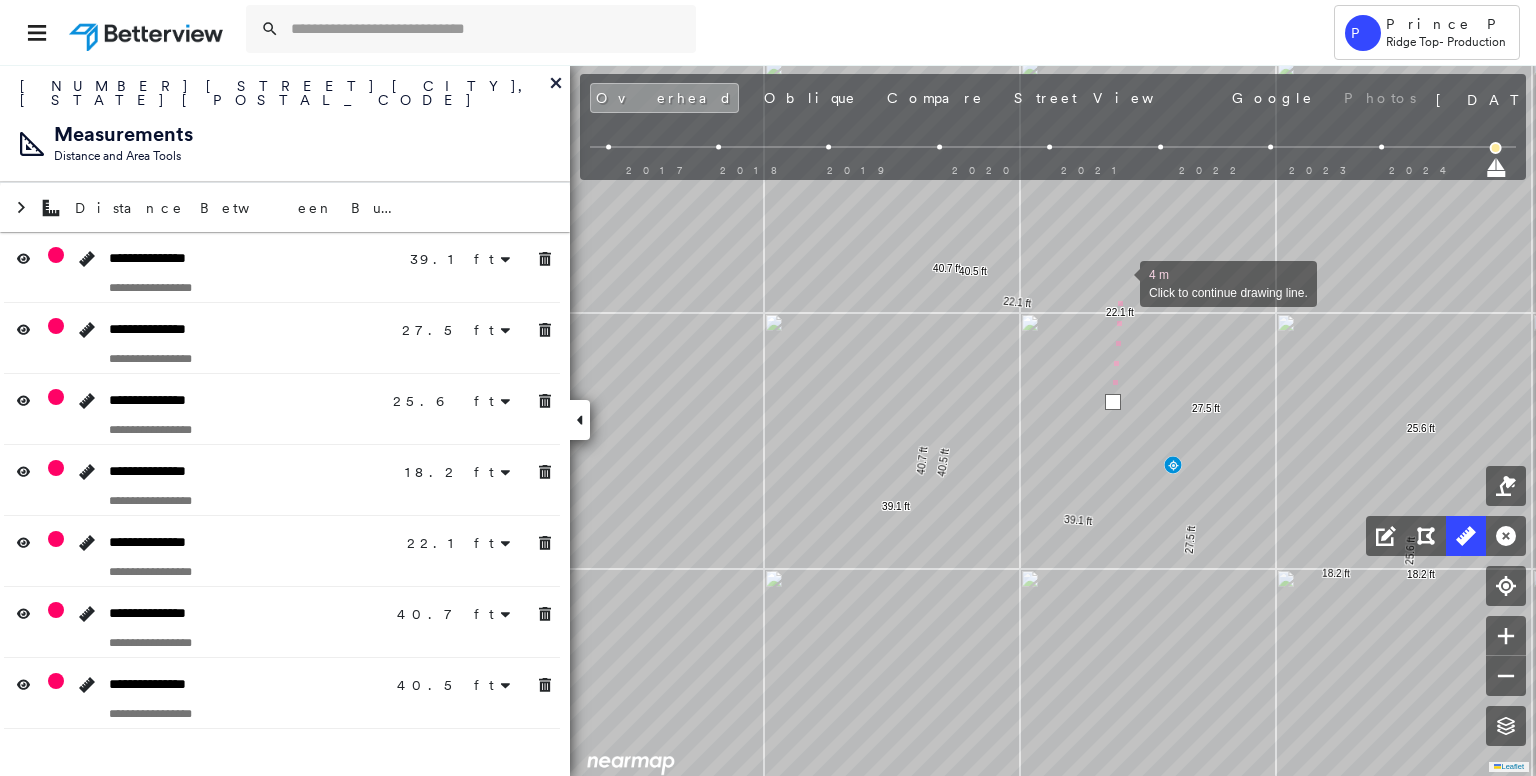 click at bounding box center (1120, 282) 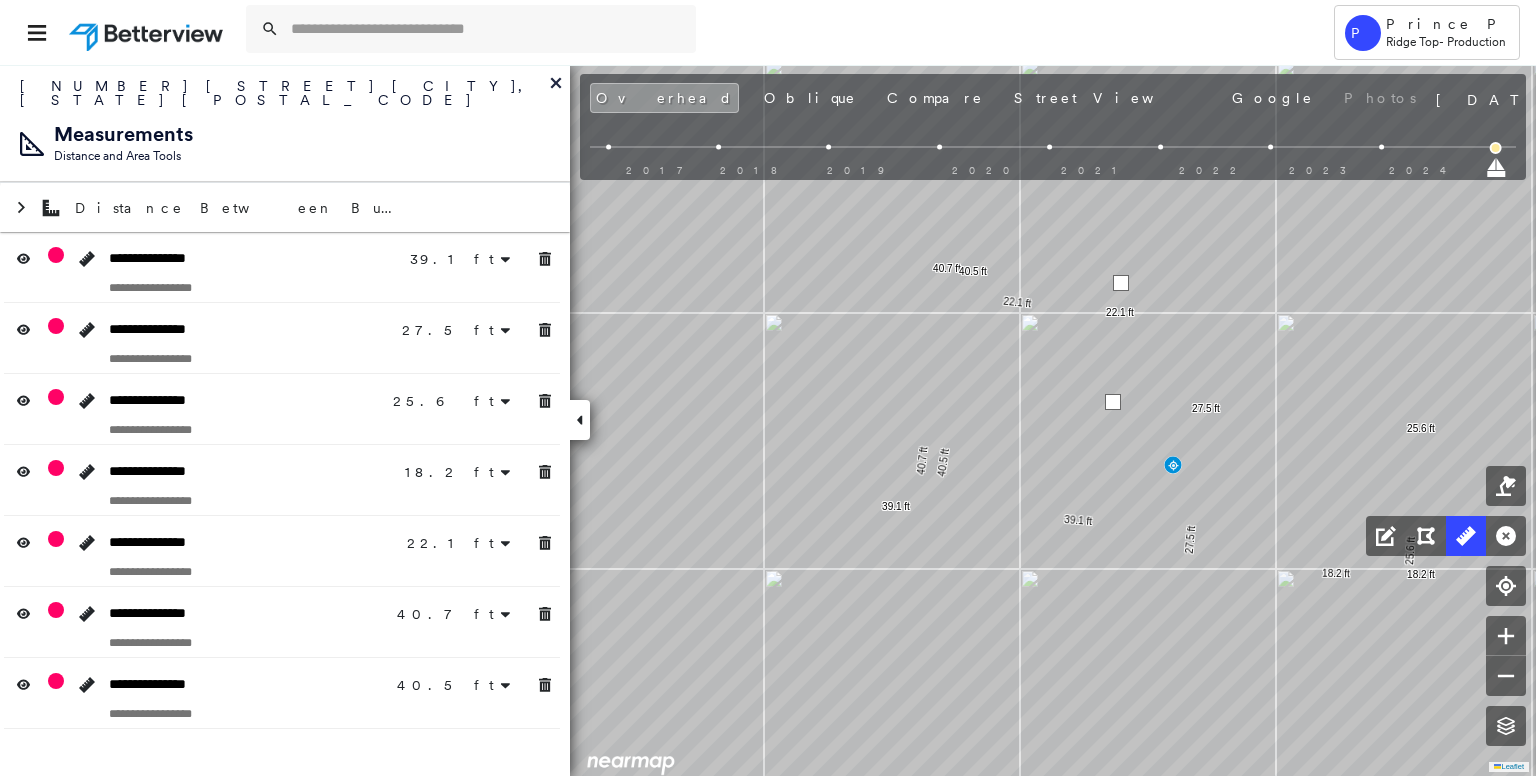click at bounding box center [1121, 283] 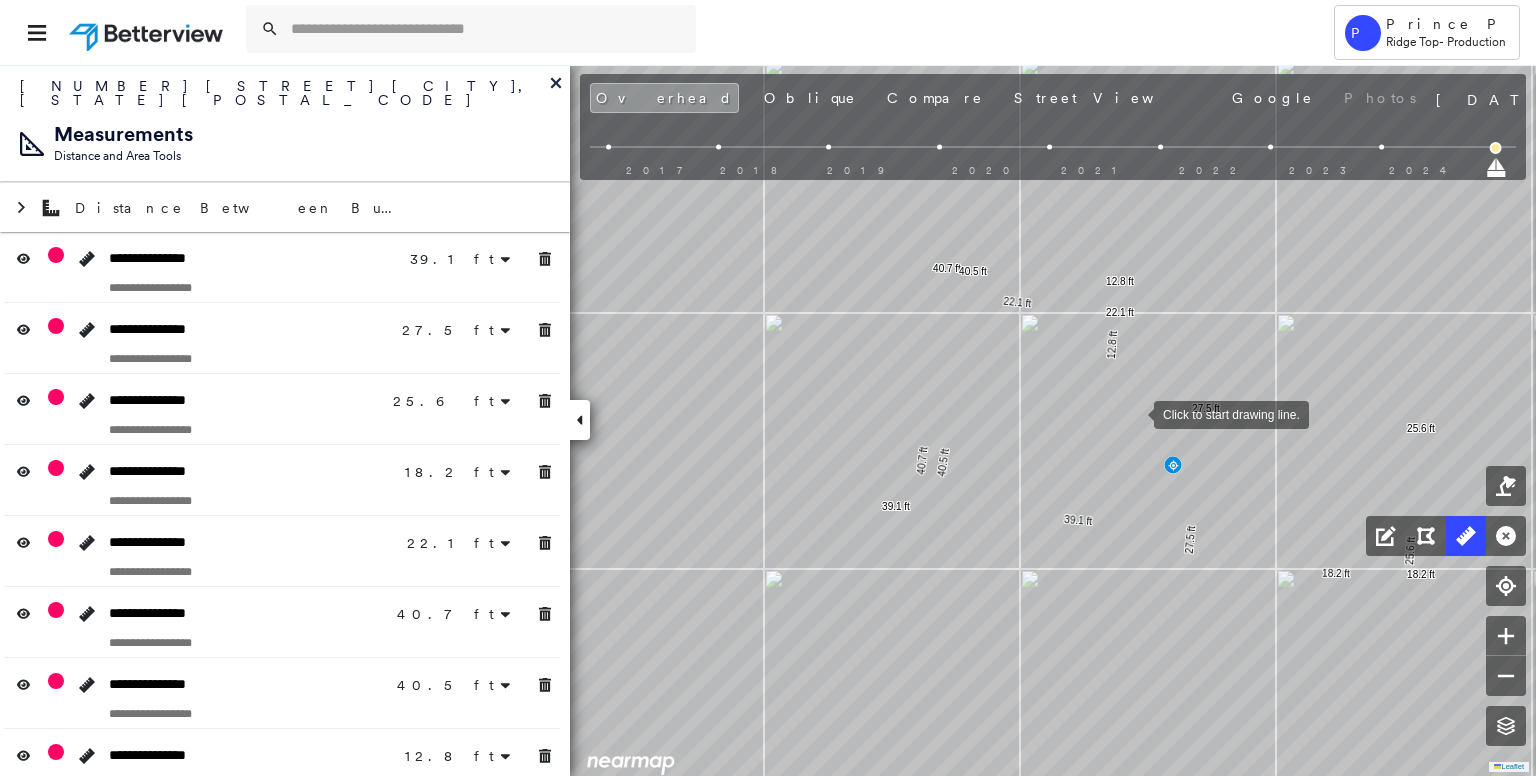 drag, startPoint x: 1134, startPoint y: 413, endPoint x: 1133, endPoint y: 424, distance: 11.045361 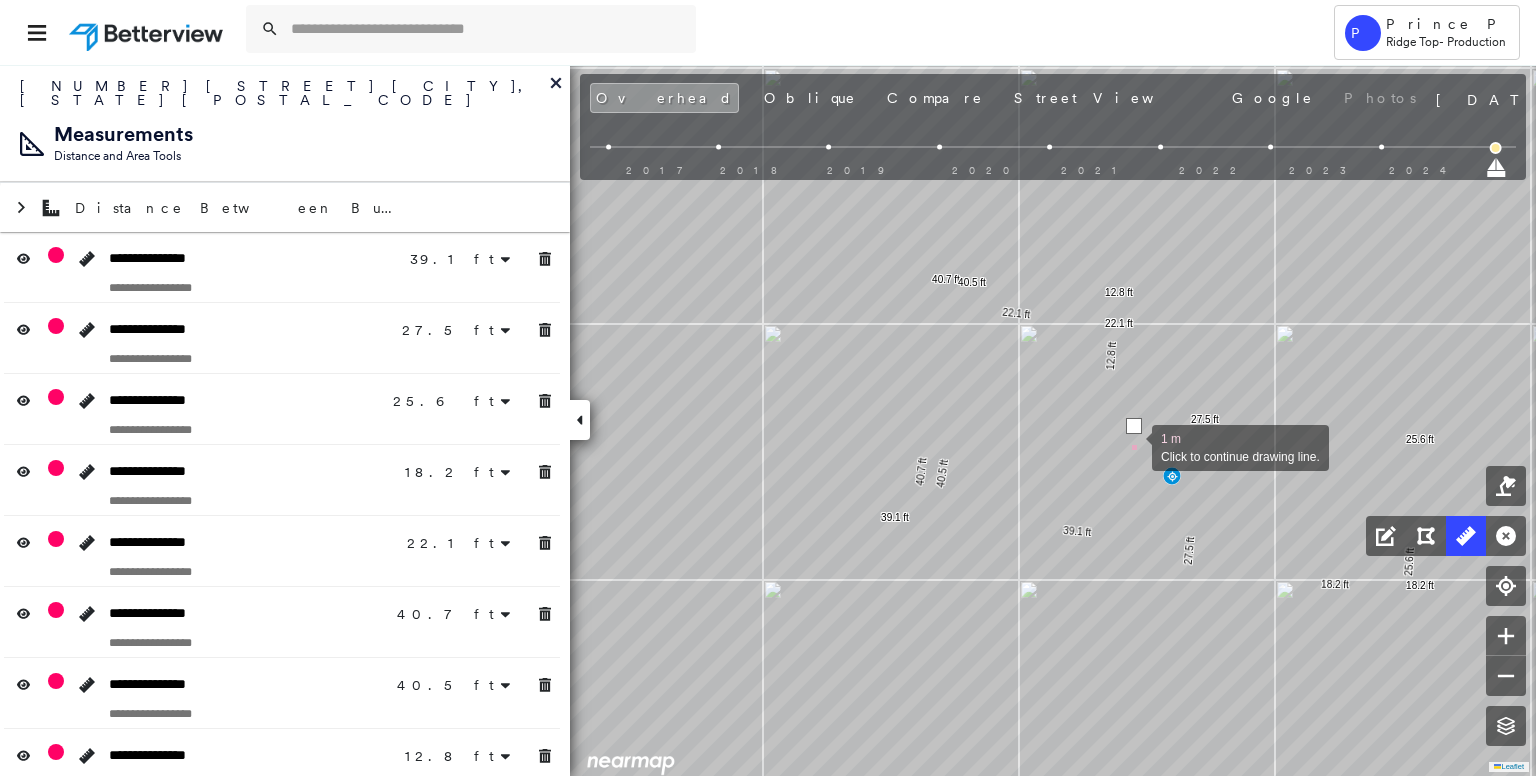 click at bounding box center (1132, 446) 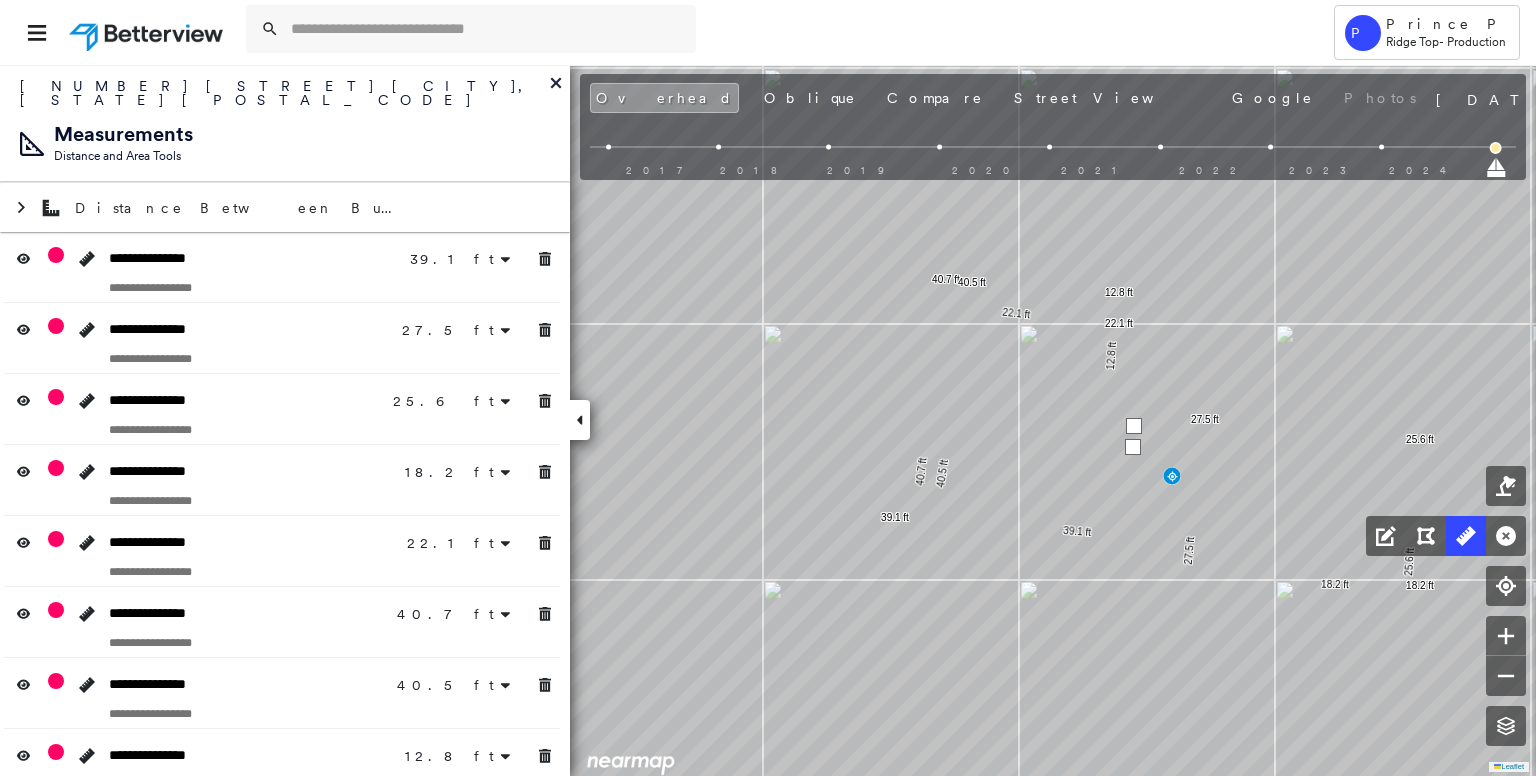 click at bounding box center (1133, 447) 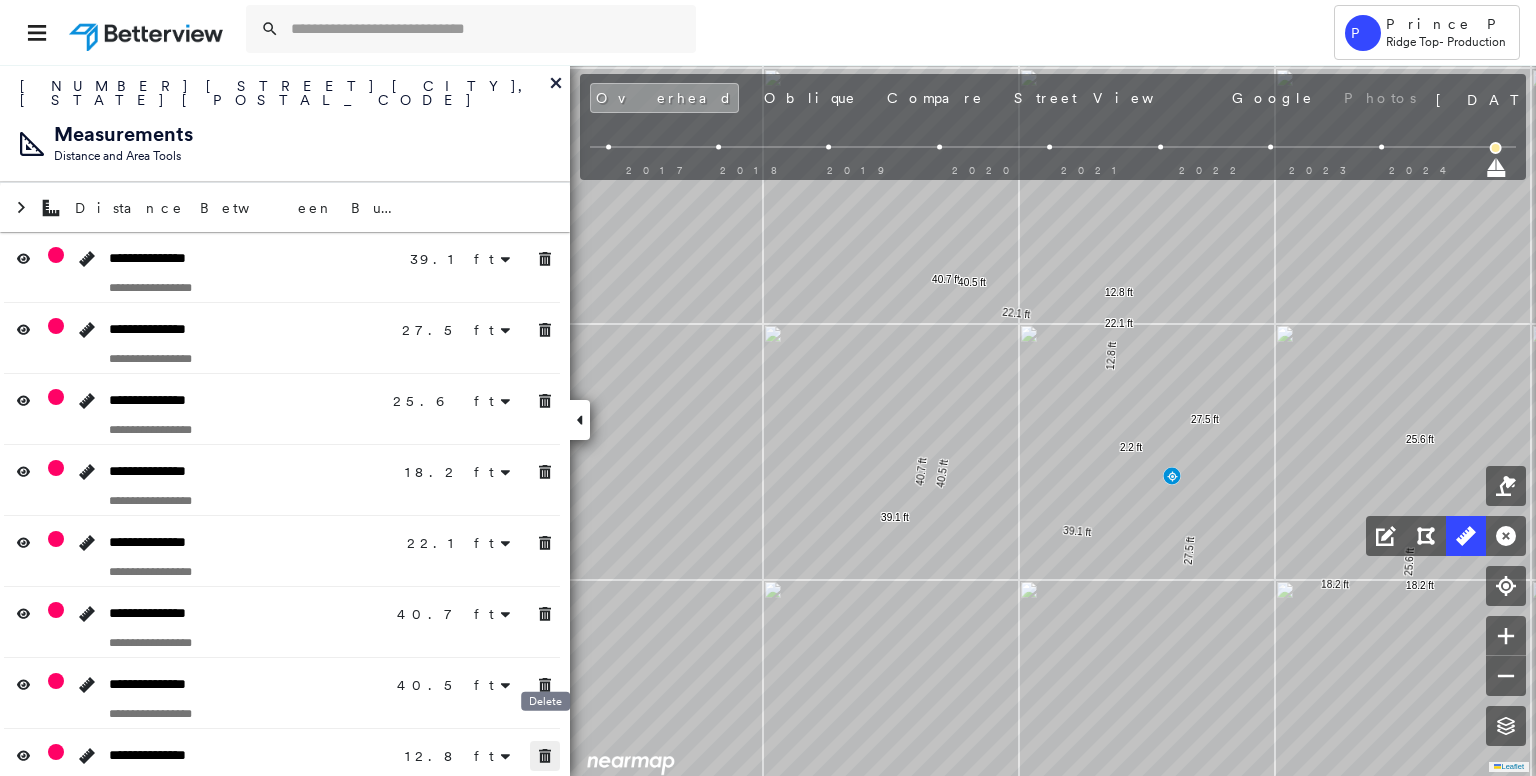 click at bounding box center [545, 756] 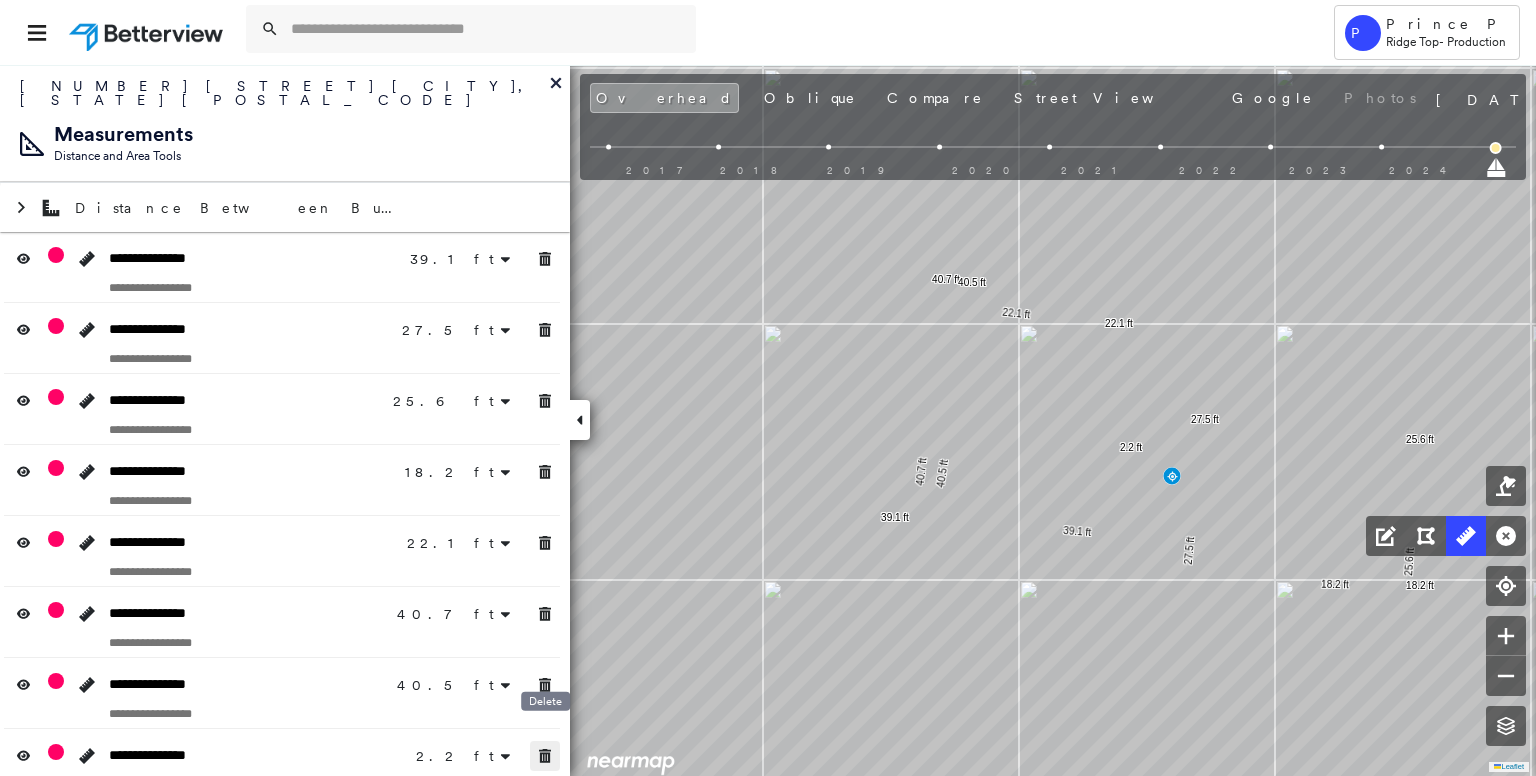 click at bounding box center [545, 756] 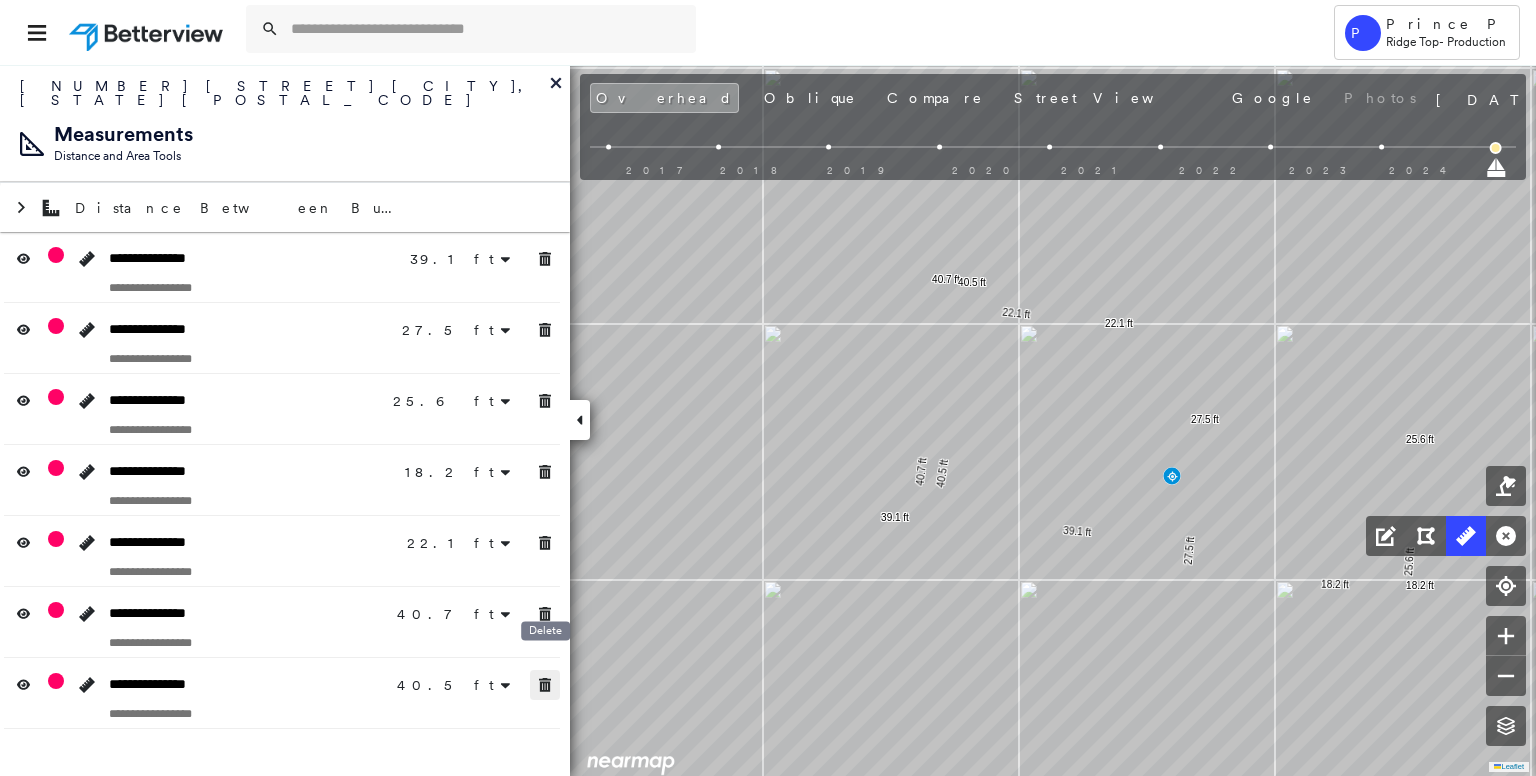 click at bounding box center (545, 685) 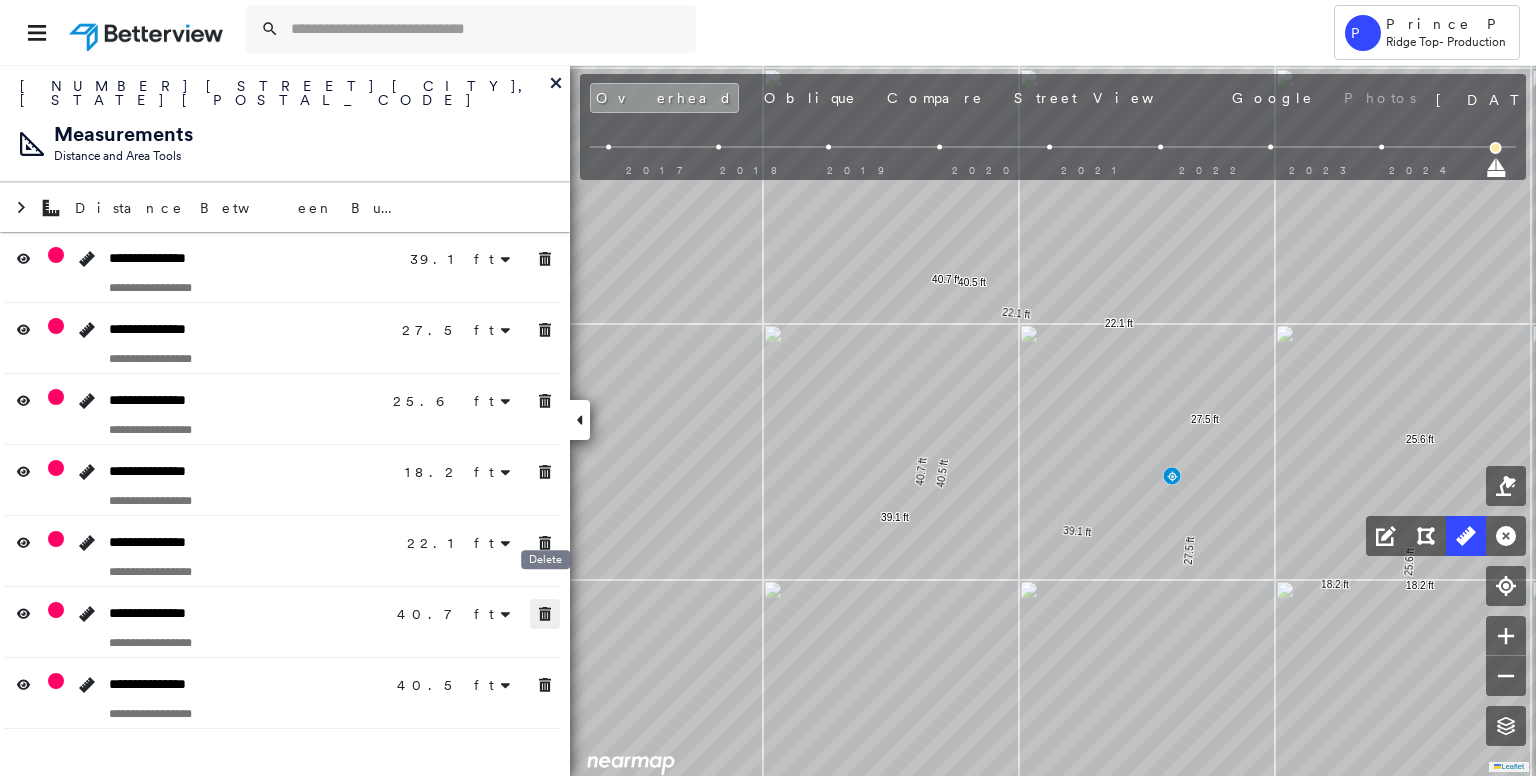 click at bounding box center [545, 614] 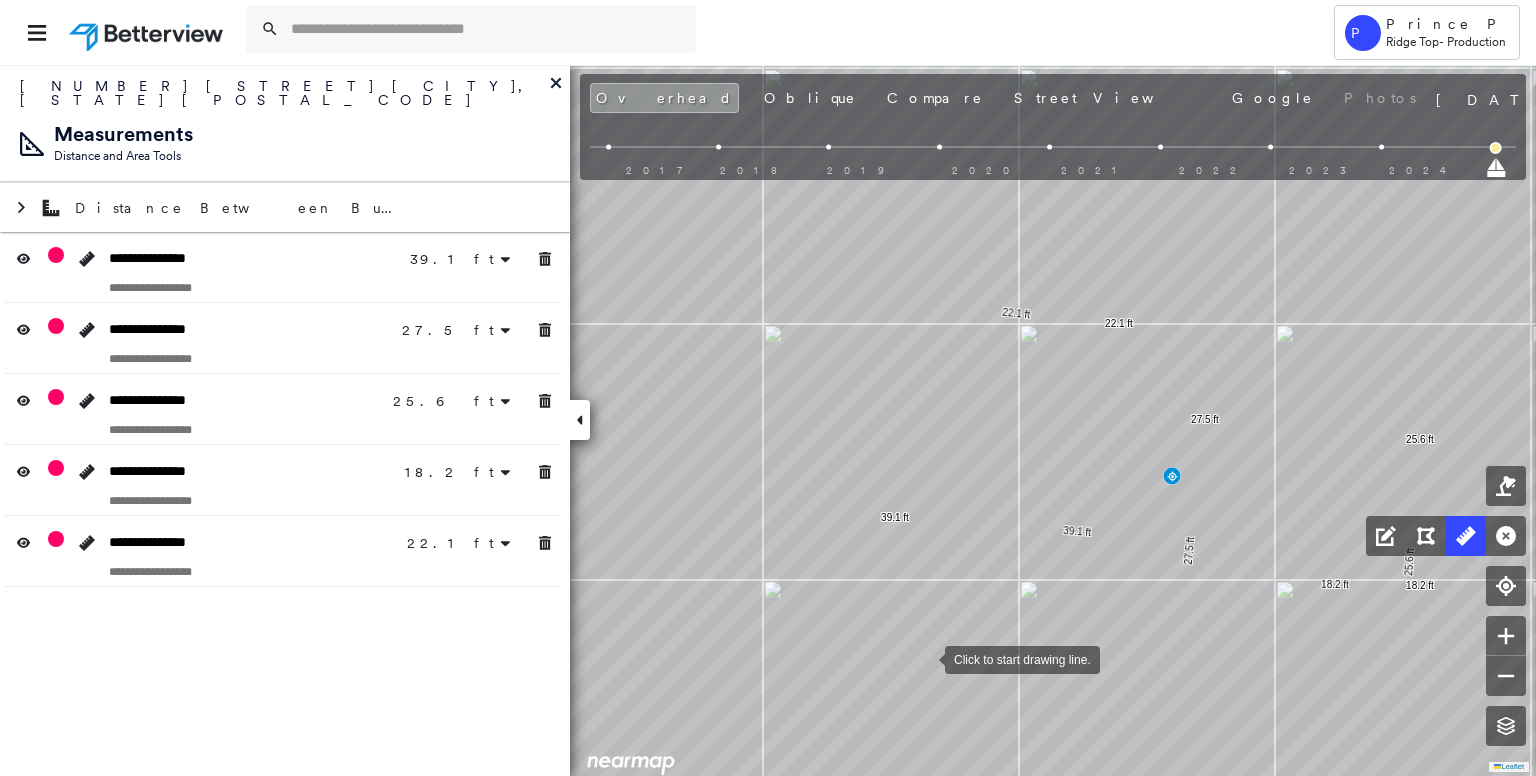click at bounding box center [925, 658] 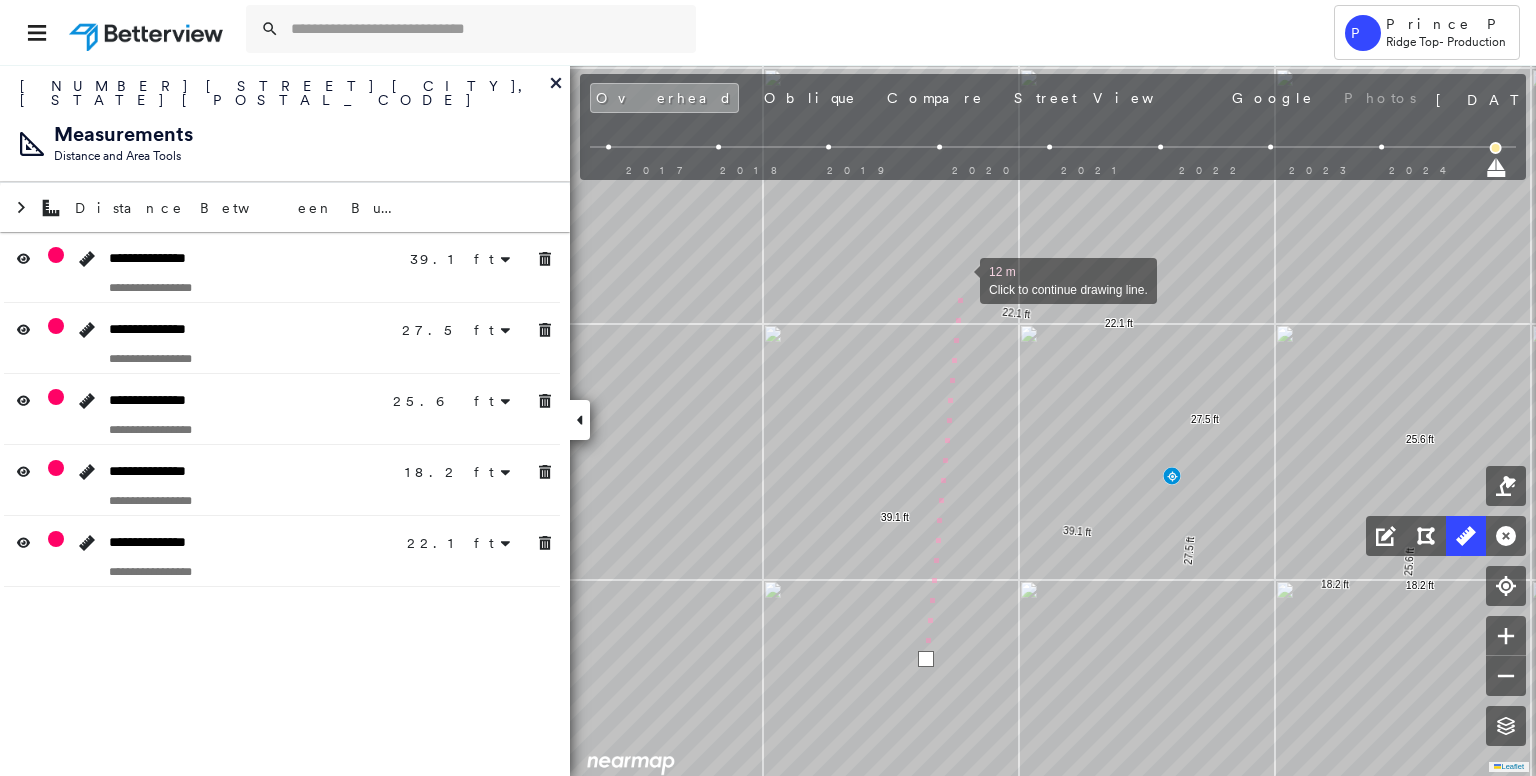 click at bounding box center [960, 279] 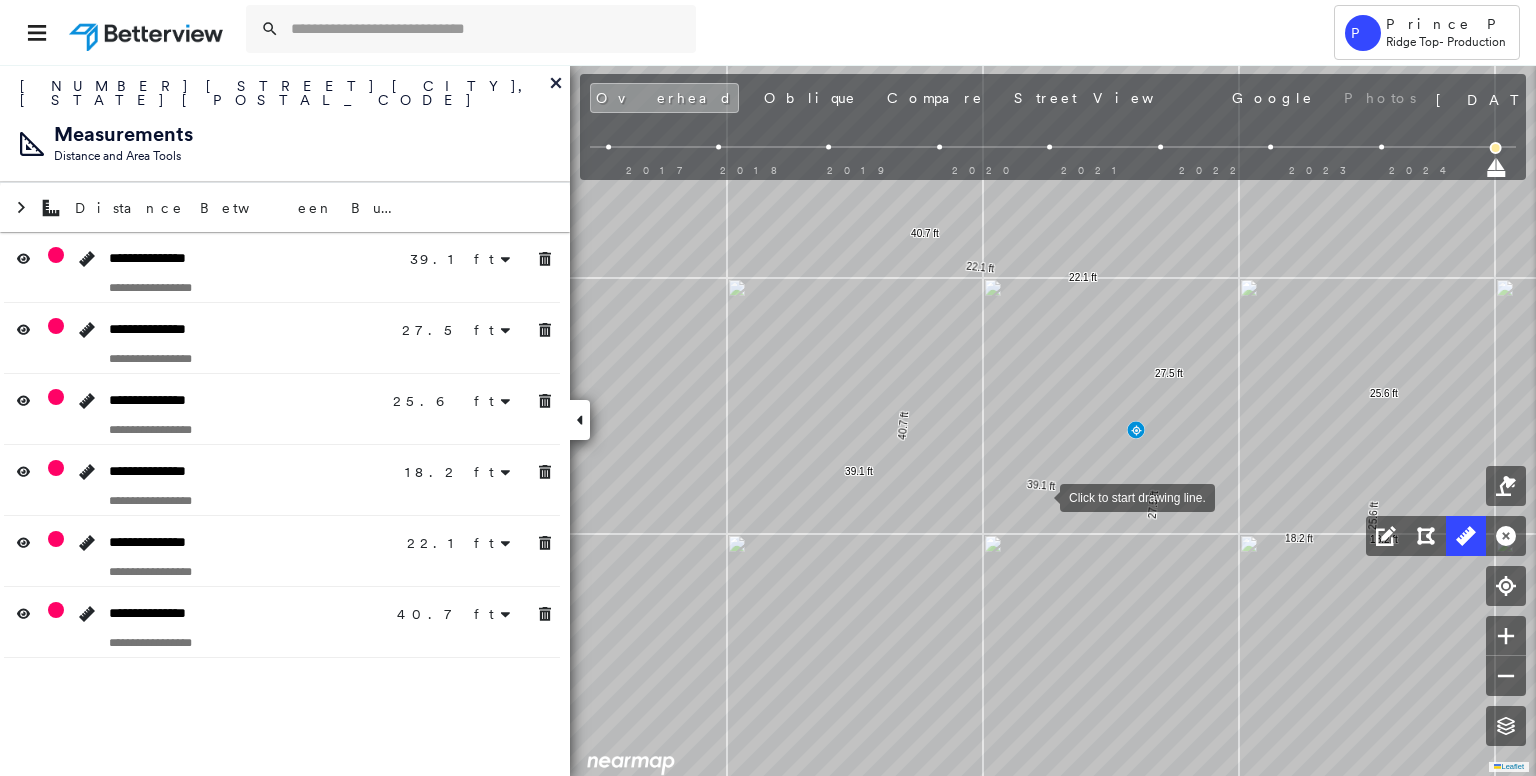 drag, startPoint x: 1051, startPoint y: 519, endPoint x: 1040, endPoint y: 495, distance: 26.400757 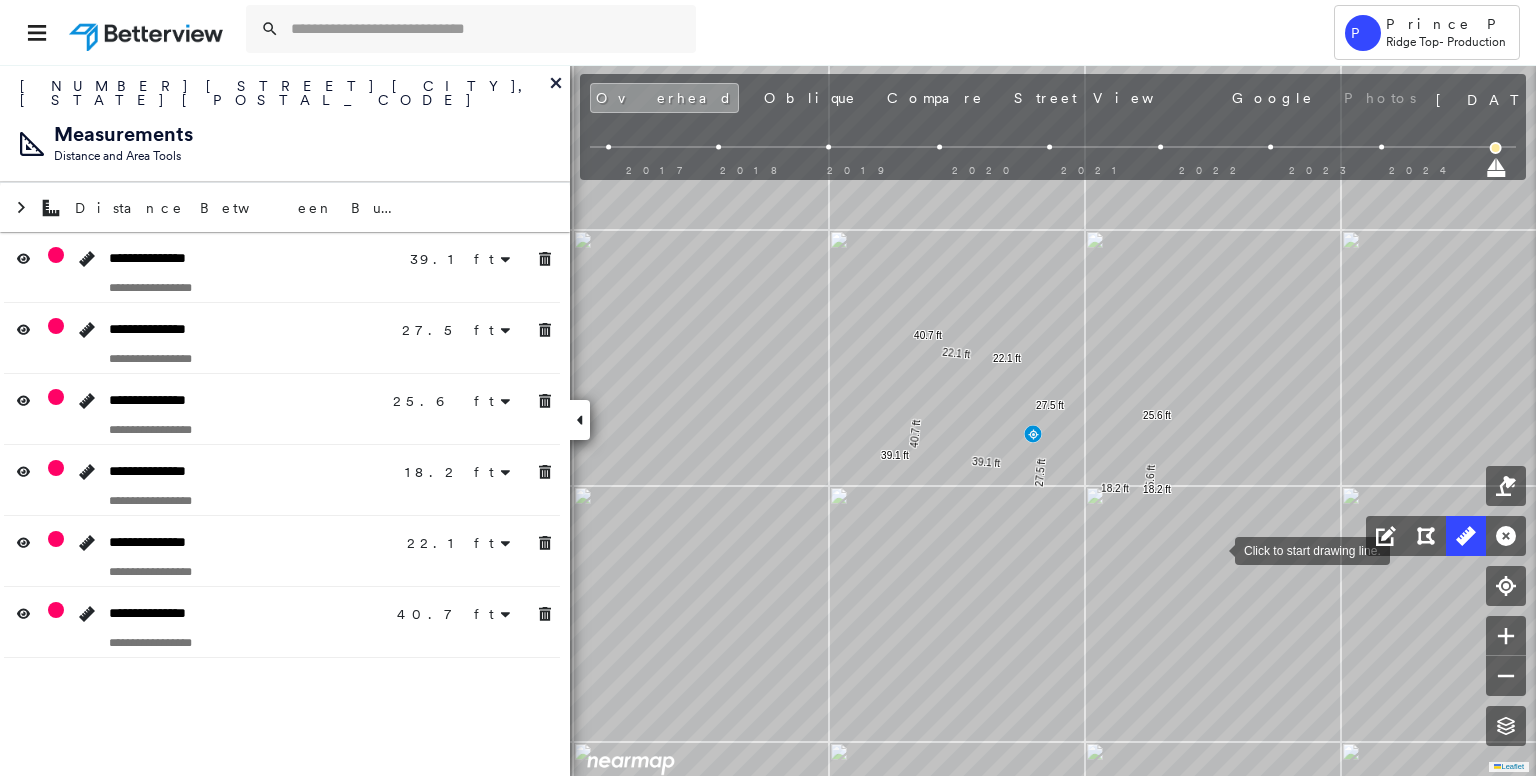 drag, startPoint x: 1270, startPoint y: 575, endPoint x: 1216, endPoint y: 549, distance: 59.933296 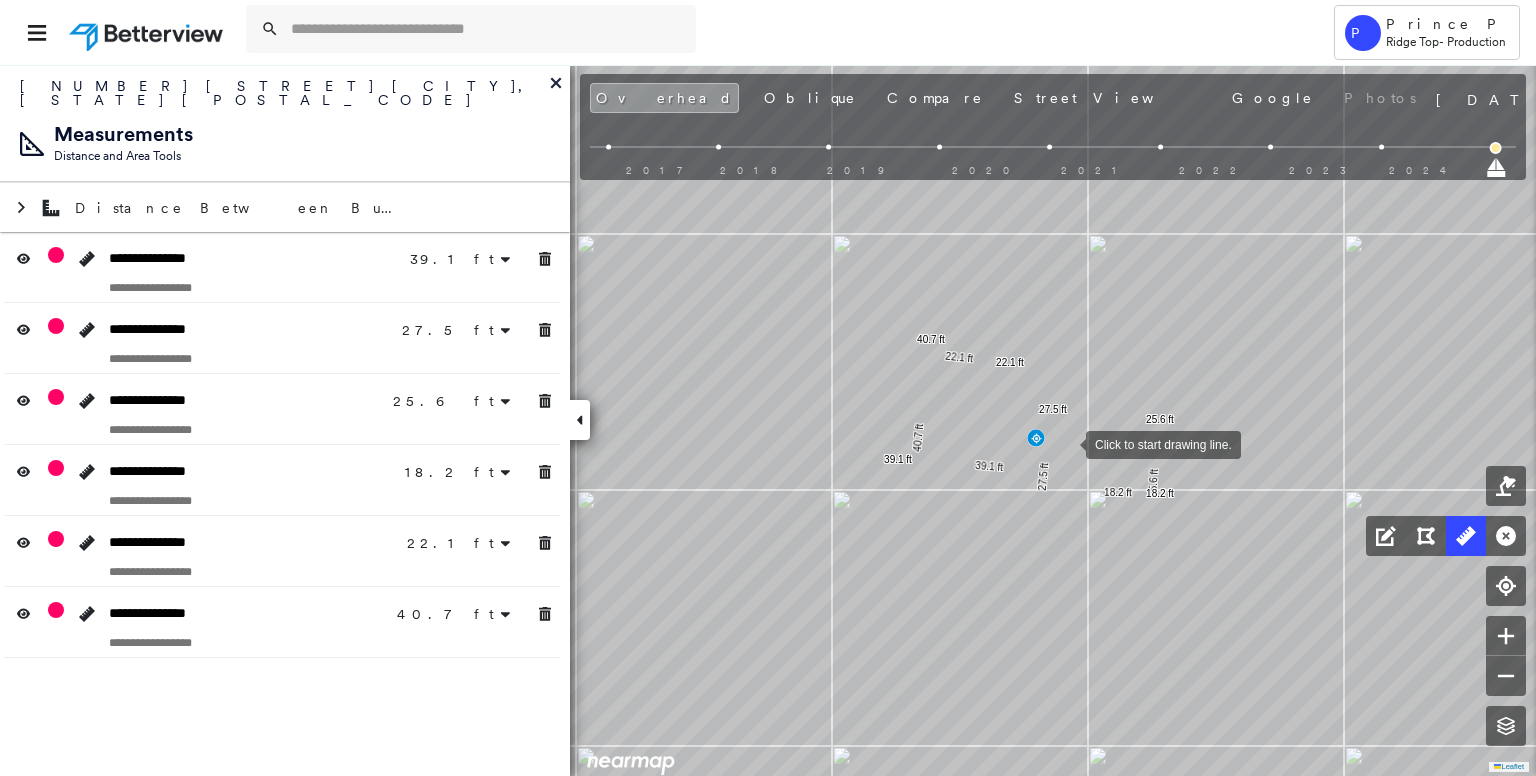 drag, startPoint x: 1065, startPoint y: 440, endPoint x: 1088, endPoint y: 577, distance: 138.91724 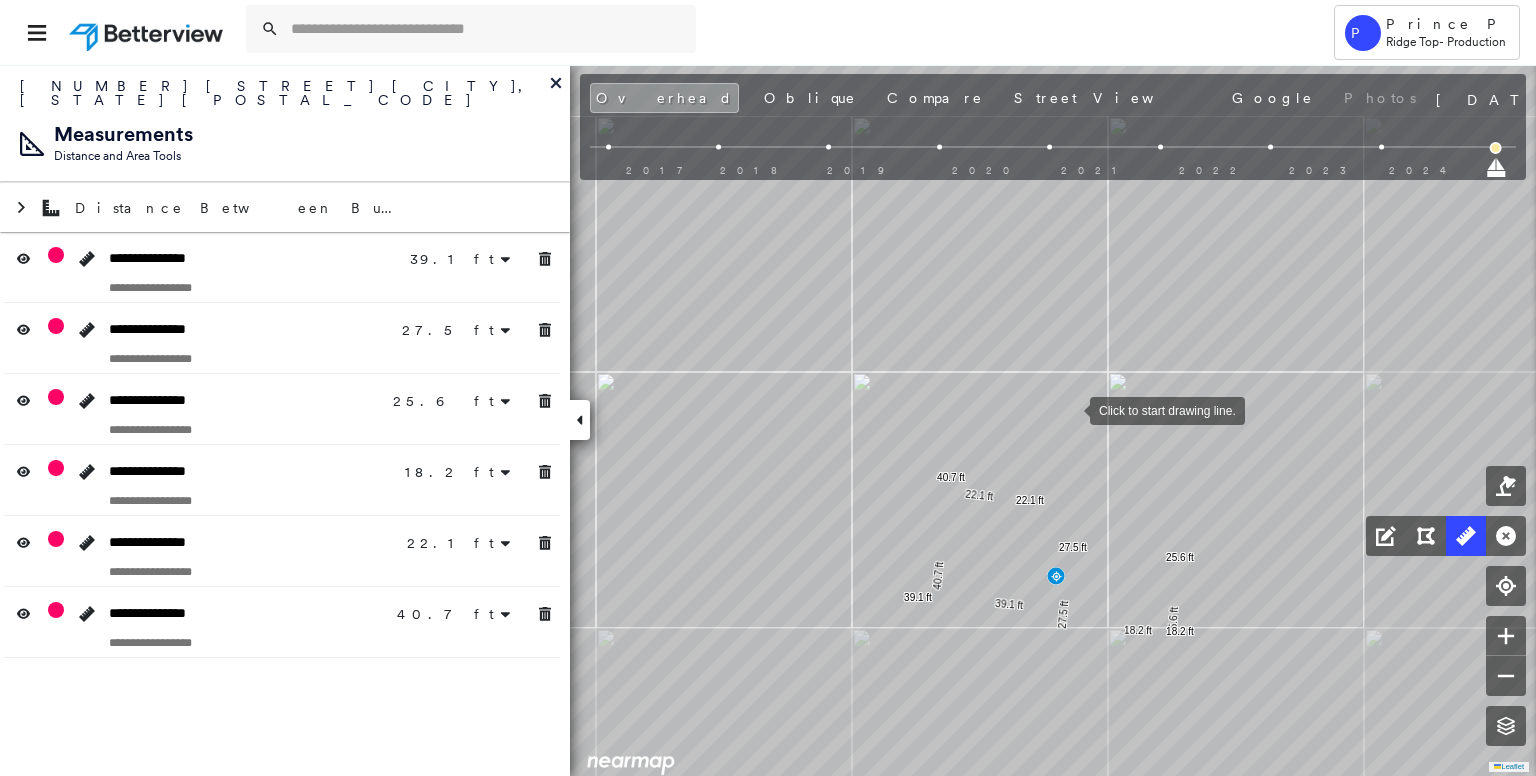 drag, startPoint x: 1065, startPoint y: 440, endPoint x: 1073, endPoint y: 477, distance: 37.85499 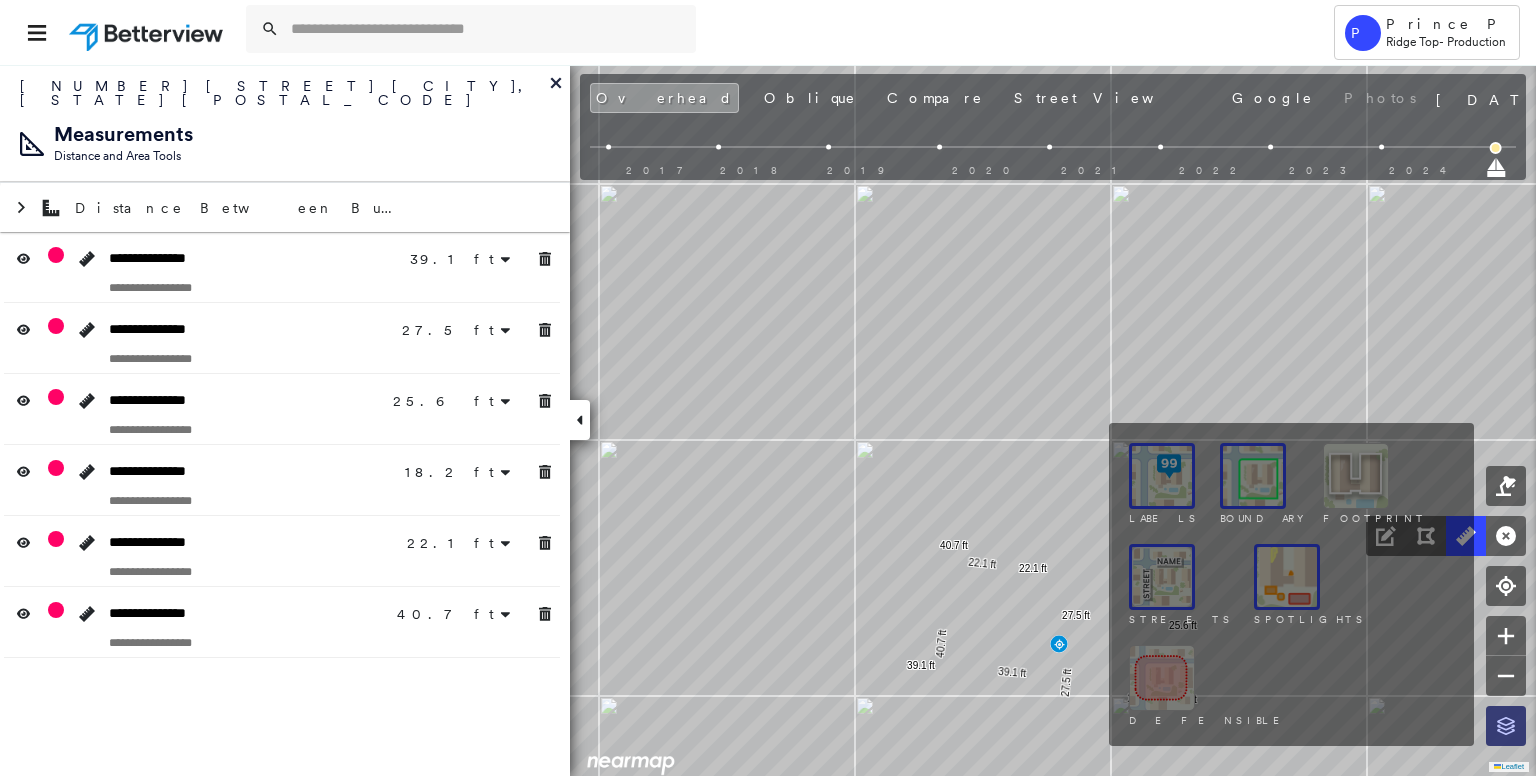 click 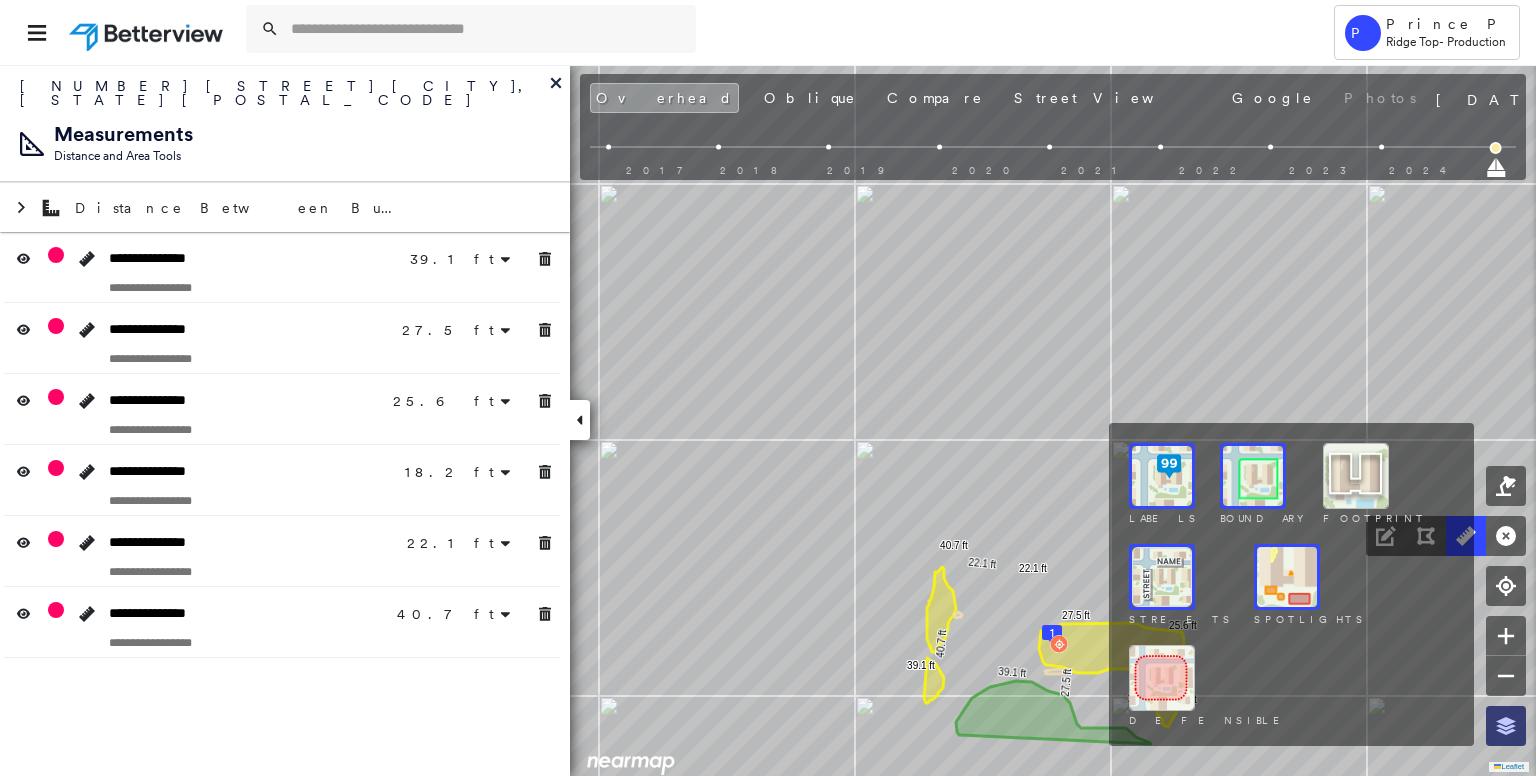 click 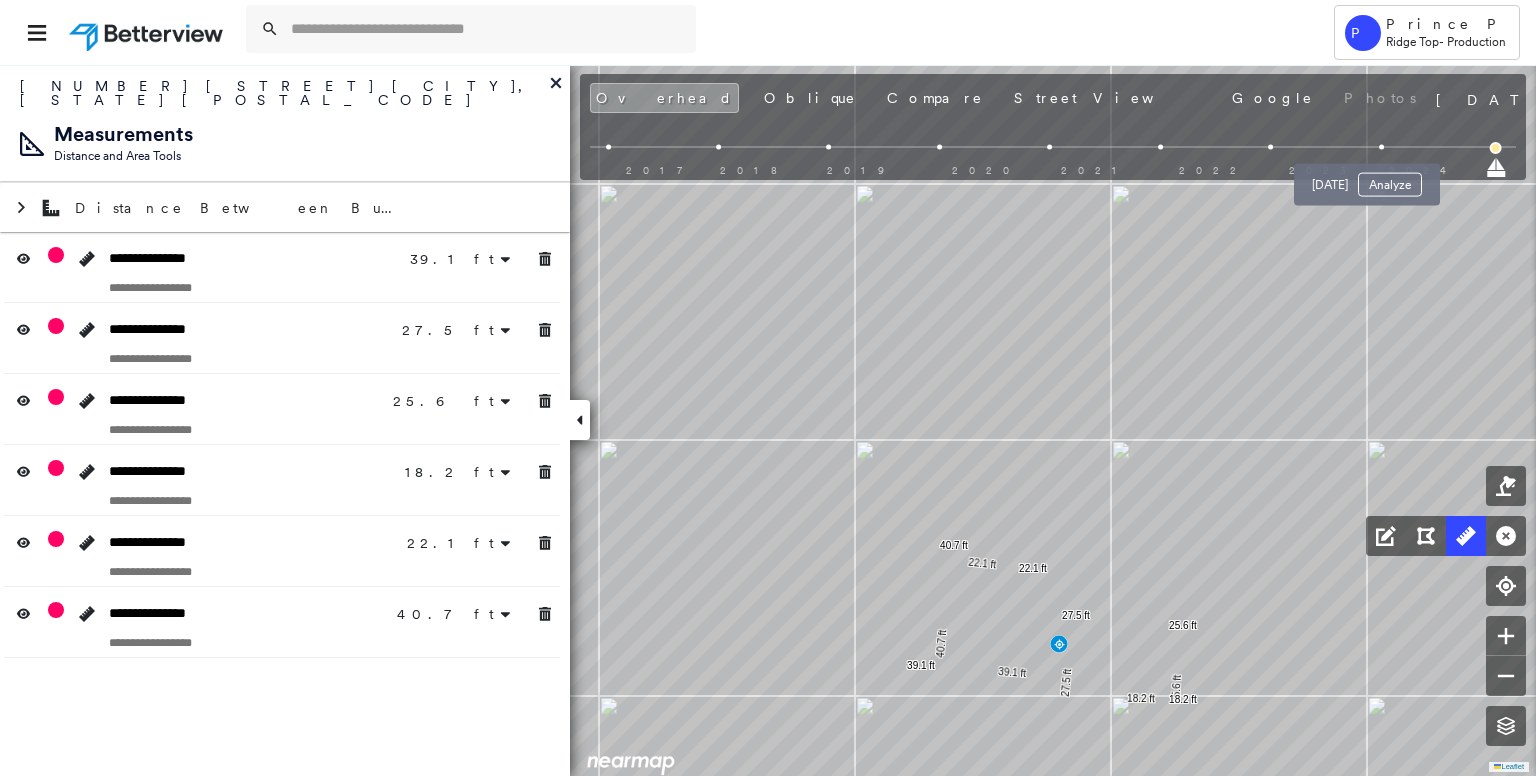 click on "[DATE] Analyze" at bounding box center [1367, 179] 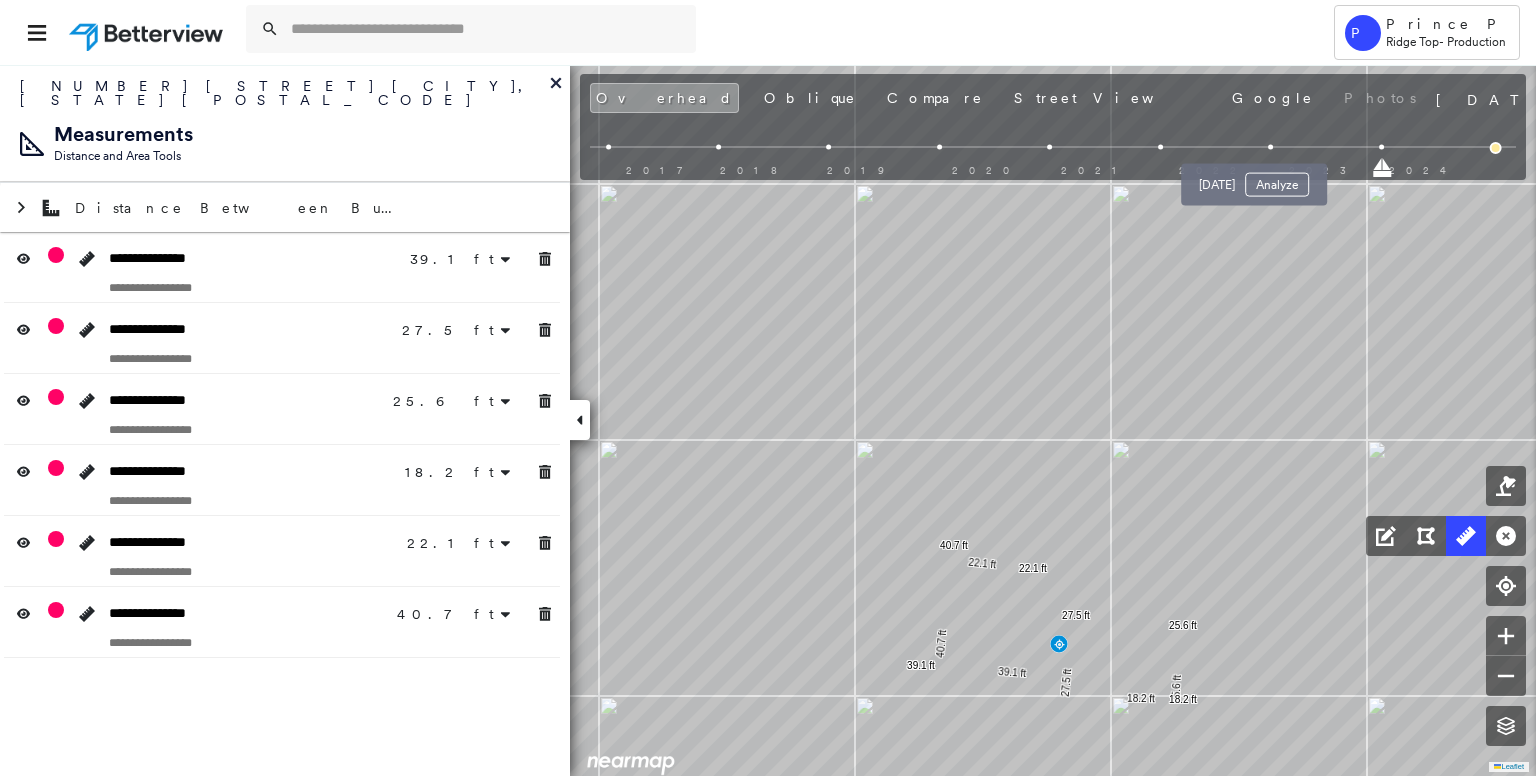 click at bounding box center (1271, 147) 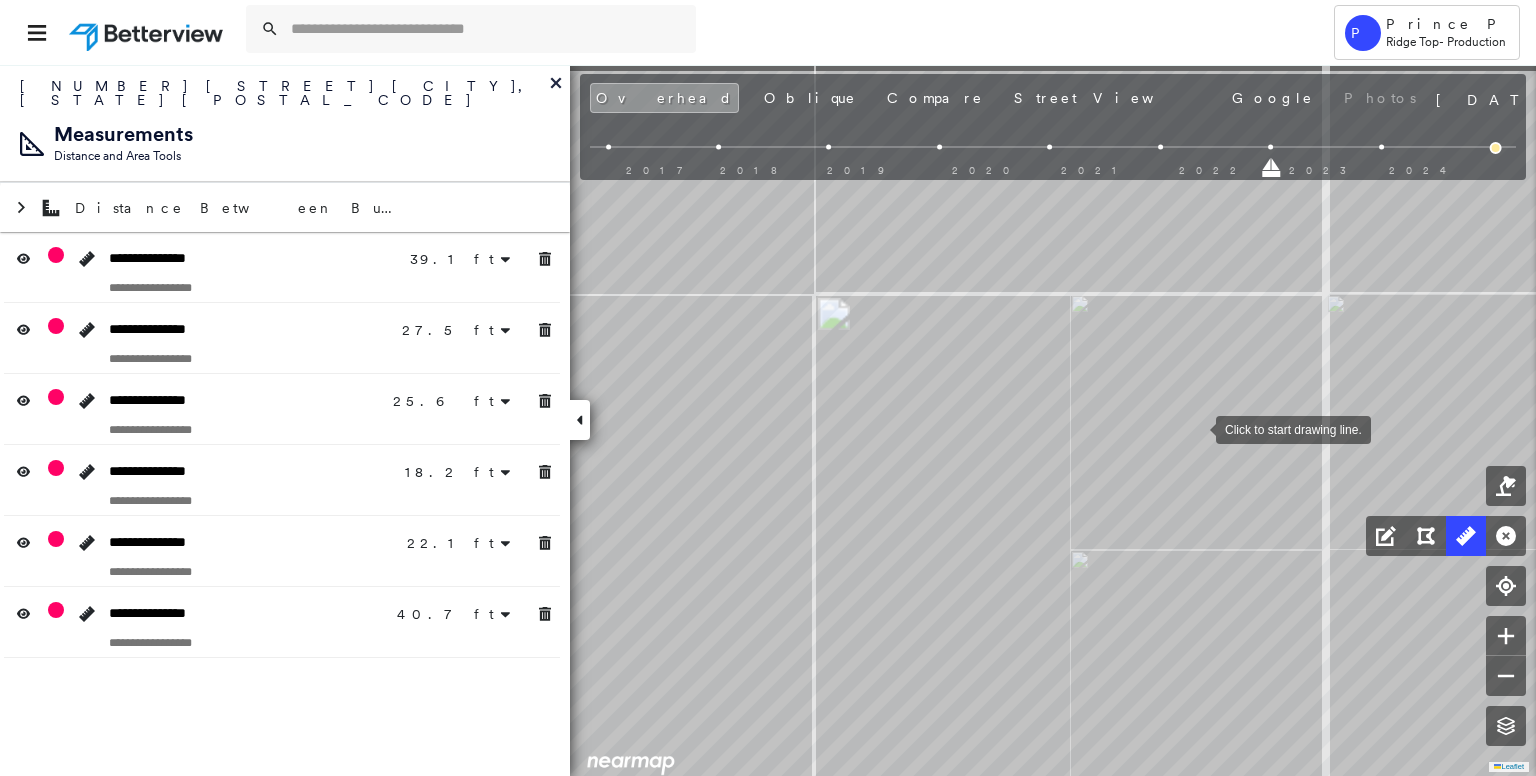 drag, startPoint x: 1102, startPoint y: 381, endPoint x: 1198, endPoint y: 428, distance: 106.887794 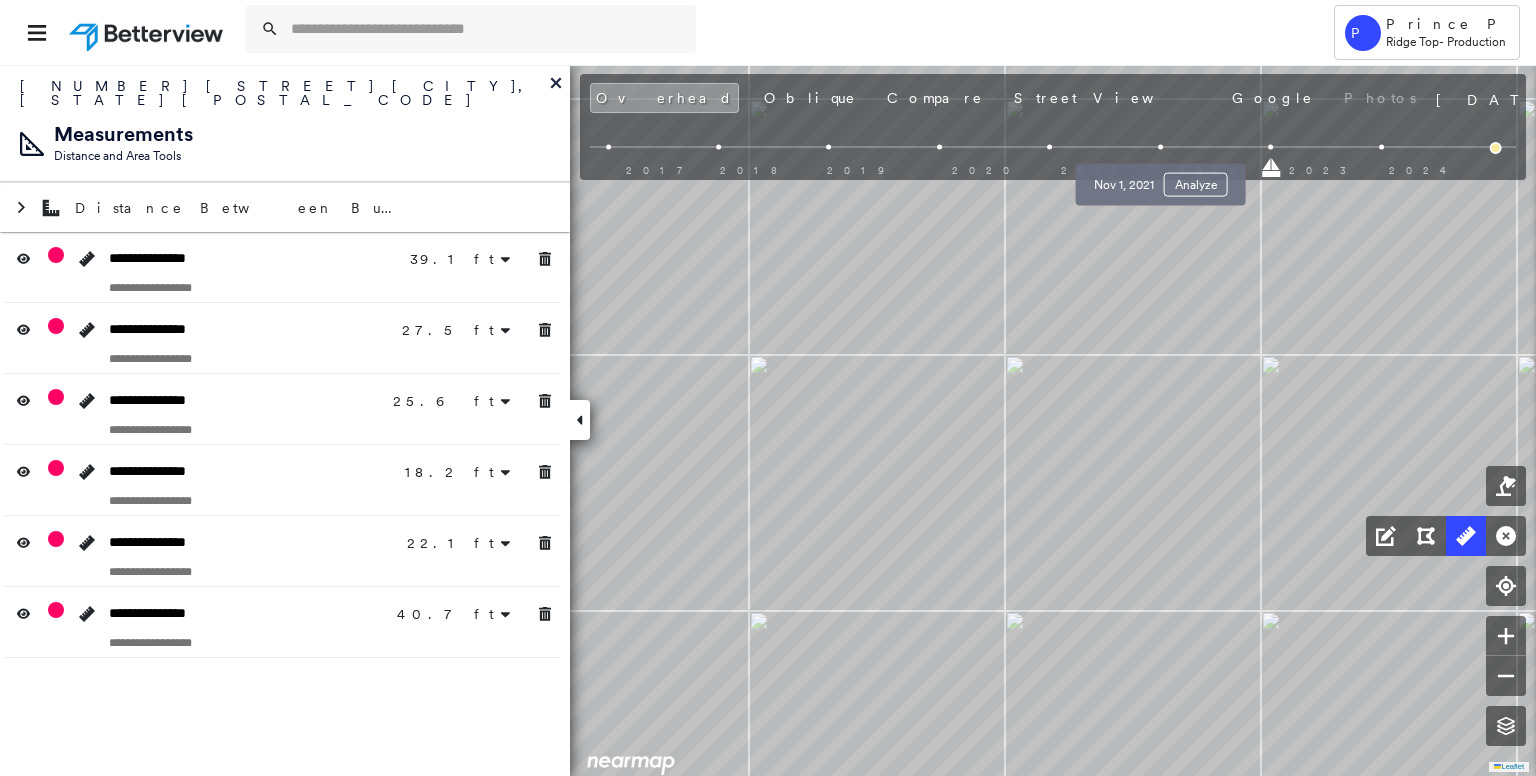 click at bounding box center (1160, 147) 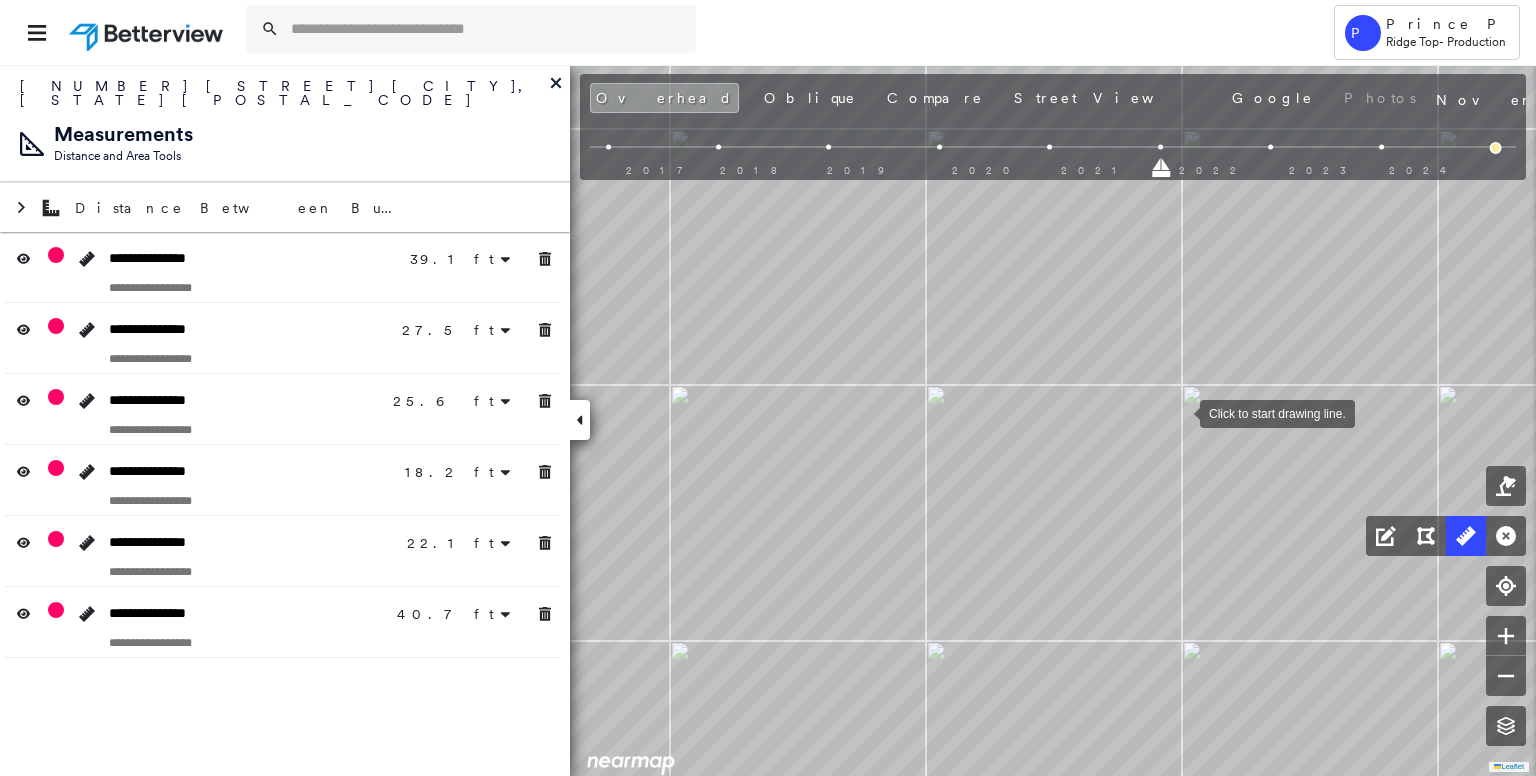 drag, startPoint x: 1267, startPoint y: 381, endPoint x: 1120, endPoint y: 429, distance: 154.63829 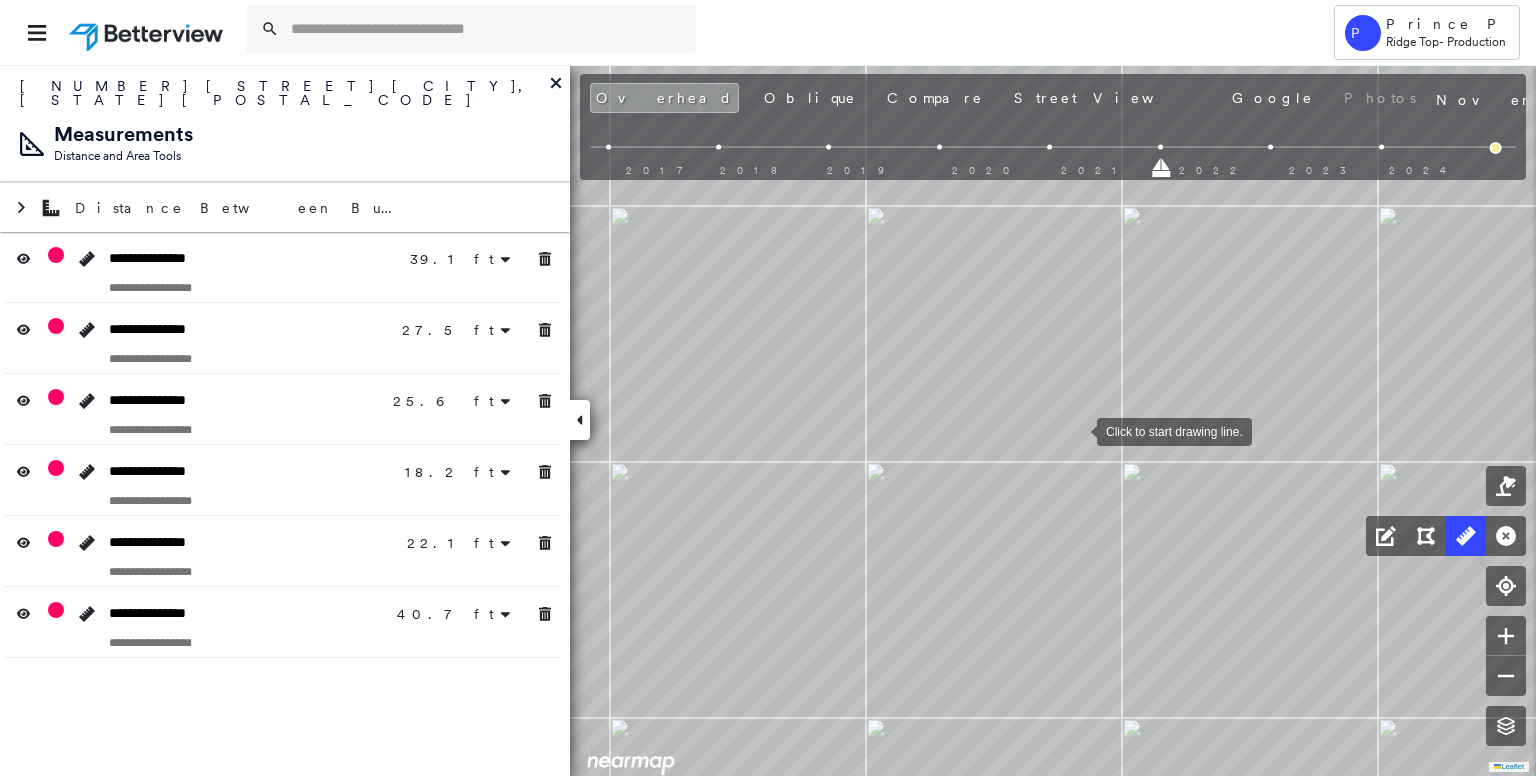 drag, startPoint x: 1081, startPoint y: 377, endPoint x: 1077, endPoint y: 428, distance: 51.156624 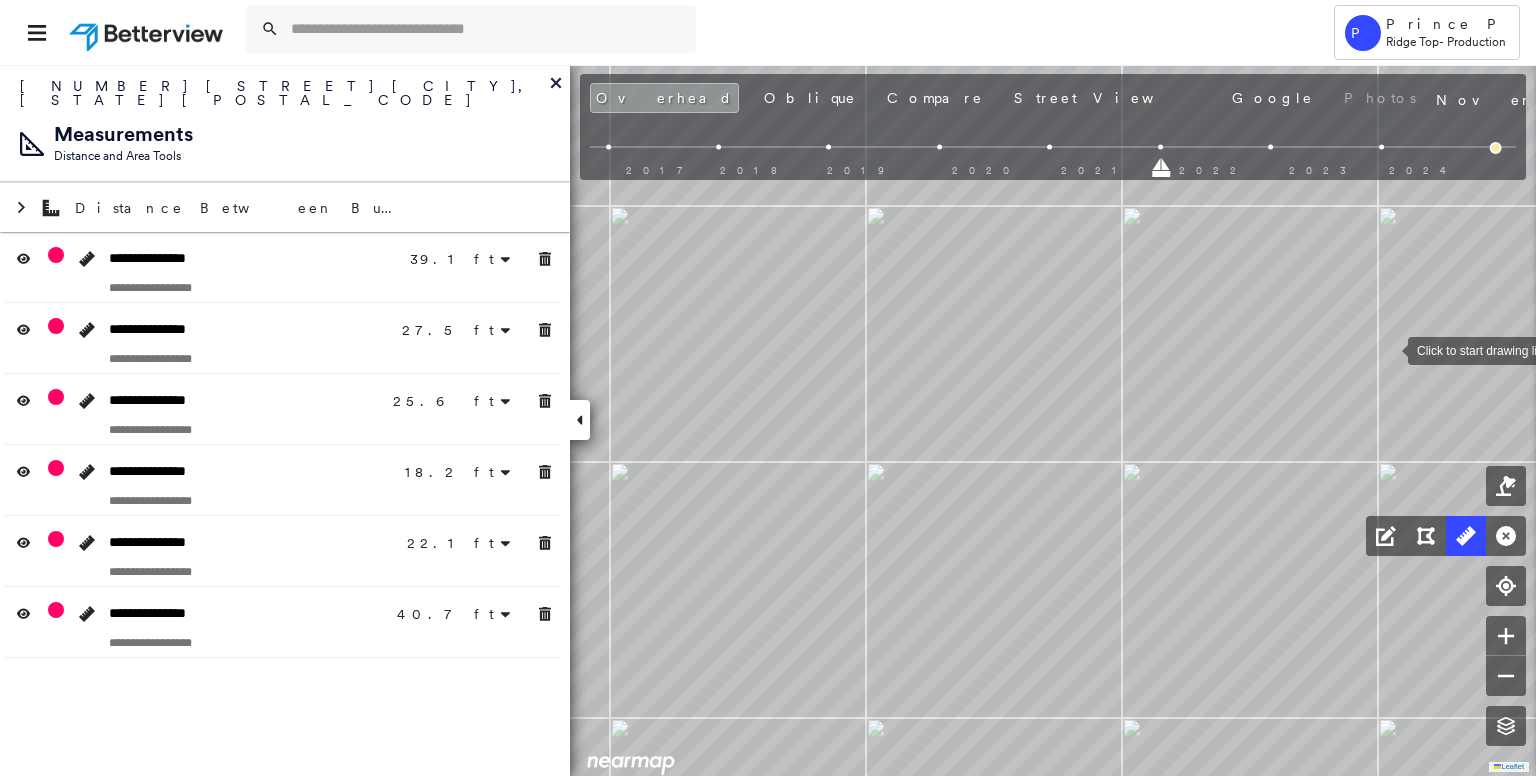 click at bounding box center (1388, 349) 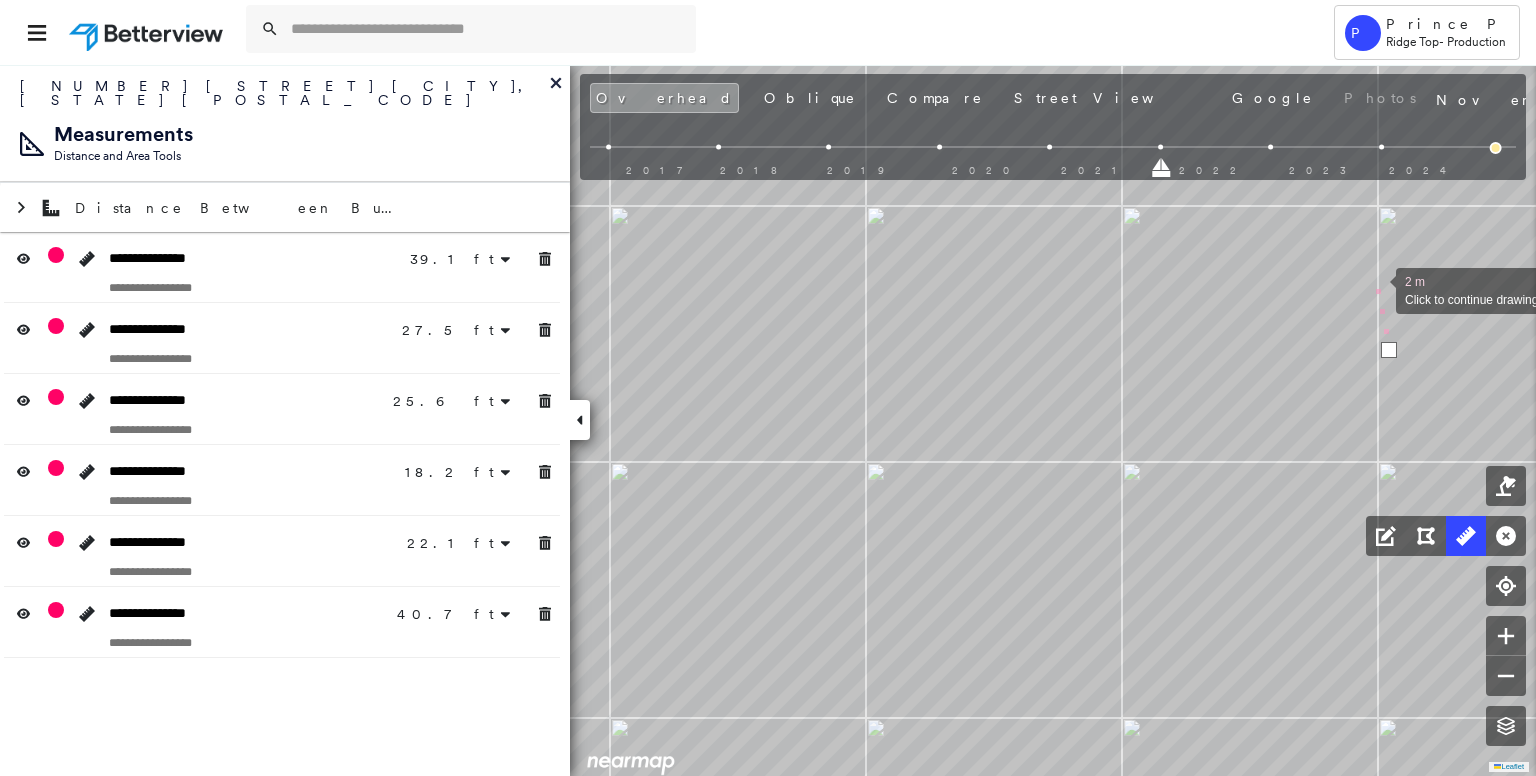 click at bounding box center (1376, 289) 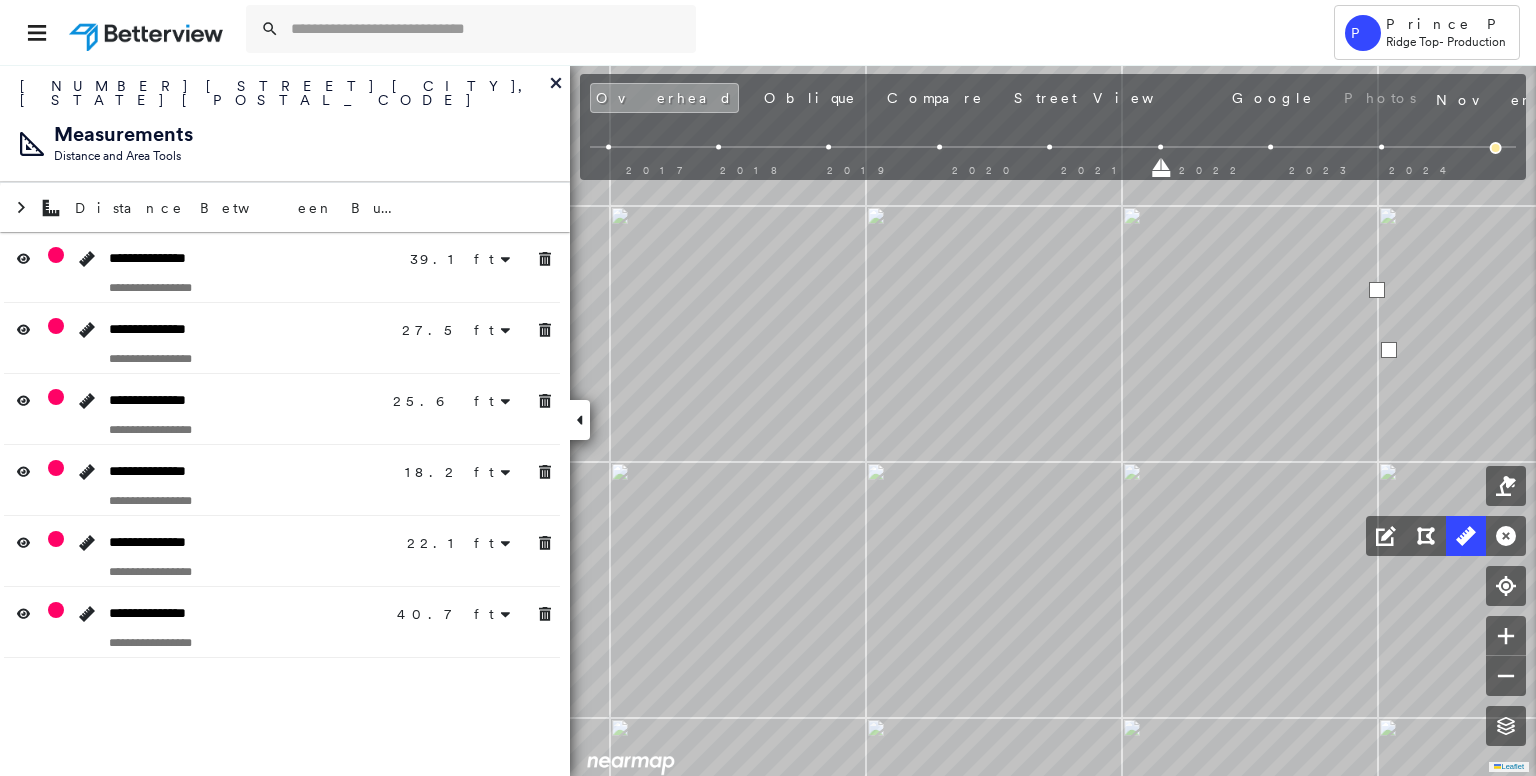 click at bounding box center (1377, 290) 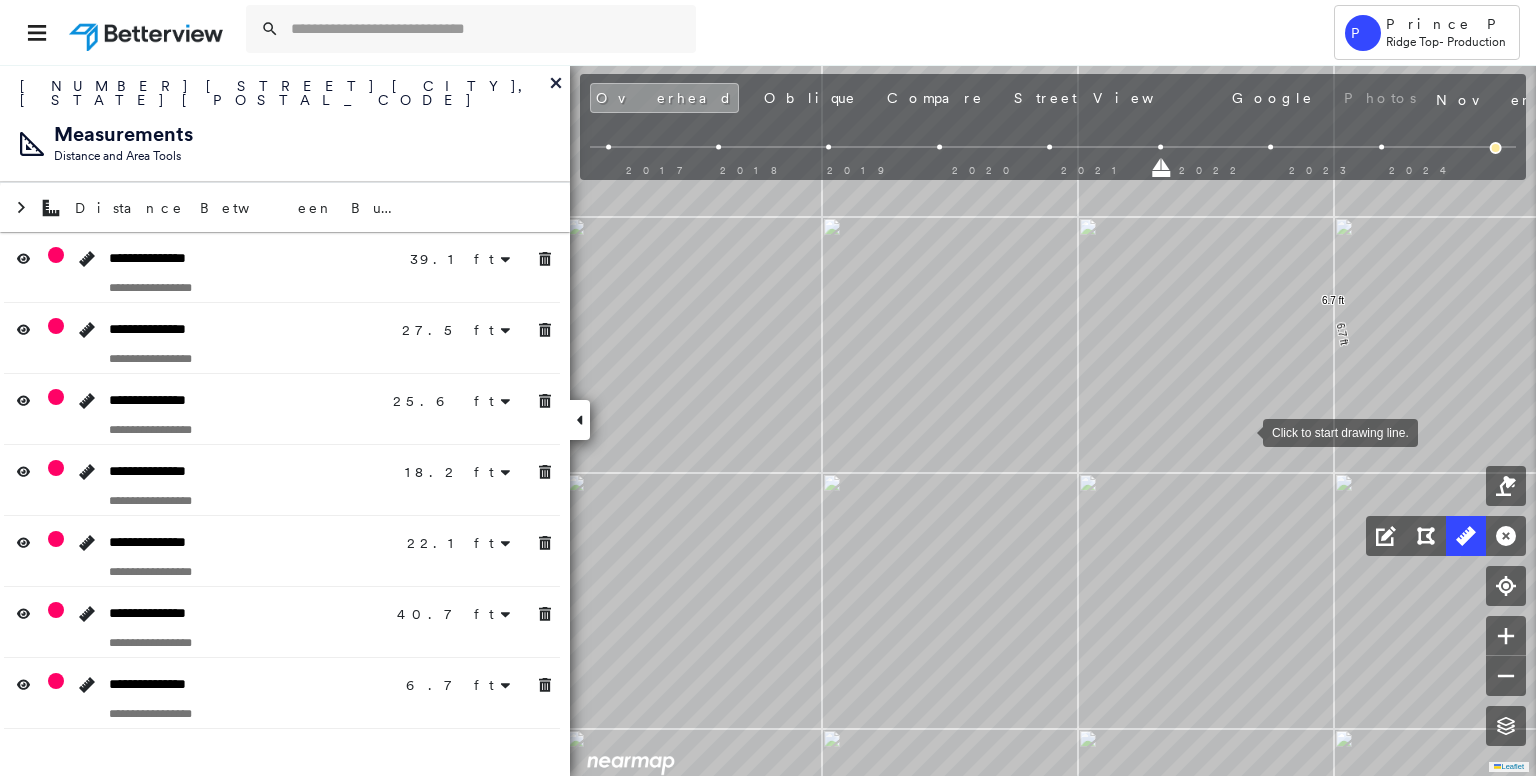 drag, startPoint x: 1291, startPoint y: 423, endPoint x: 1151, endPoint y: 433, distance: 140.35669 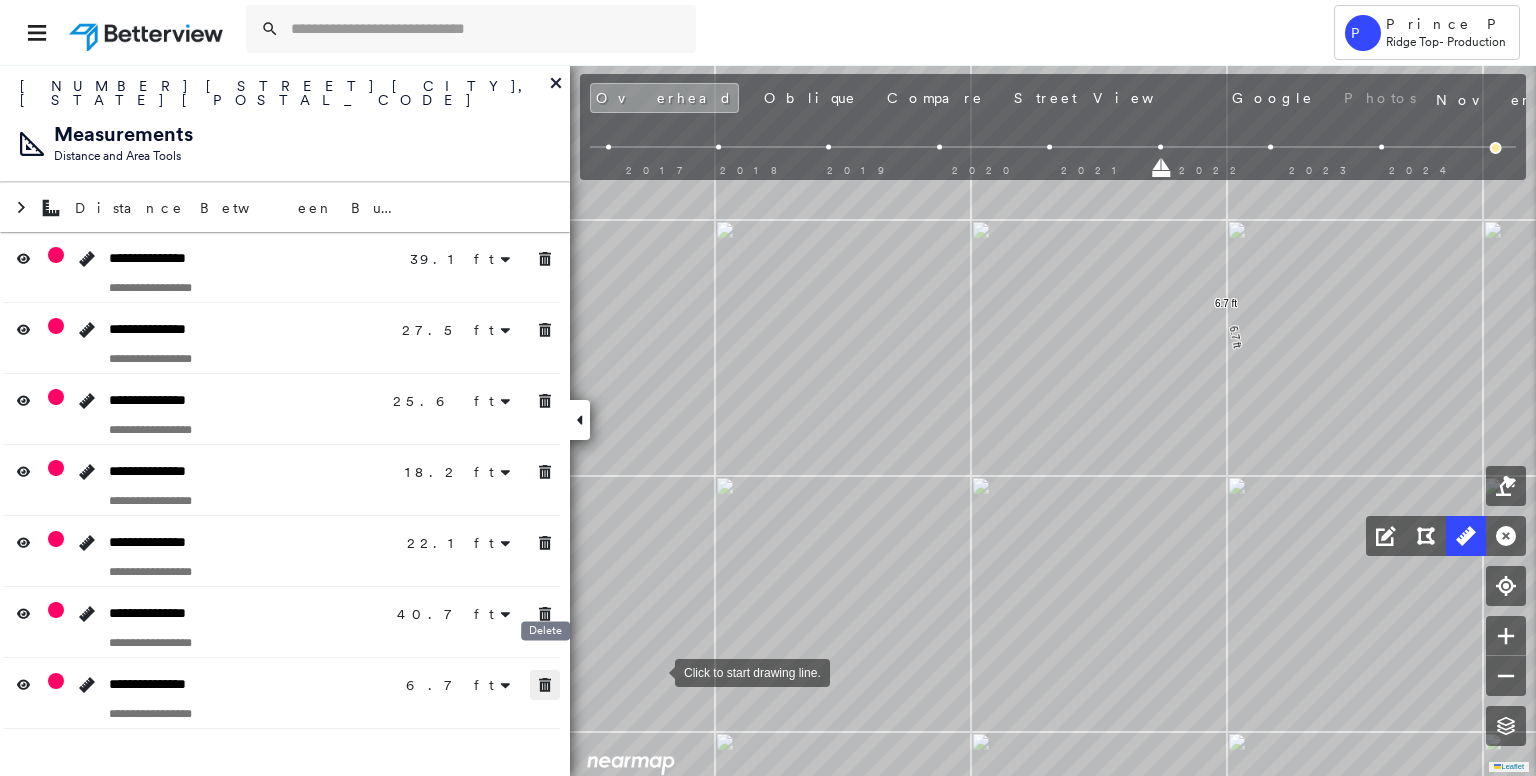 click 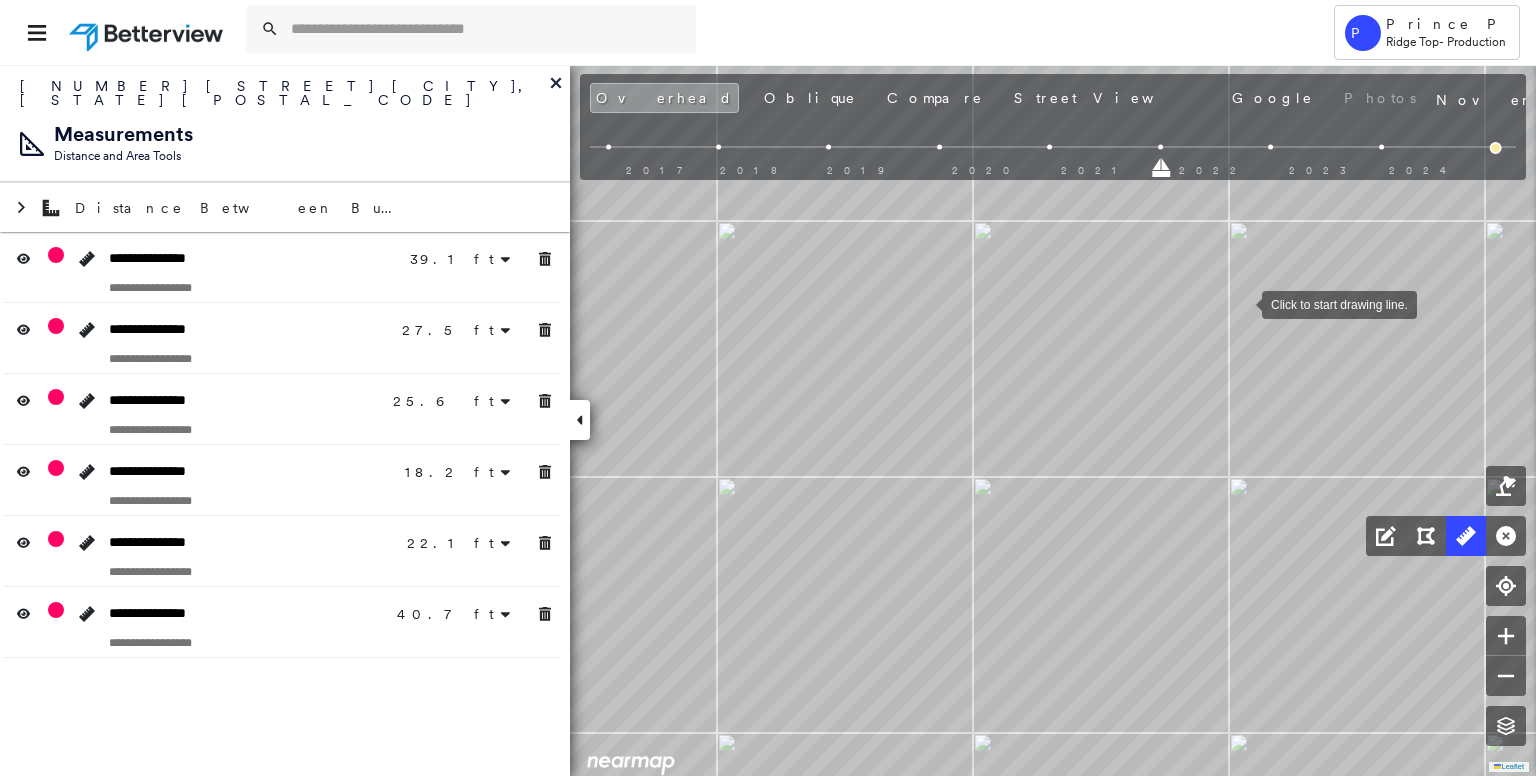 click at bounding box center (1242, 303) 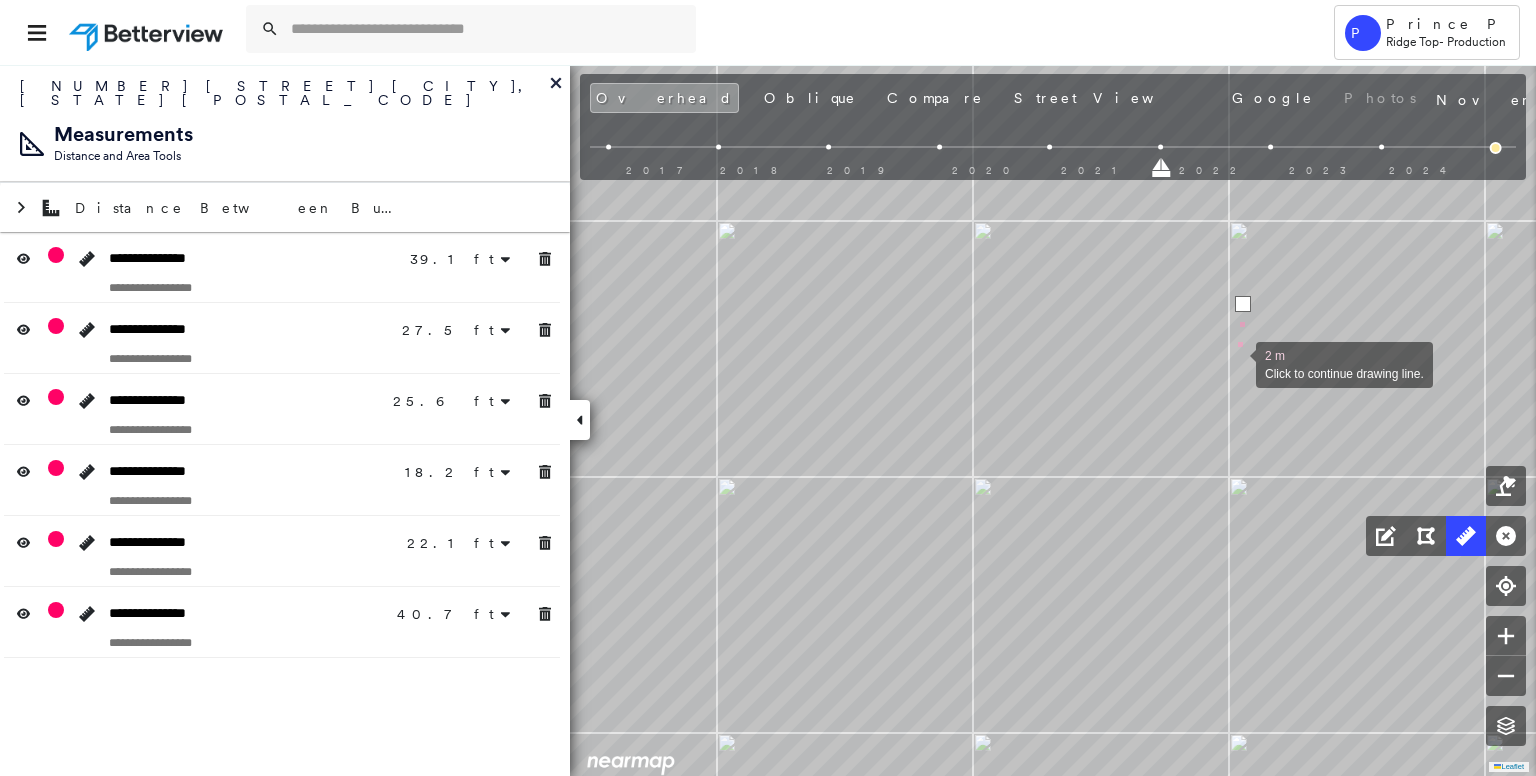 click at bounding box center (1236, 363) 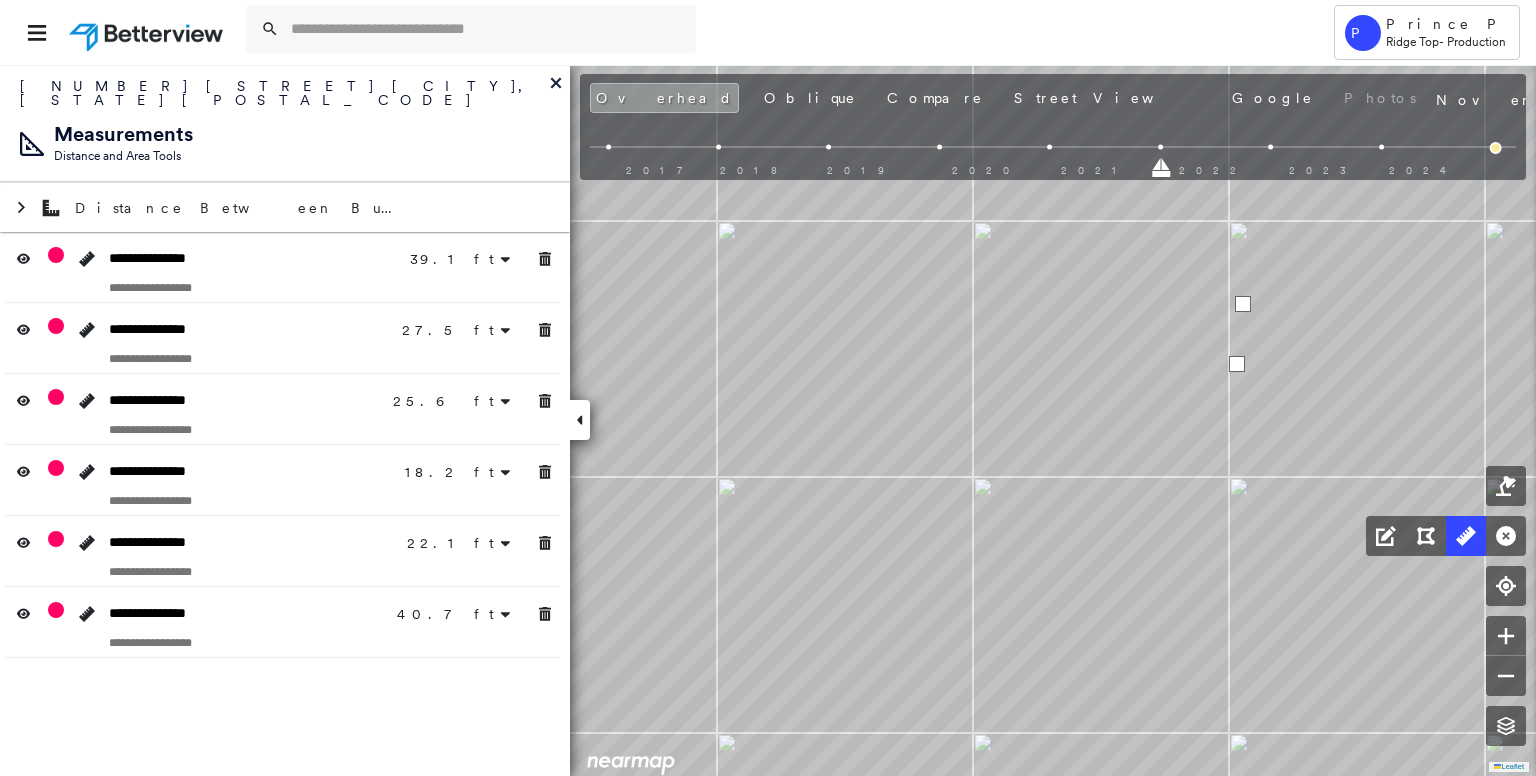 click at bounding box center [1237, 364] 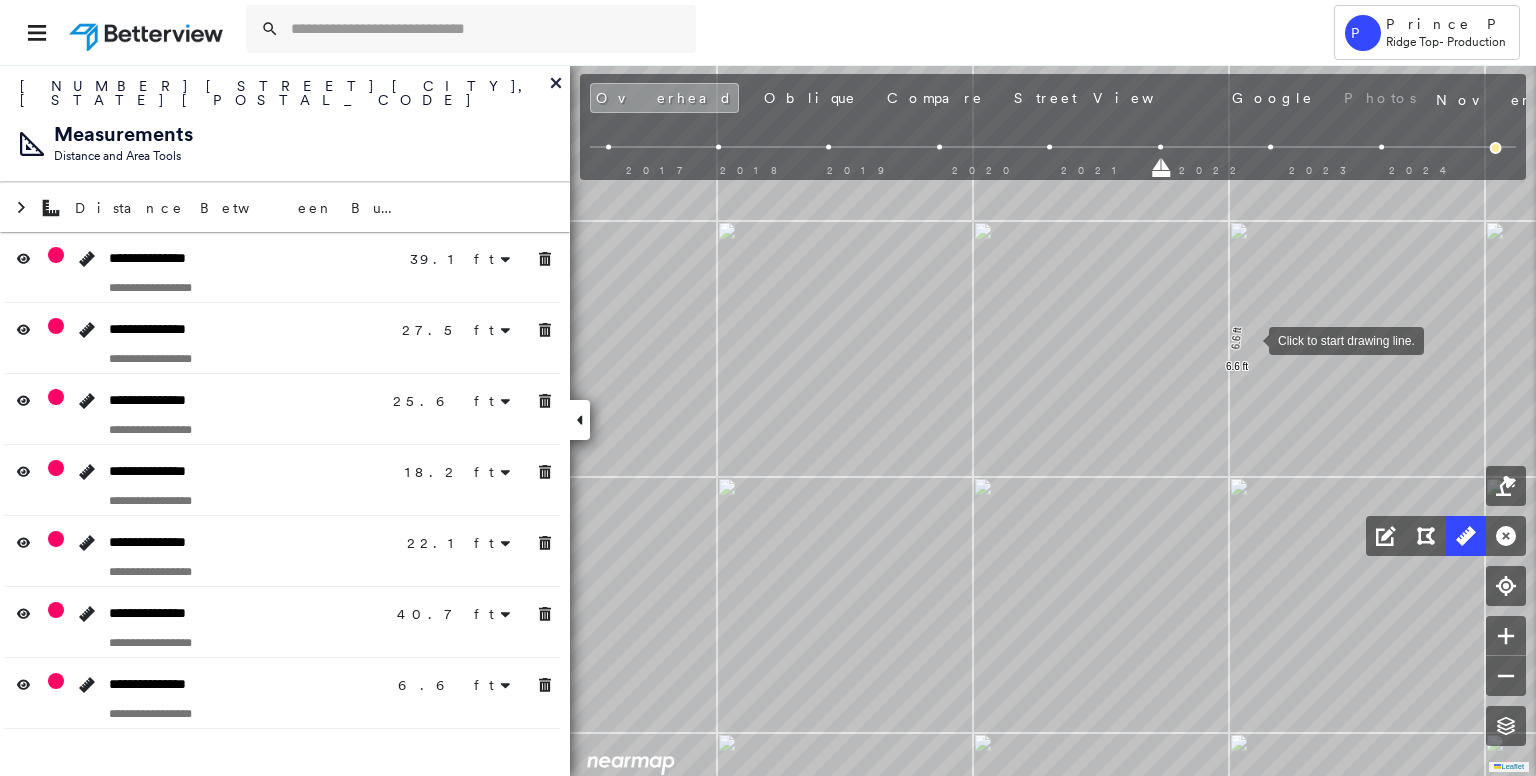 click at bounding box center [1249, 339] 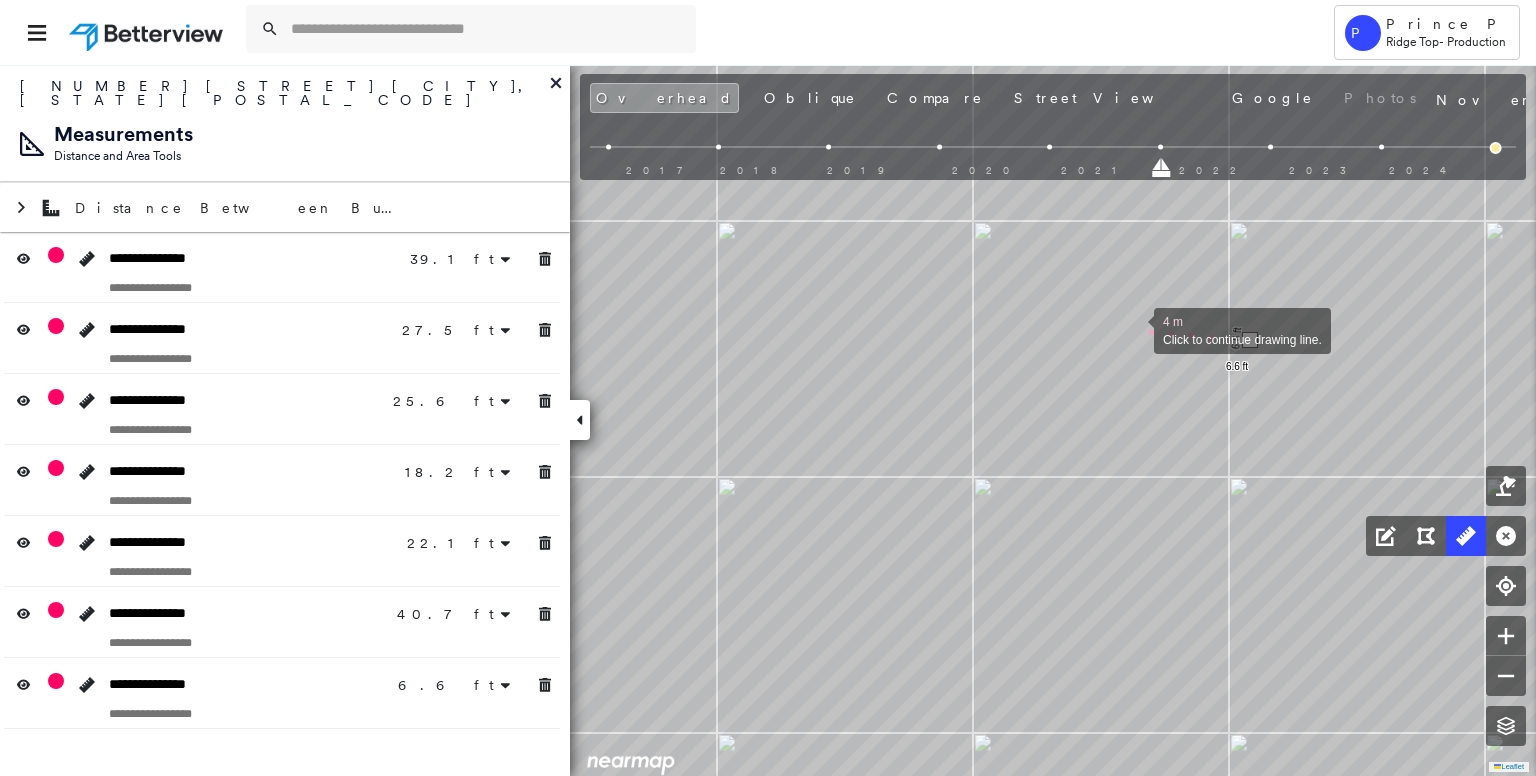 click at bounding box center (1134, 329) 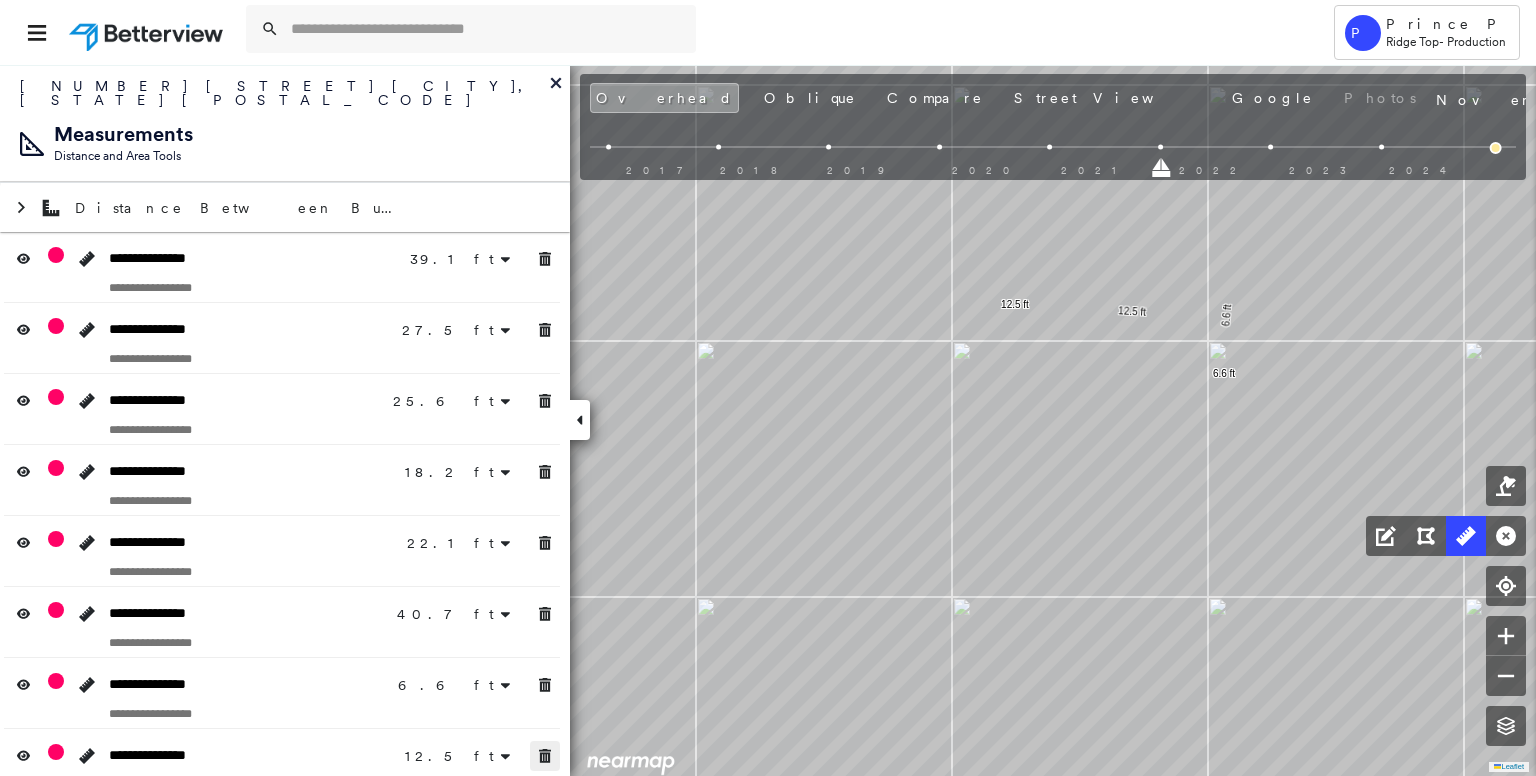click 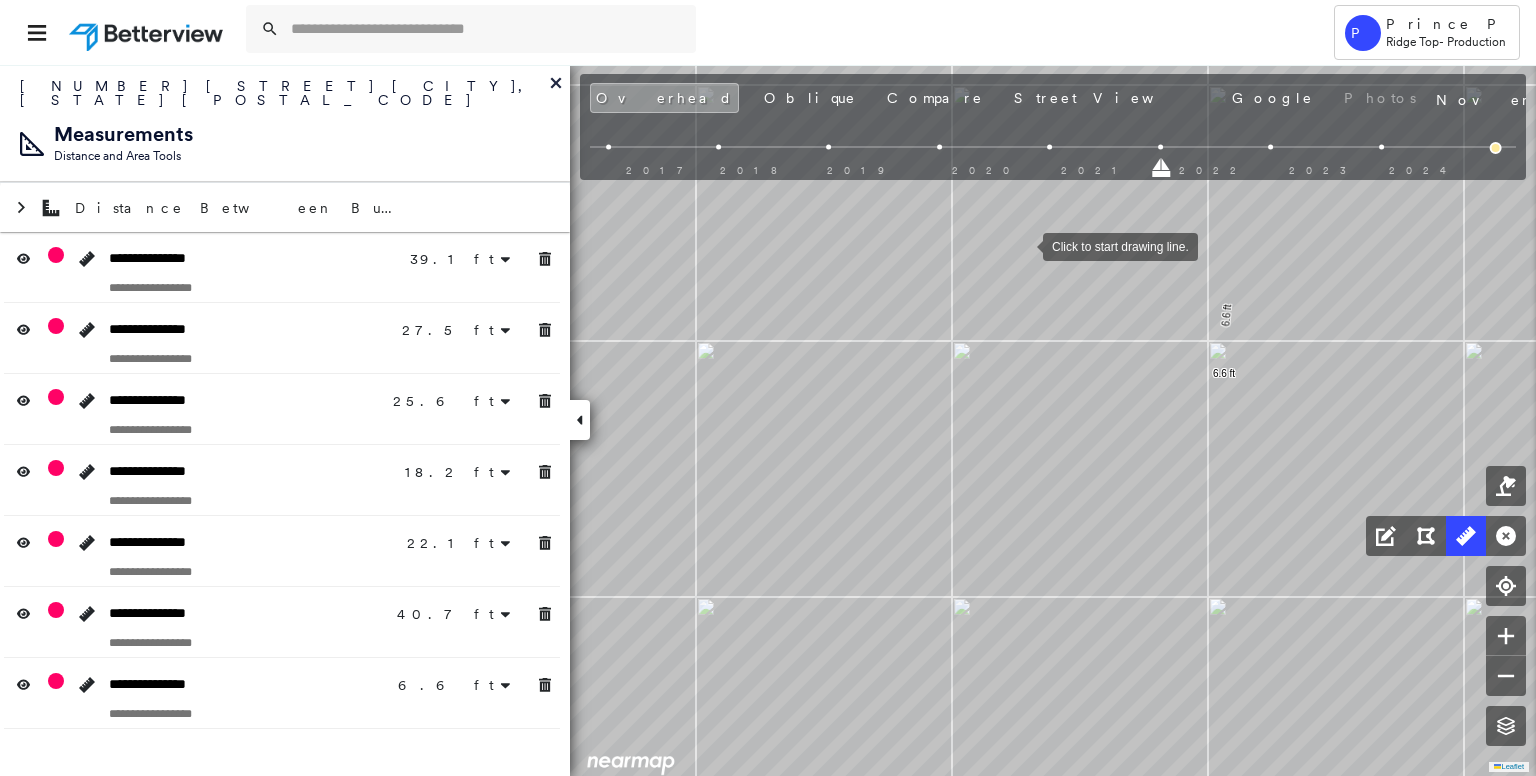 click at bounding box center (1023, 245) 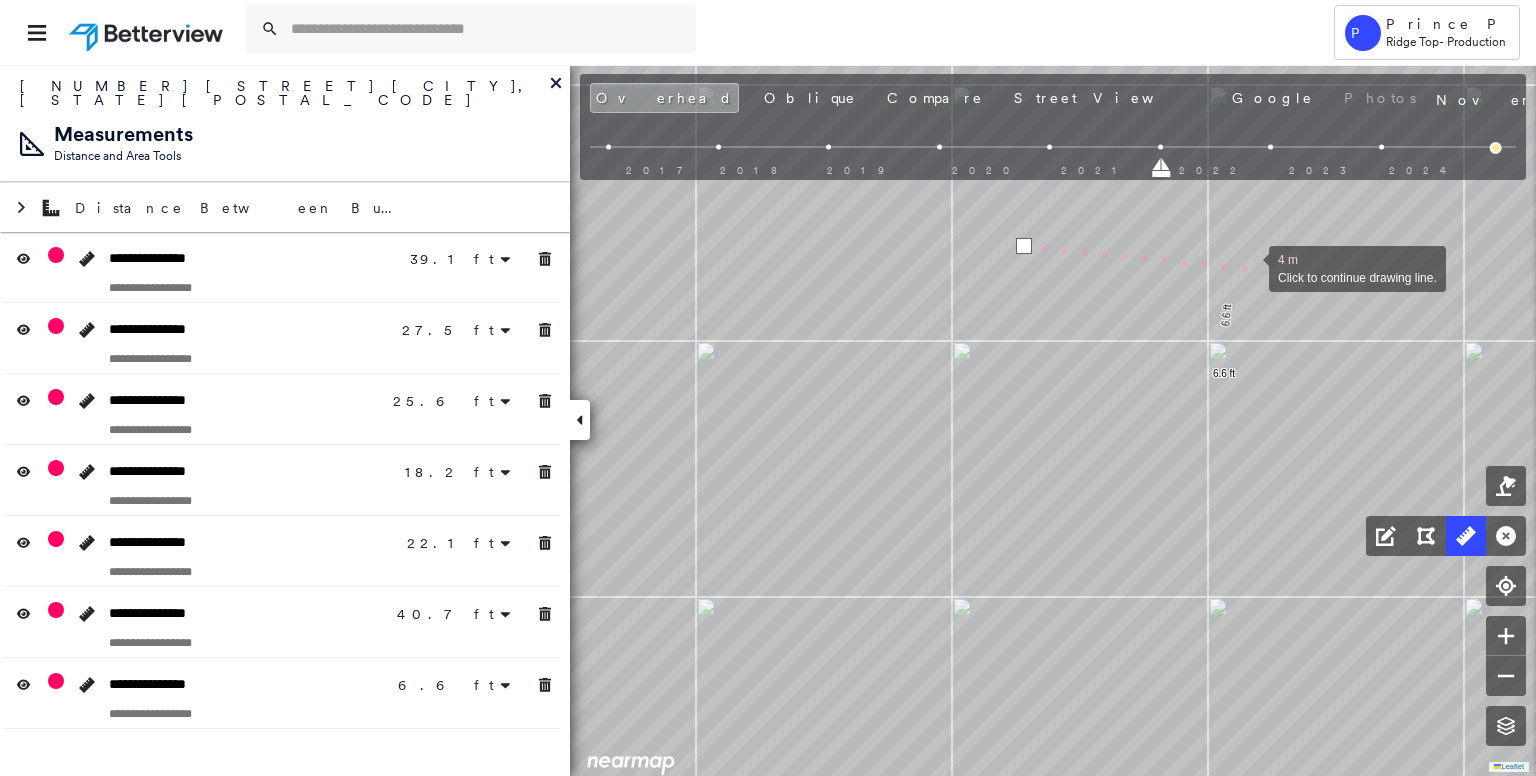click at bounding box center (1249, 267) 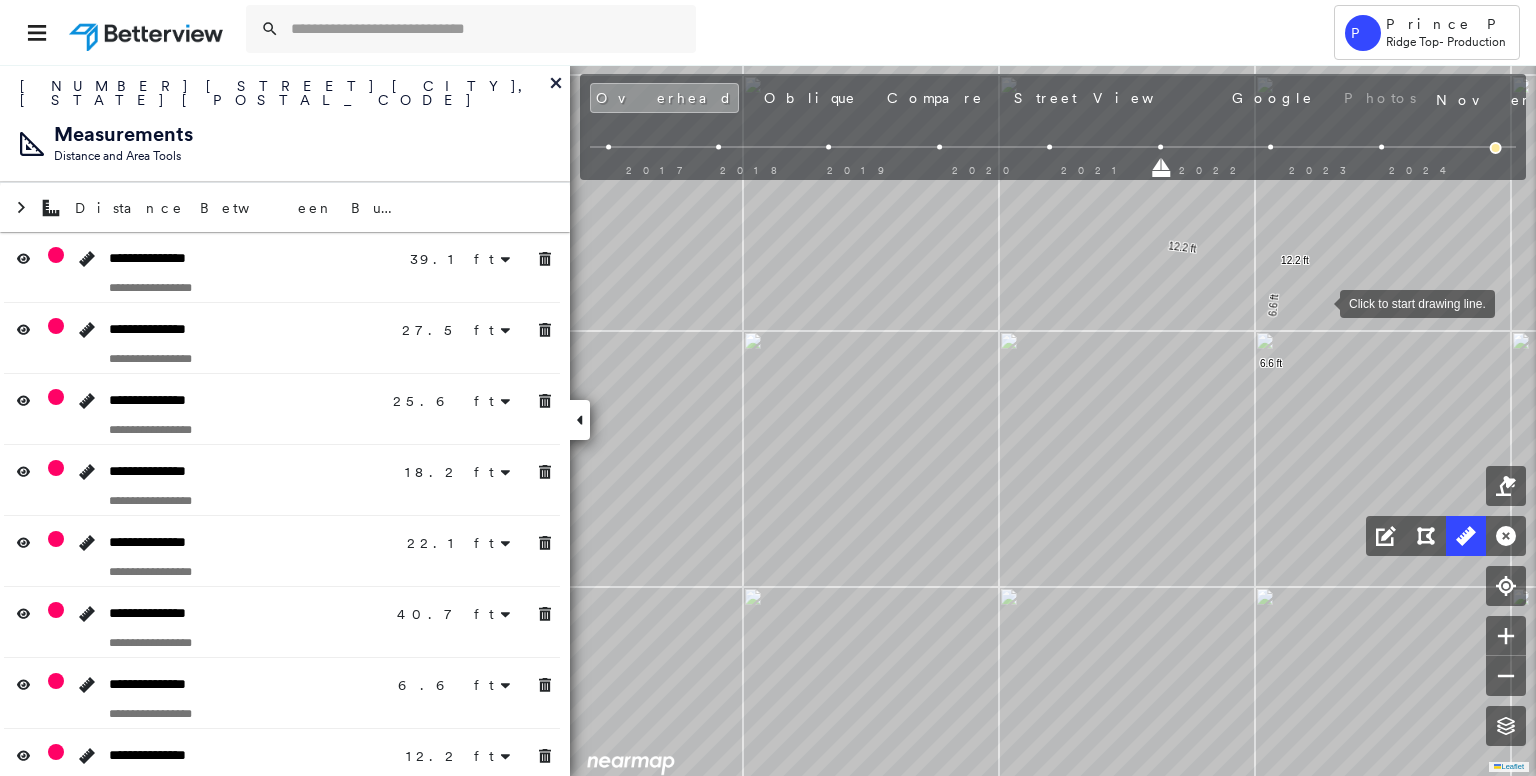click at bounding box center (1320, 302) 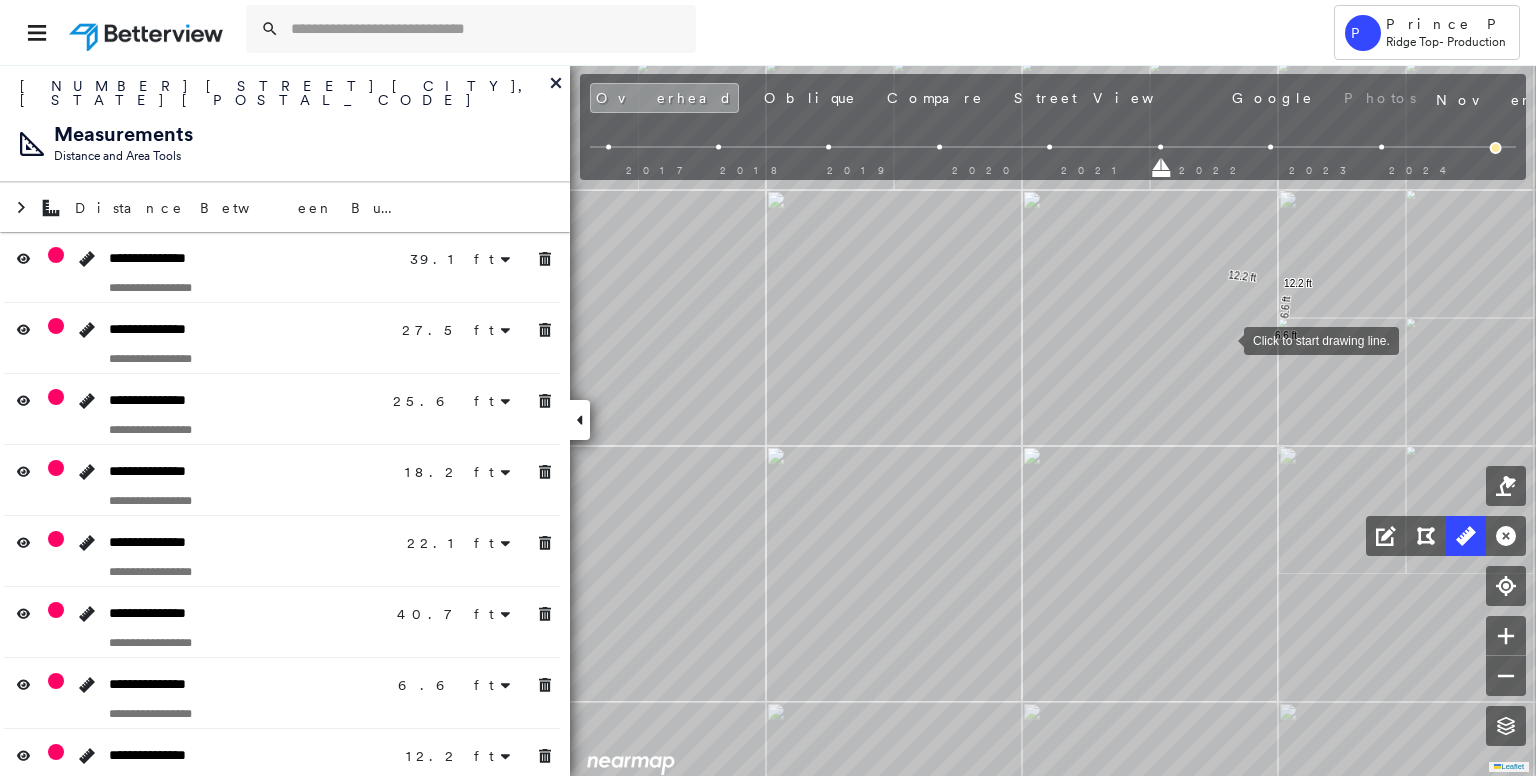 drag, startPoint x: 1224, startPoint y: 339, endPoint x: 1427, endPoint y: 219, distance: 235.81561 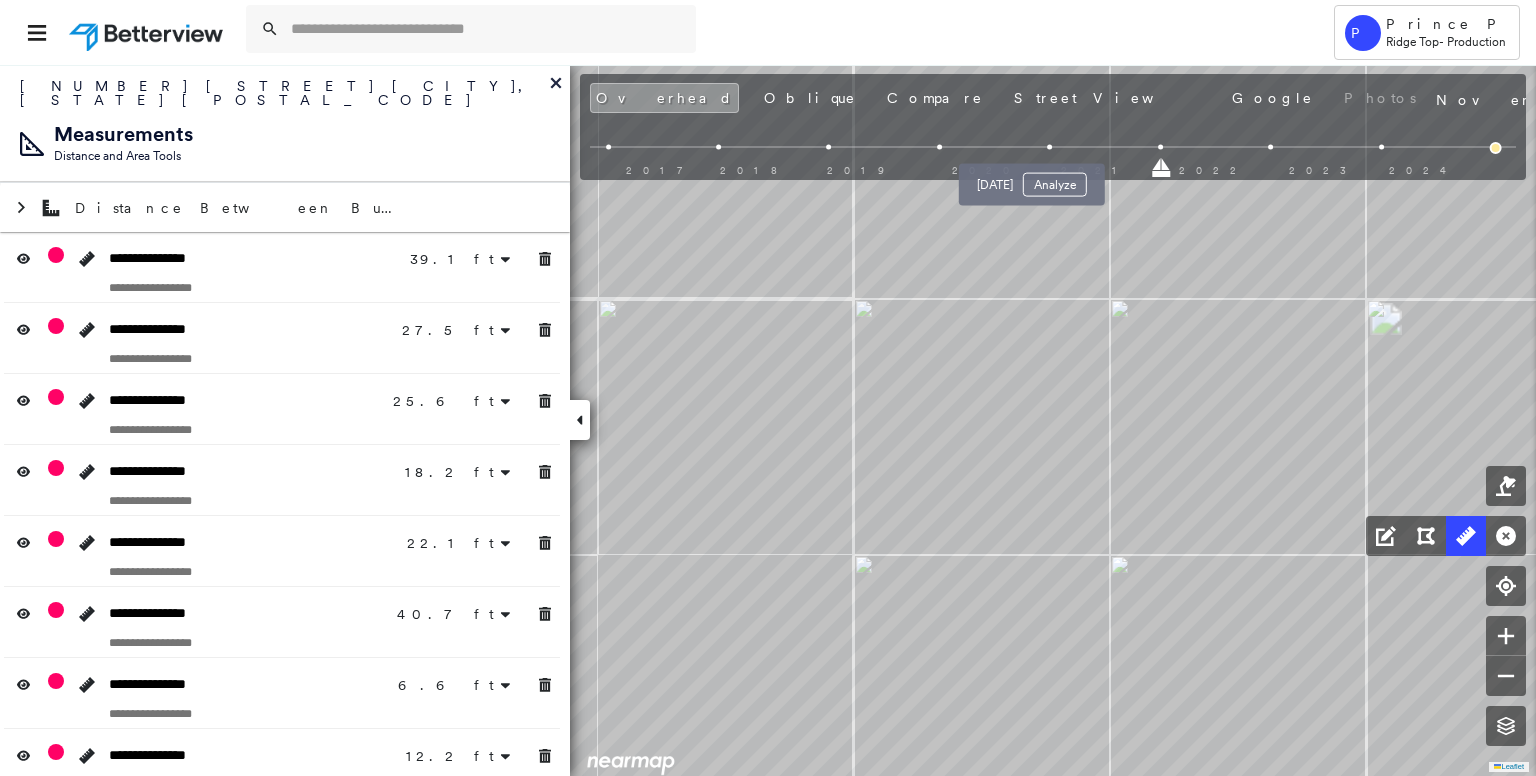 click on "[DATE] Analyze" at bounding box center [1032, 179] 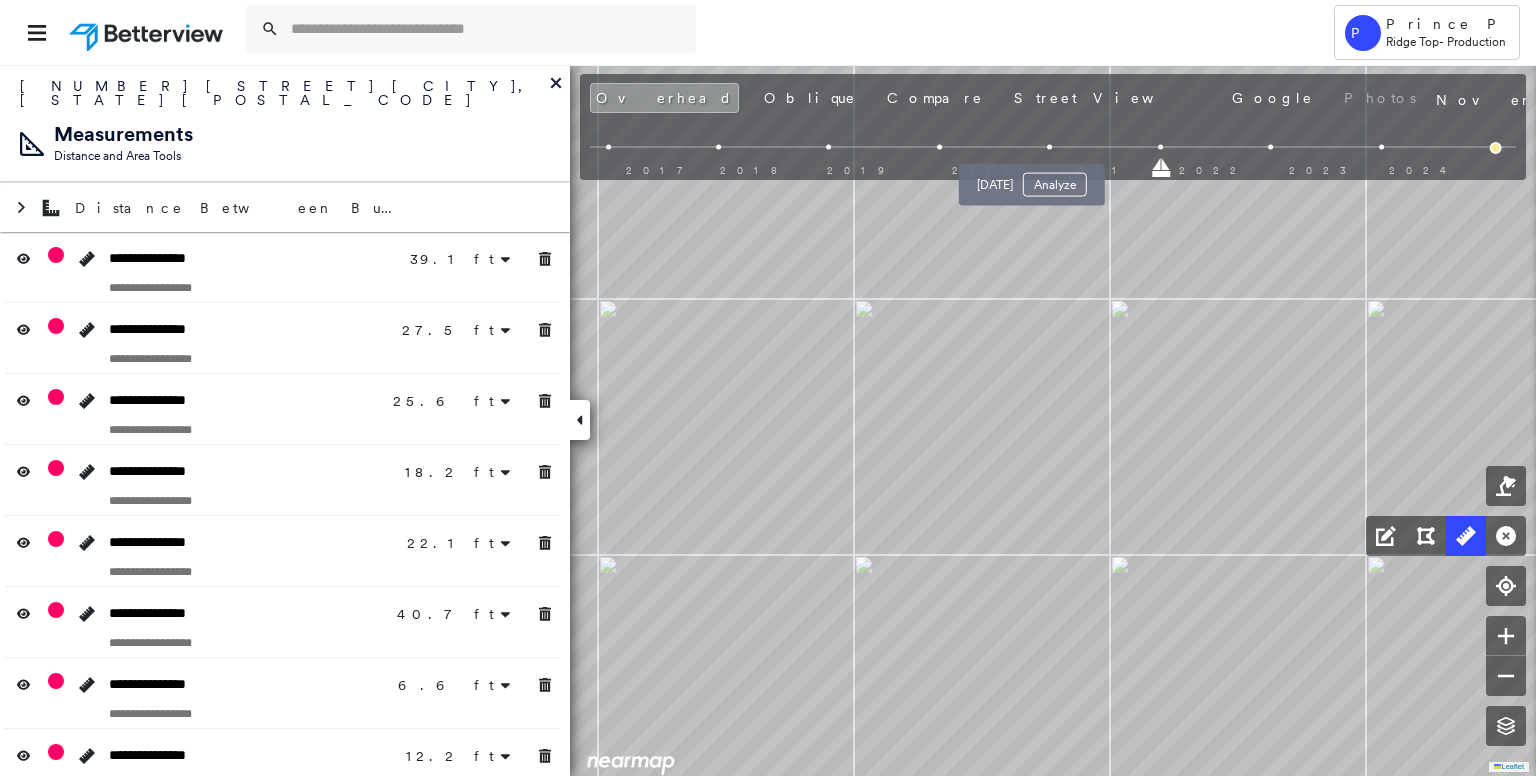 click at bounding box center [1050, 147] 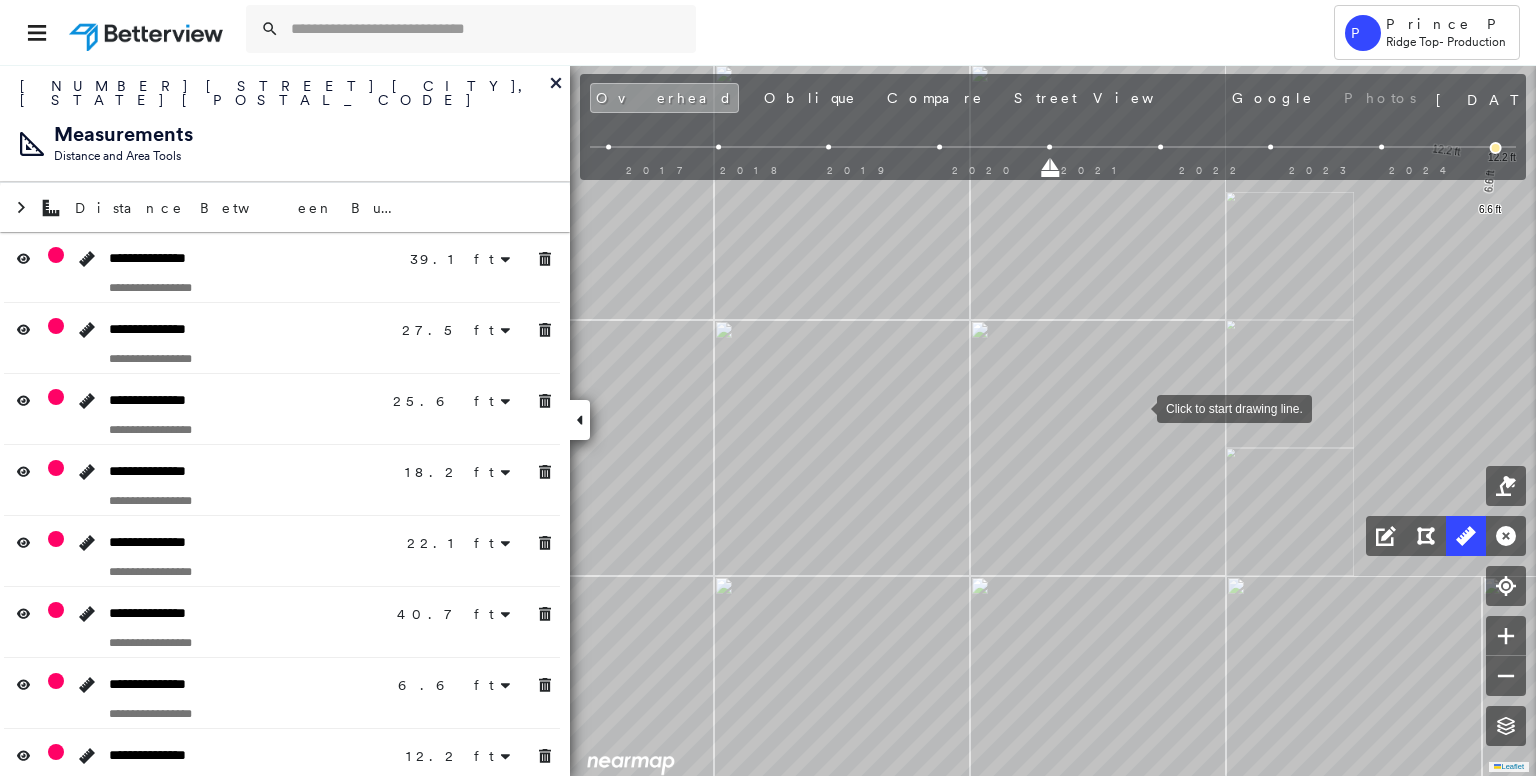 drag, startPoint x: 1155, startPoint y: 407, endPoint x: 1138, endPoint y: 407, distance: 17 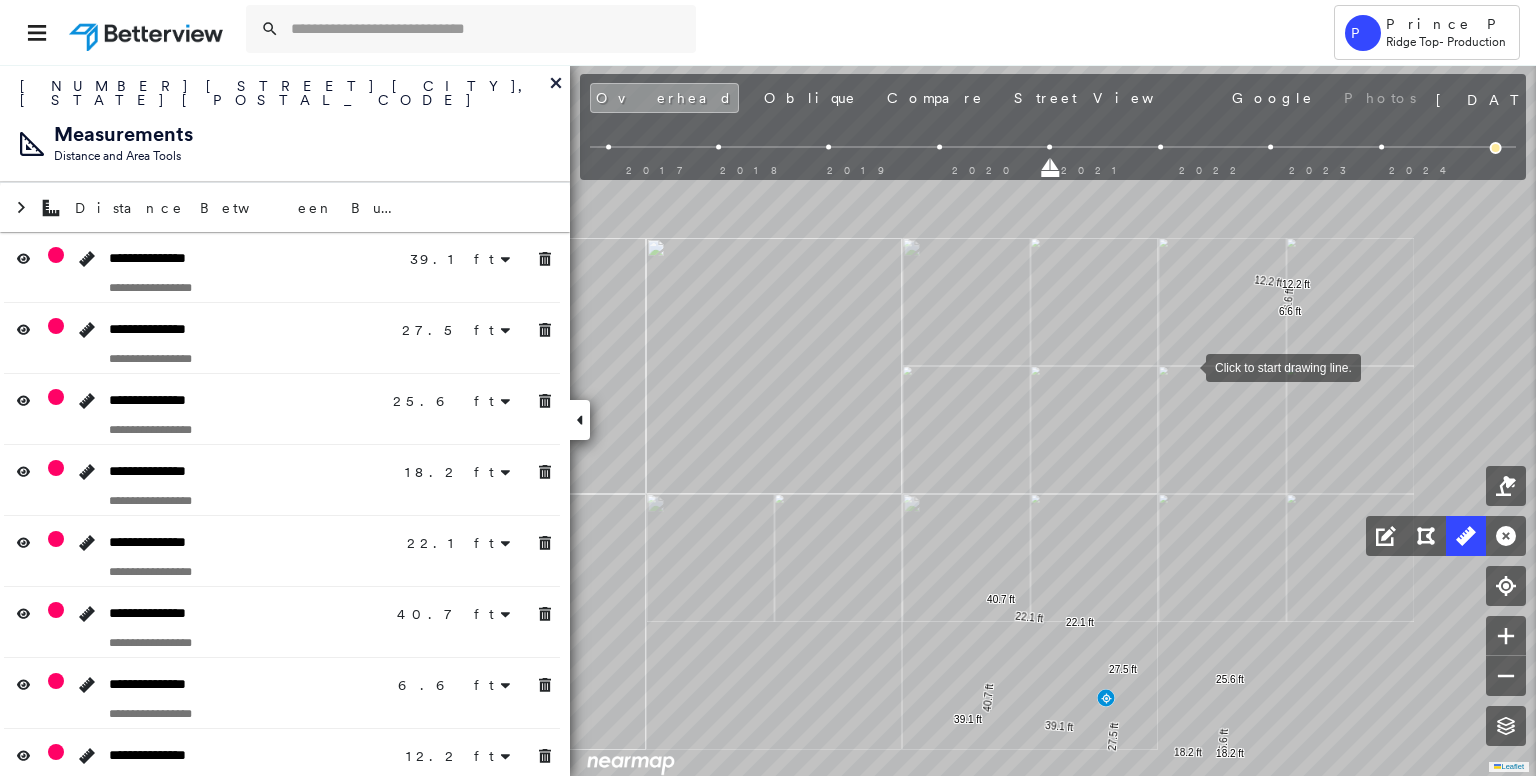 drag, startPoint x: 1206, startPoint y: 350, endPoint x: 1178, endPoint y: 371, distance: 35 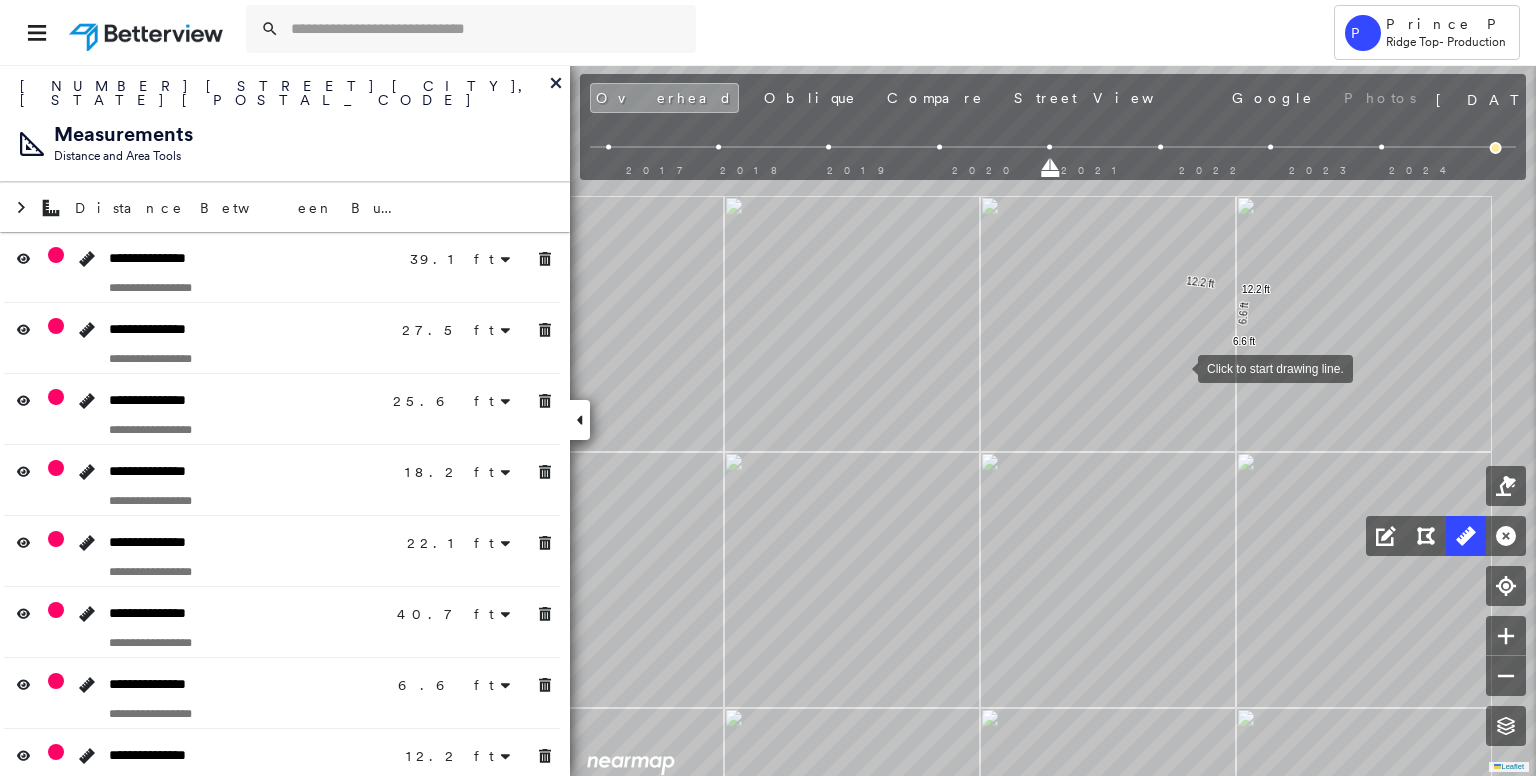 drag, startPoint x: 1248, startPoint y: 340, endPoint x: 1179, endPoint y: 367, distance: 74.094536 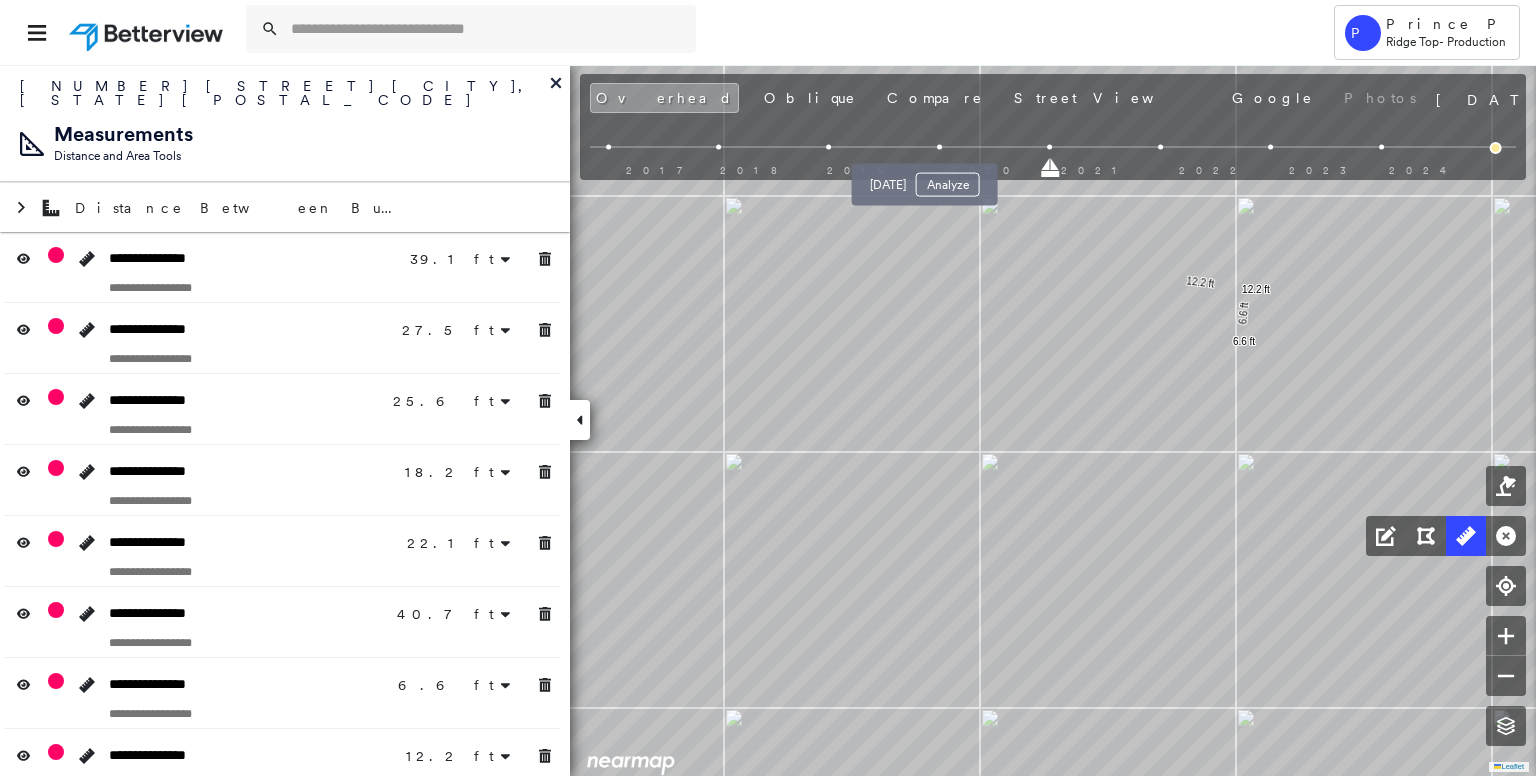 click at bounding box center (939, 147) 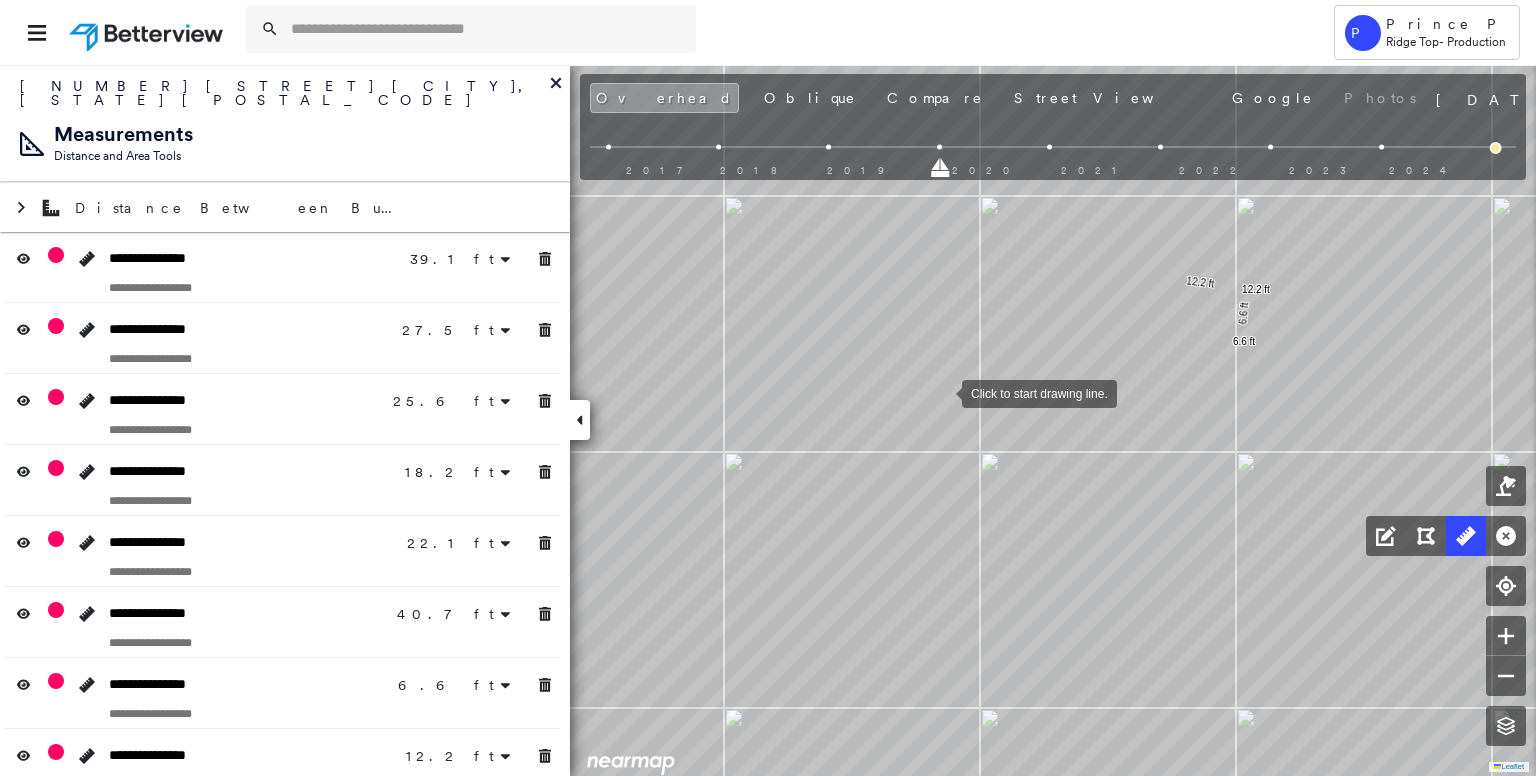 drag, startPoint x: 942, startPoint y: 392, endPoint x: 1030, endPoint y: 366, distance: 91.76056 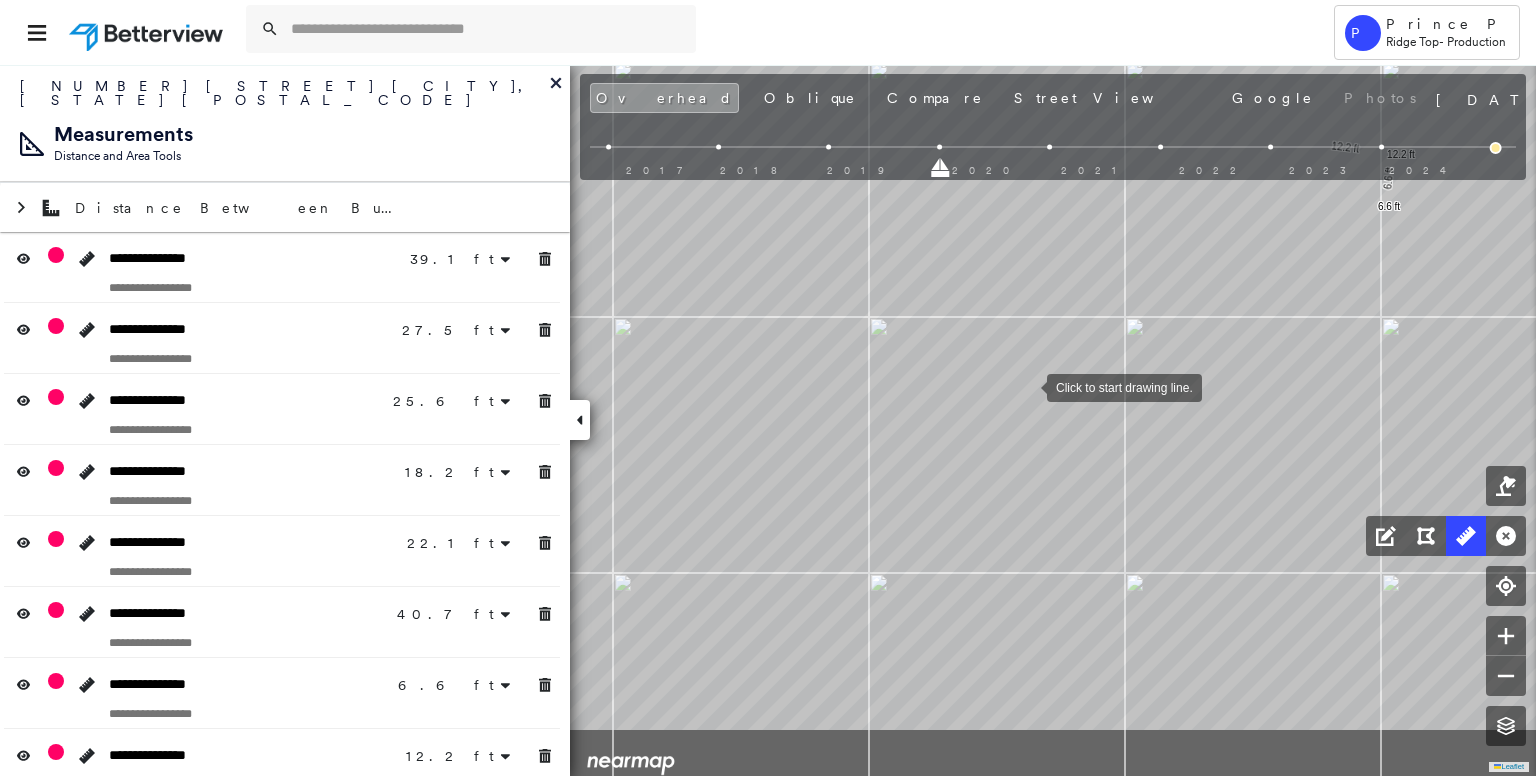 drag, startPoint x: 976, startPoint y: 500, endPoint x: 1029, endPoint y: 382, distance: 129.3561 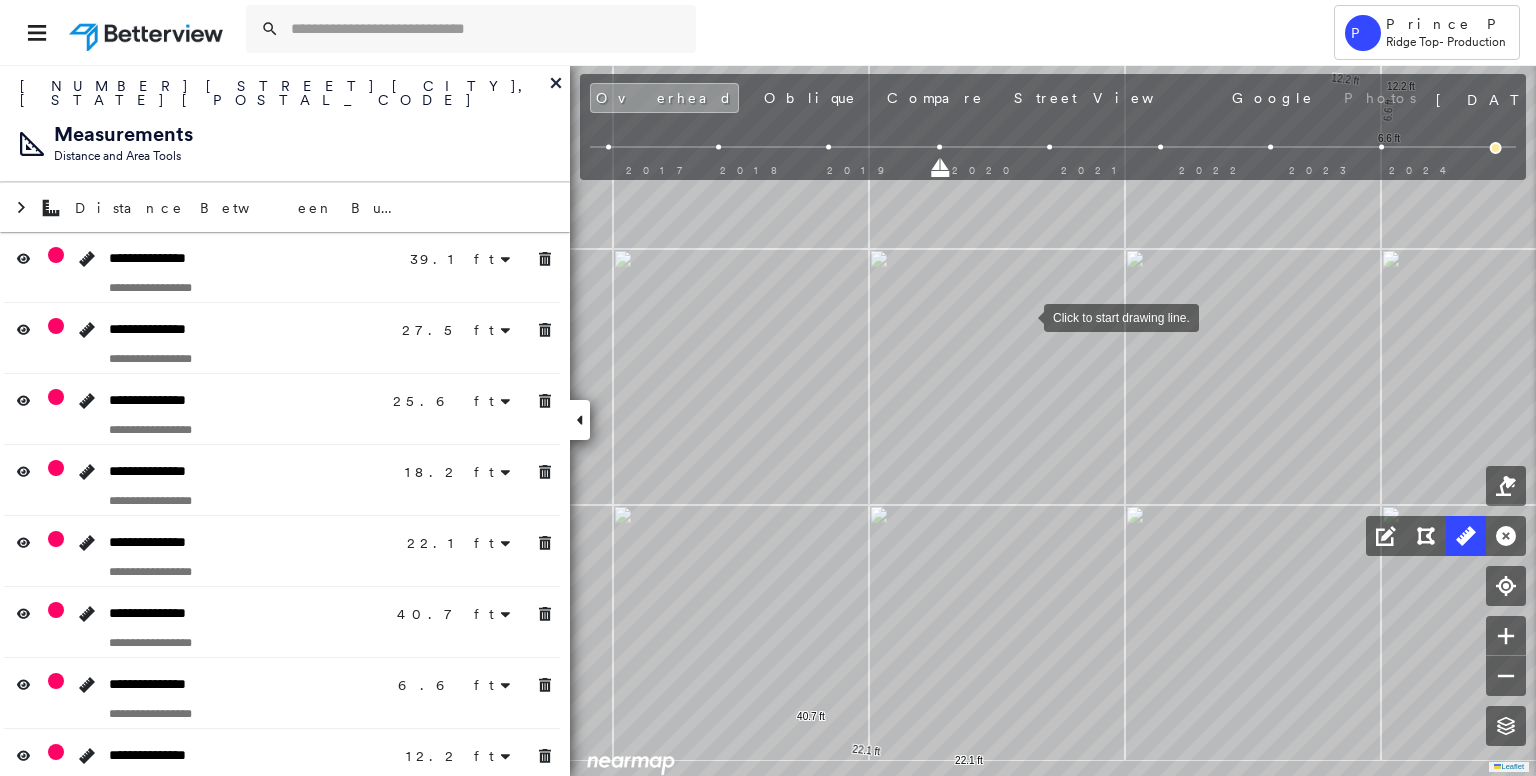 drag, startPoint x: 1026, startPoint y: 382, endPoint x: 1024, endPoint y: 317, distance: 65.03076 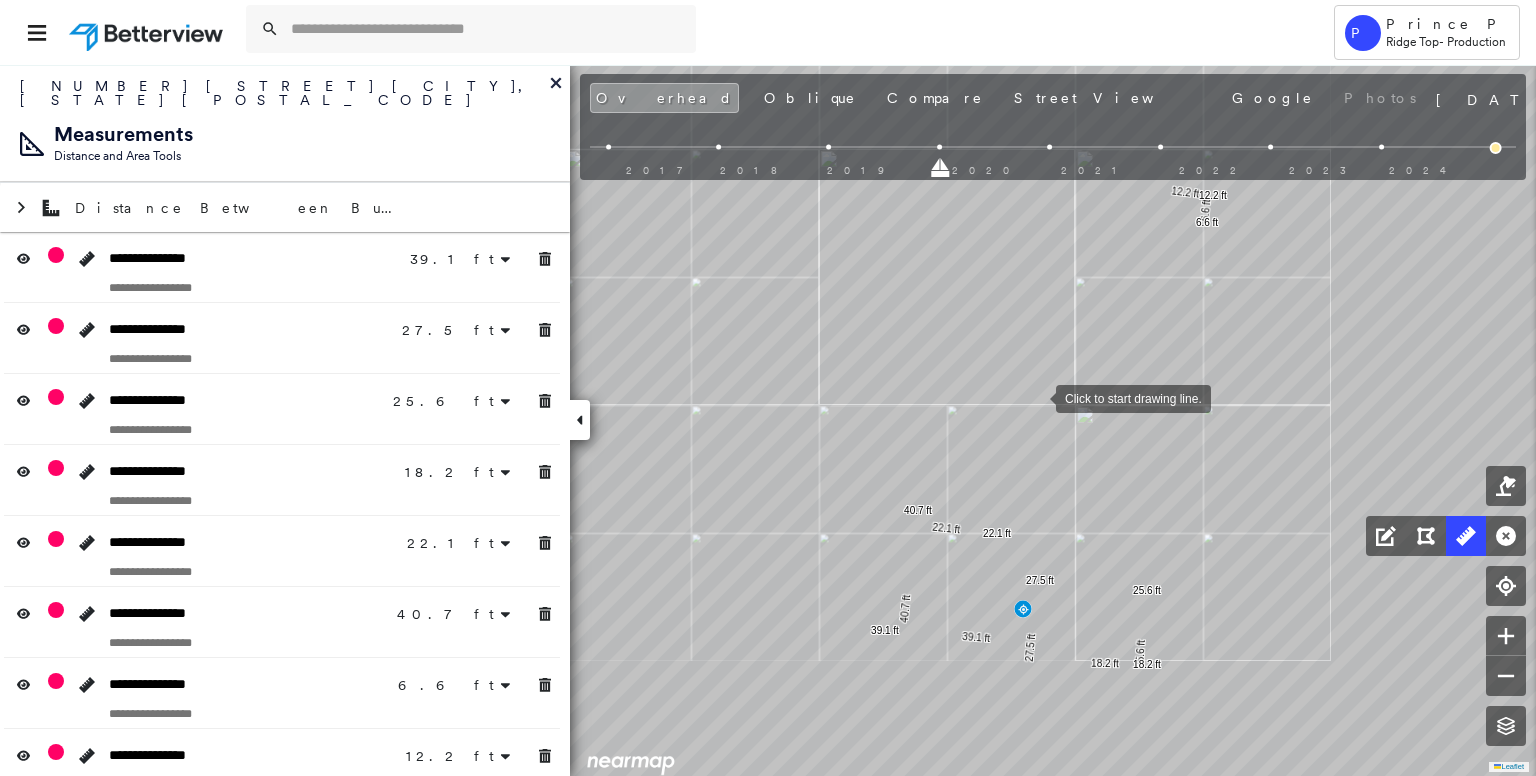 drag, startPoint x: 1031, startPoint y: 408, endPoint x: 1035, endPoint y: 397, distance: 11.7046995 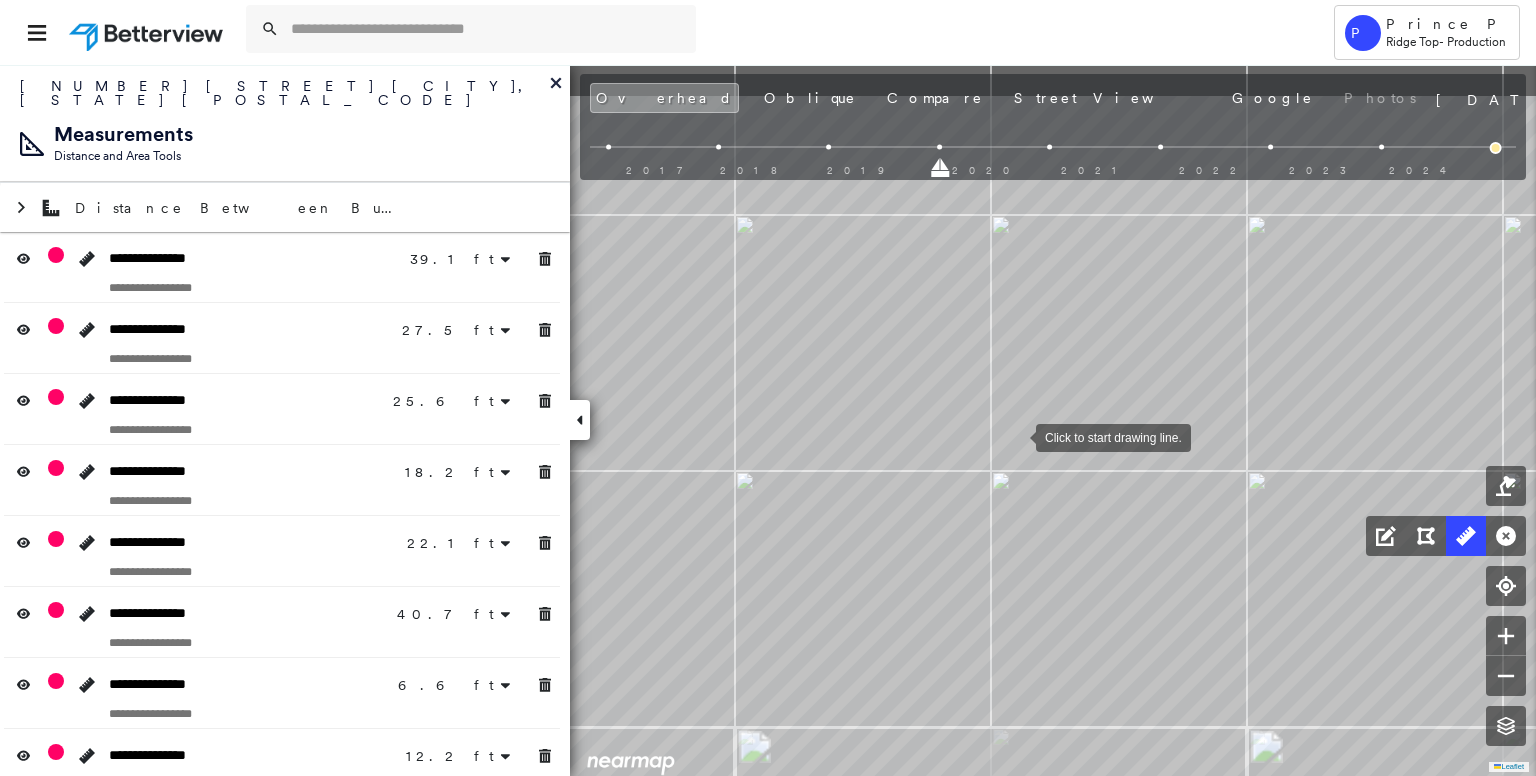 drag, startPoint x: 1025, startPoint y: 332, endPoint x: 1016, endPoint y: 435, distance: 103.392456 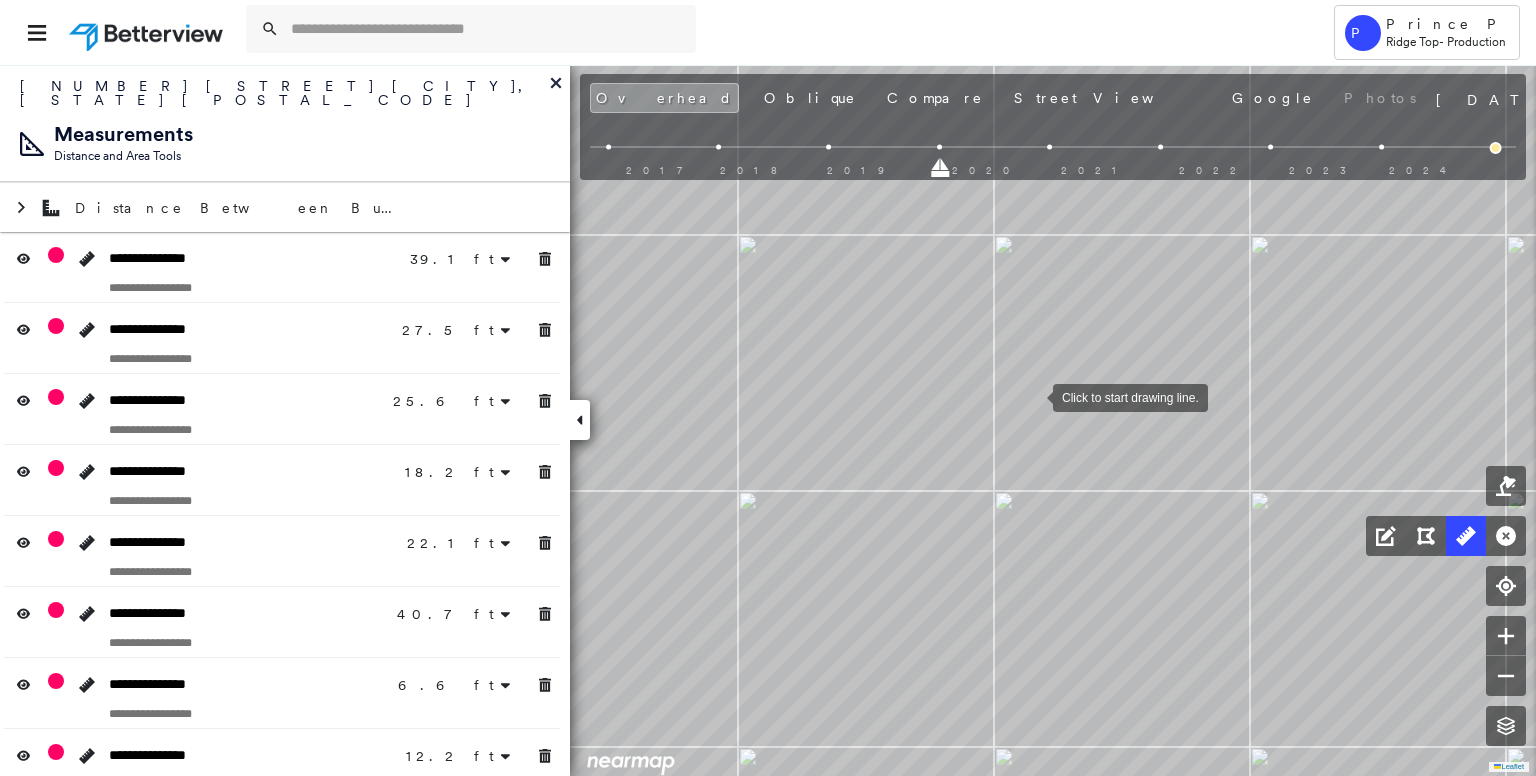 click at bounding box center [1033, 396] 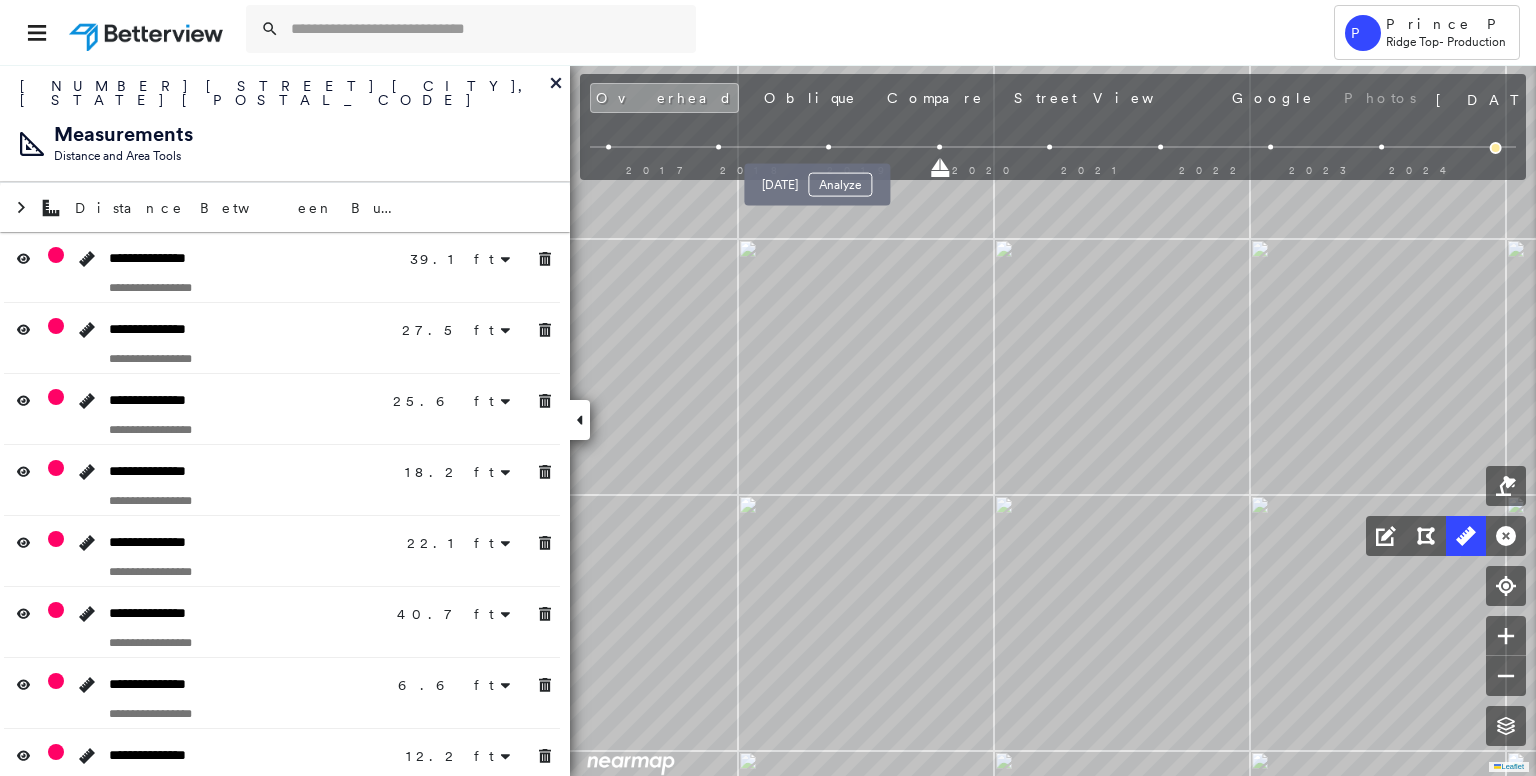 click at bounding box center (829, 147) 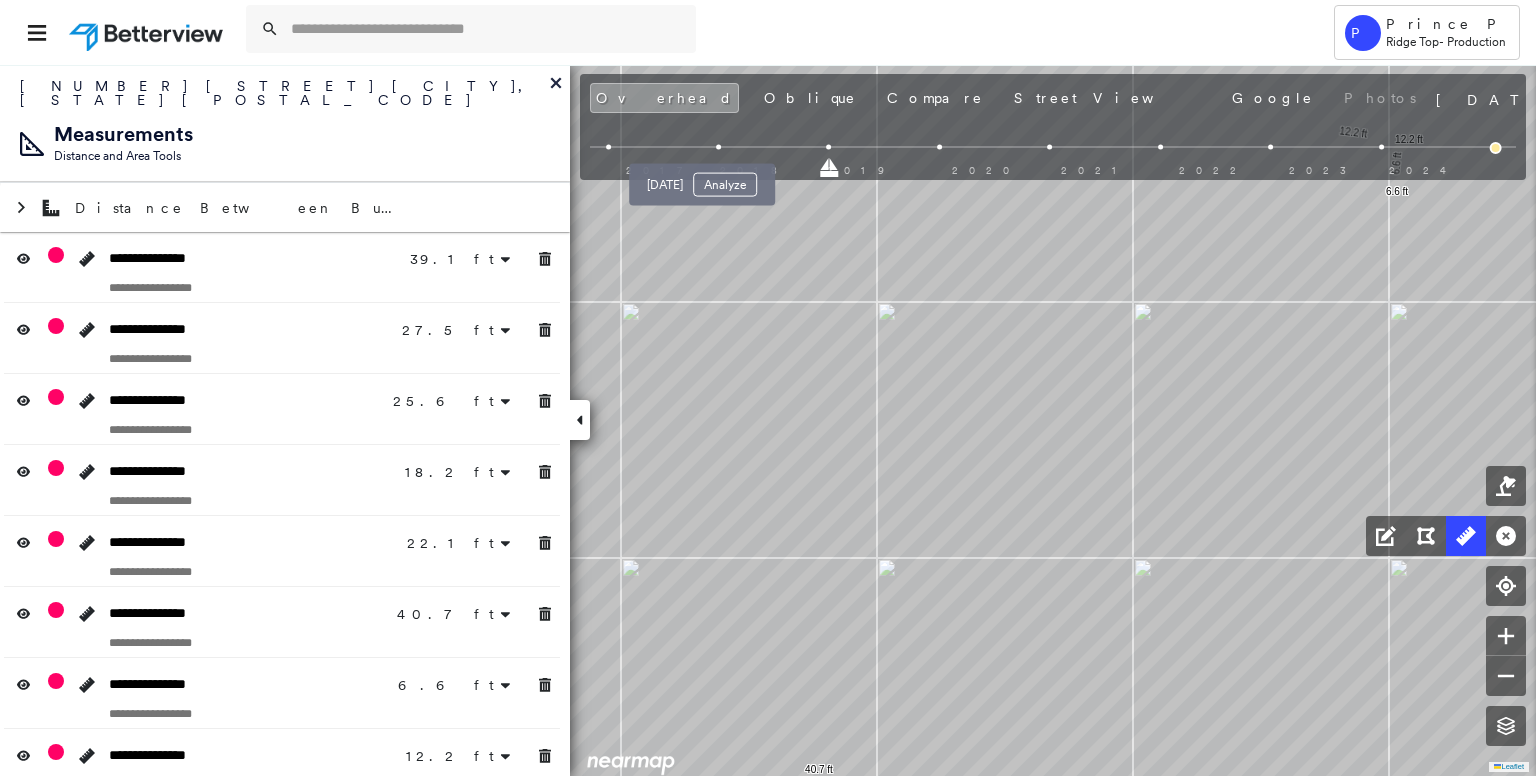 click at bounding box center (718, 147) 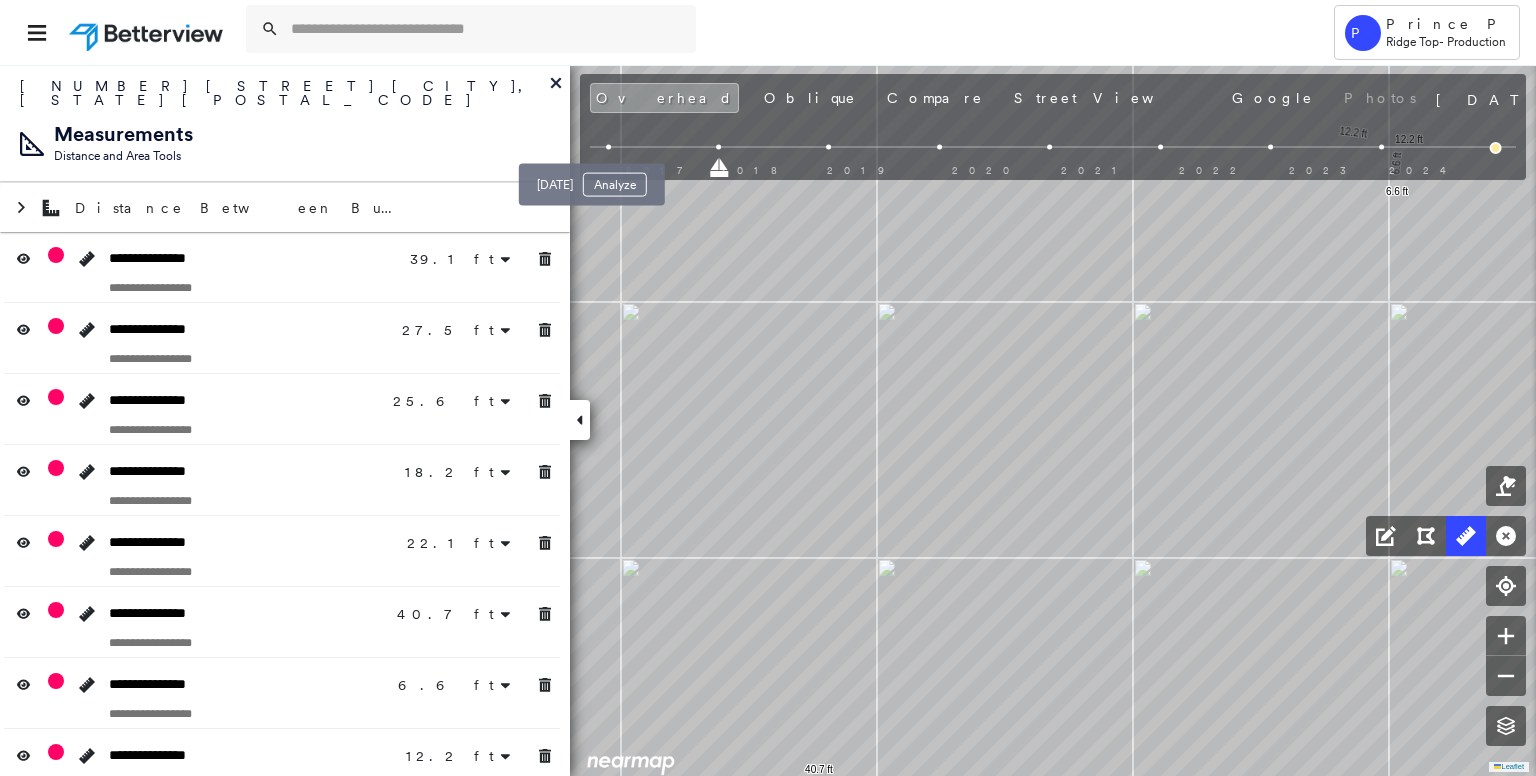 click at bounding box center (608, 147) 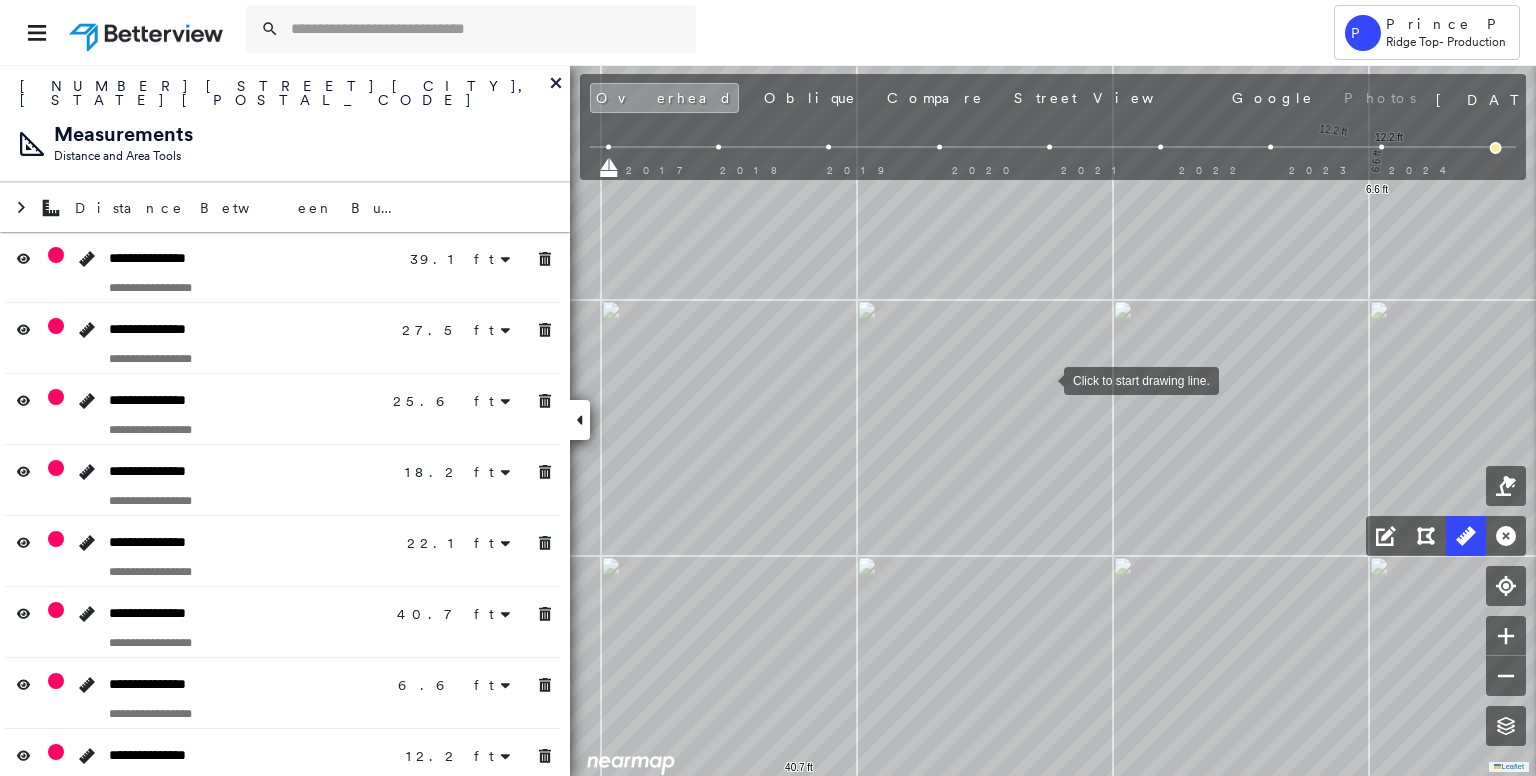 drag, startPoint x: 1066, startPoint y: 381, endPoint x: 1034, endPoint y: 369, distance: 34.176014 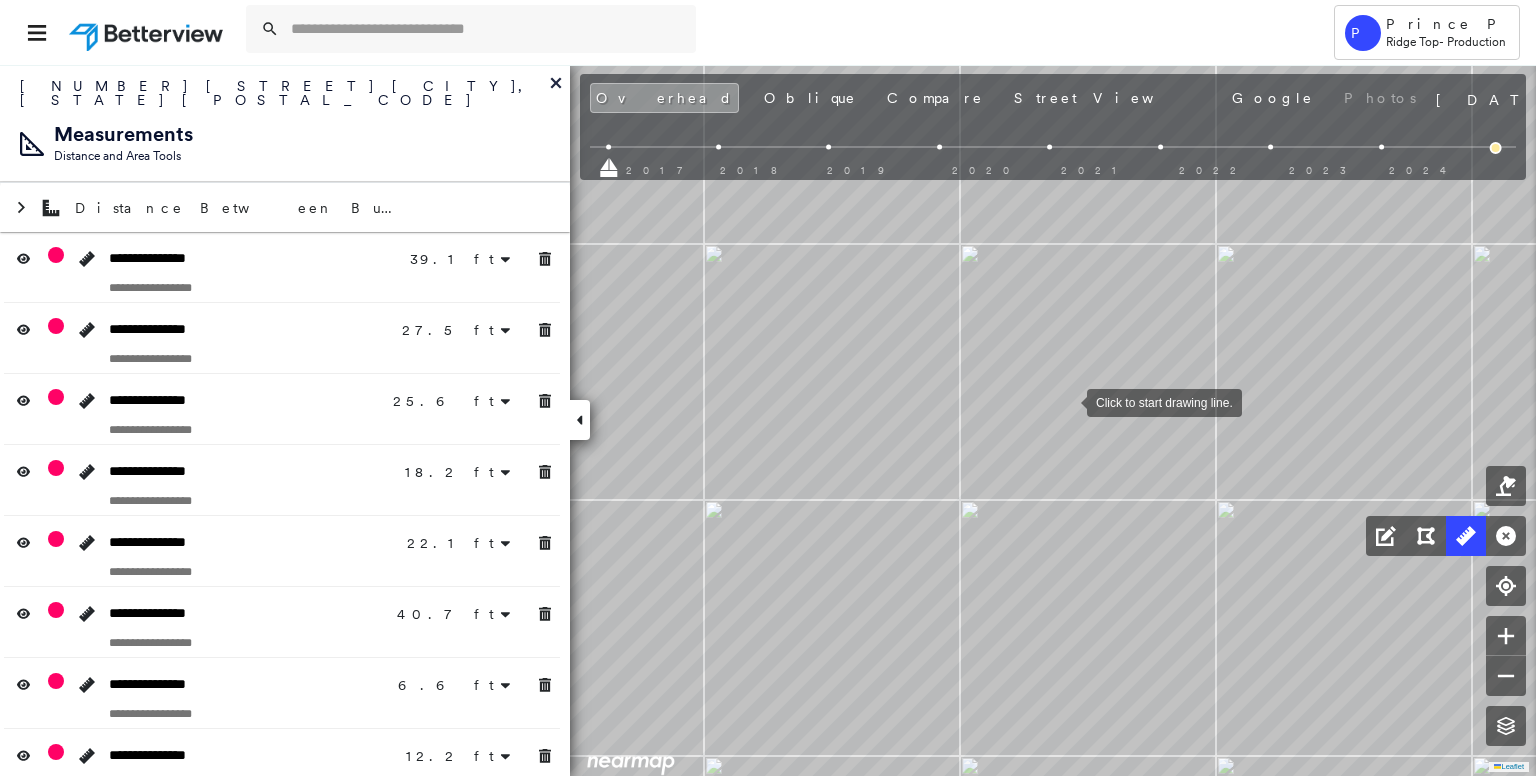 click at bounding box center [1067, 401] 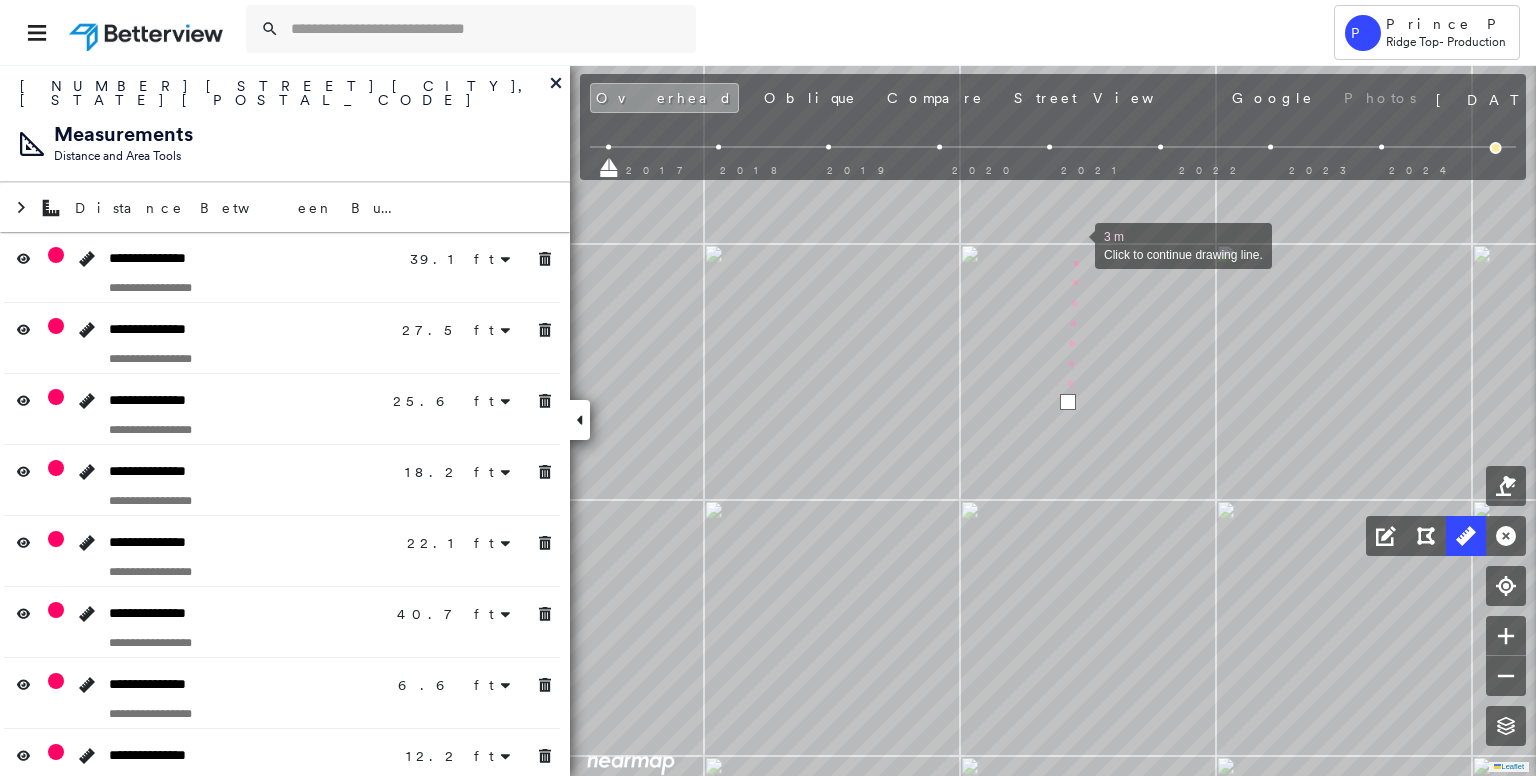 click at bounding box center [1075, 244] 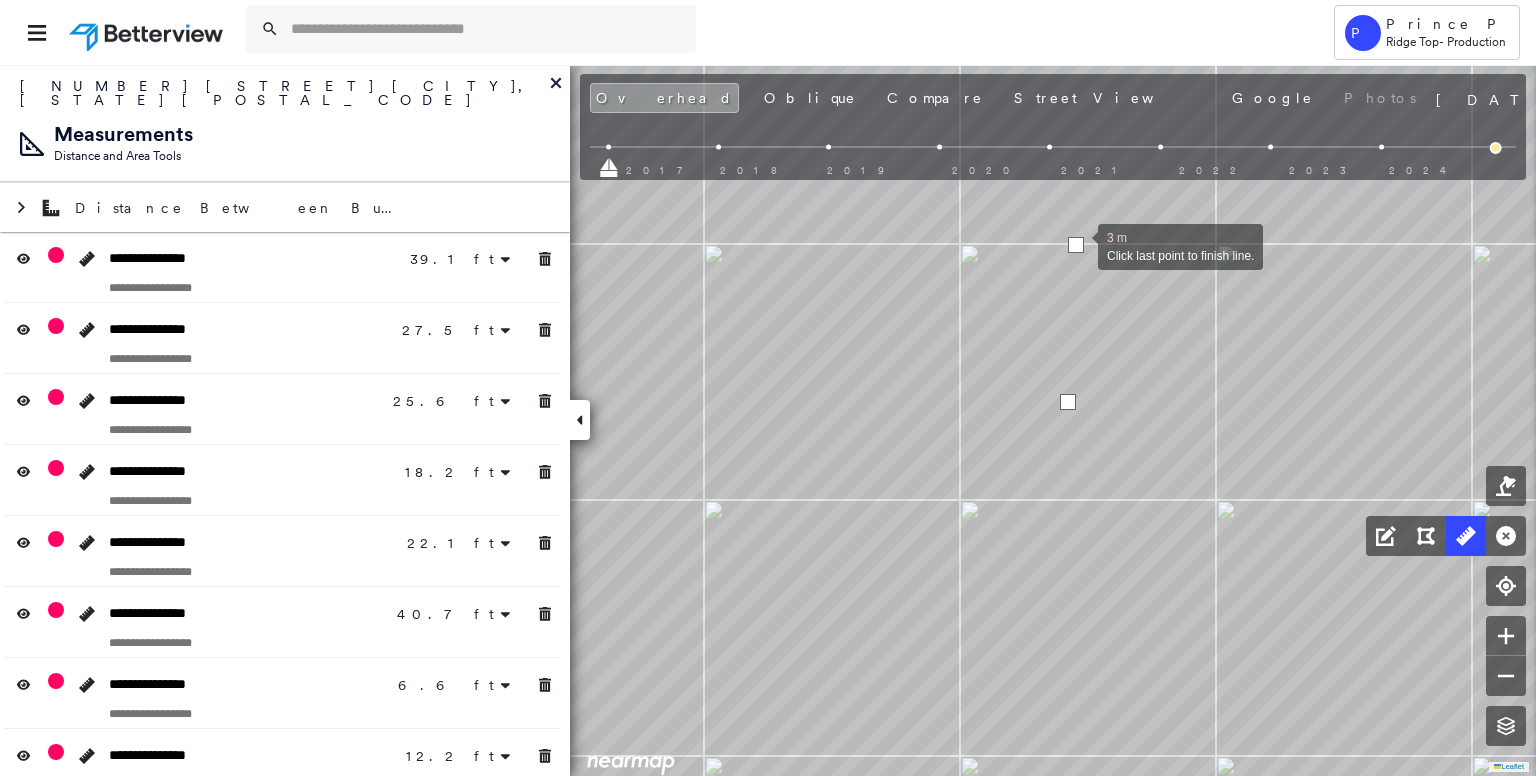 click at bounding box center (1076, 245) 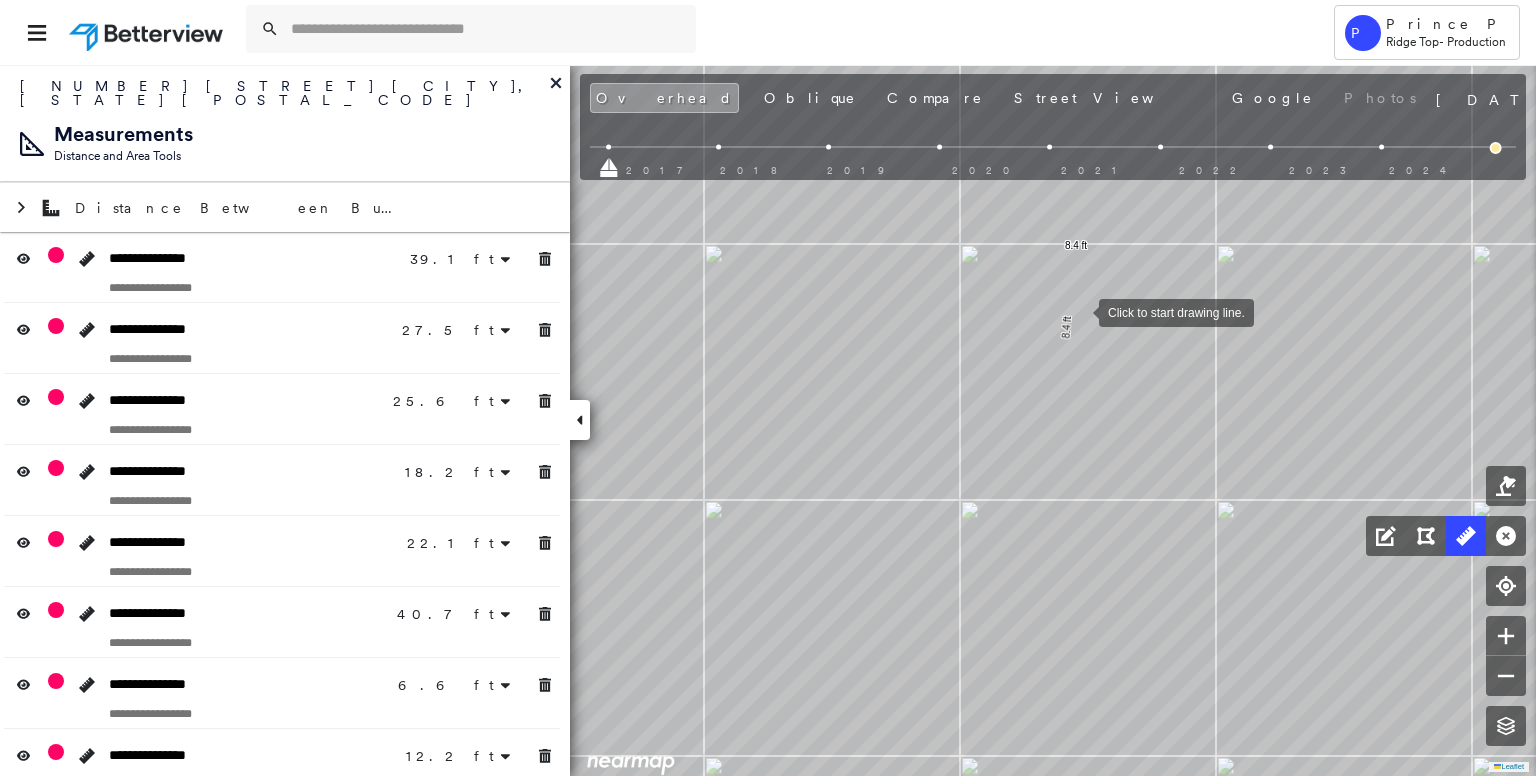 click at bounding box center [1079, 311] 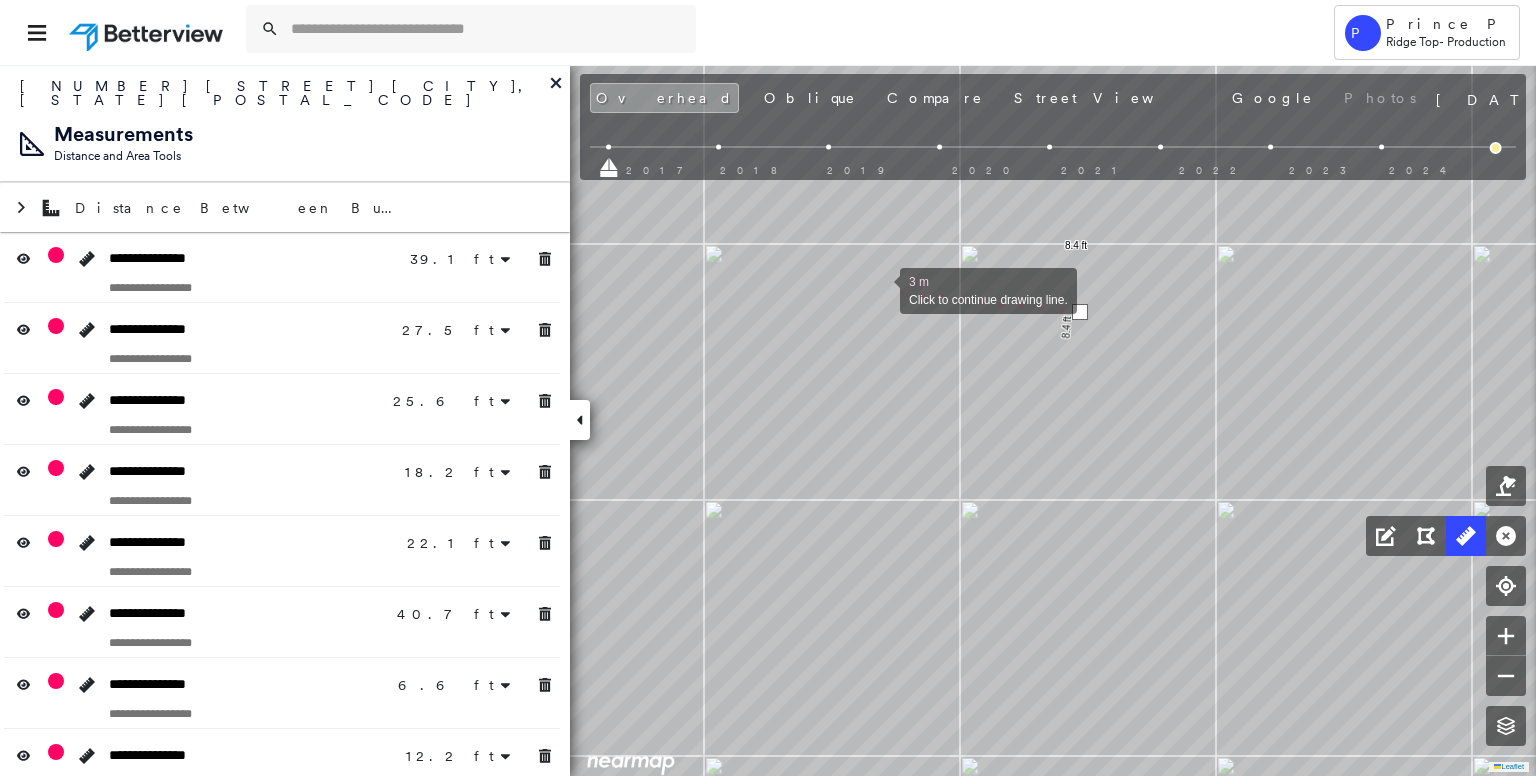 click at bounding box center [880, 289] 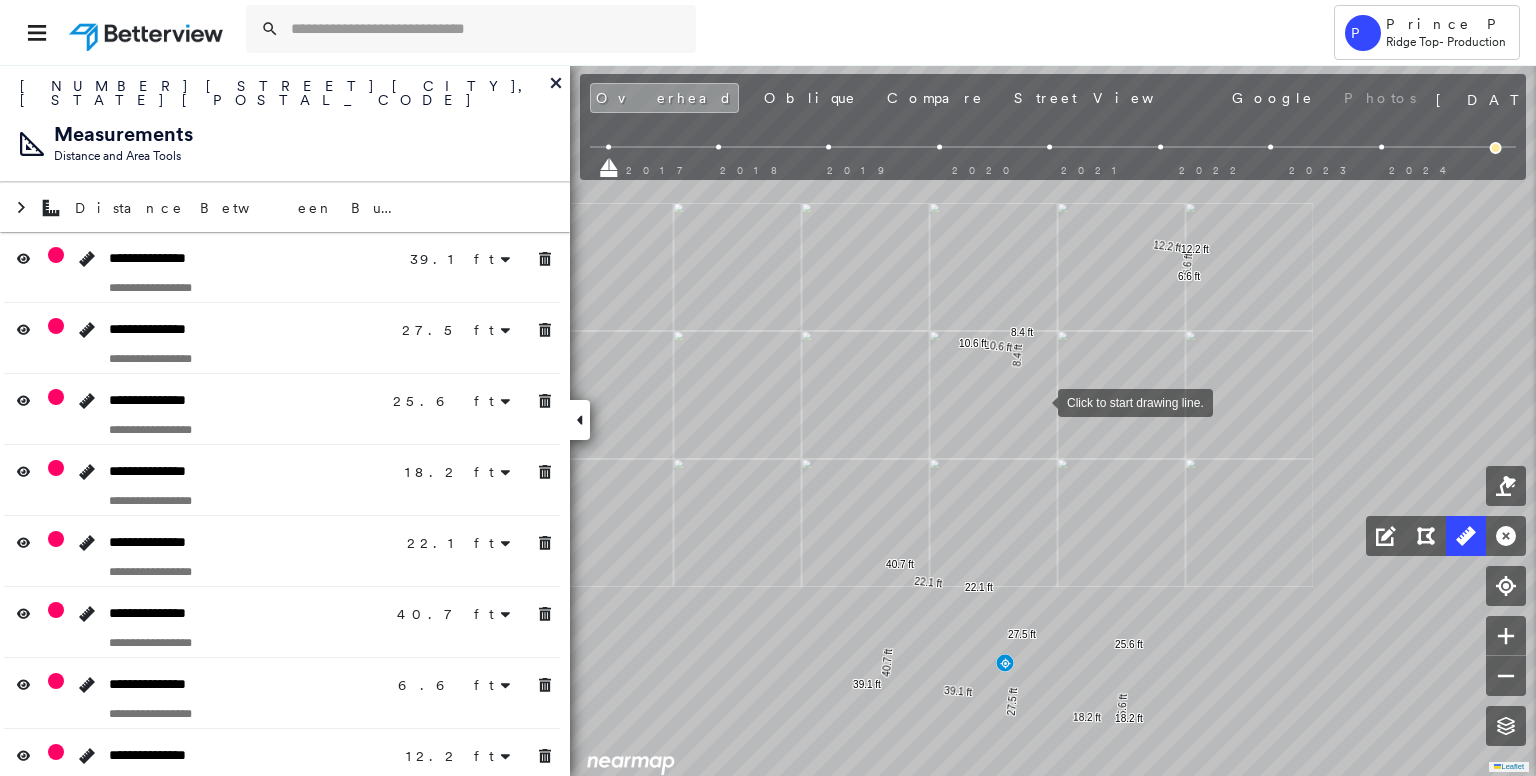 drag, startPoint x: 1038, startPoint y: 401, endPoint x: 1028, endPoint y: 358, distance: 44.14748 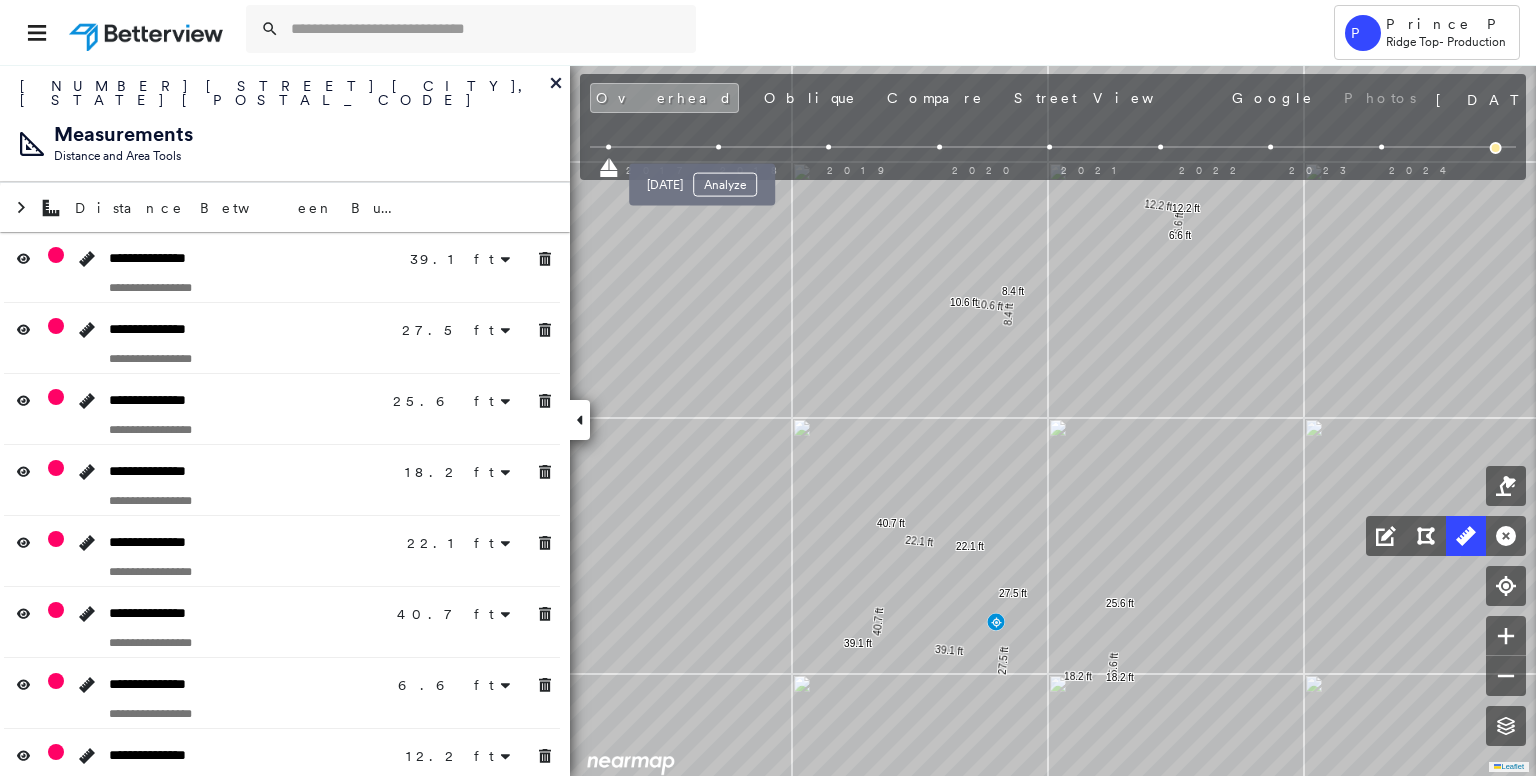 click at bounding box center (718, 147) 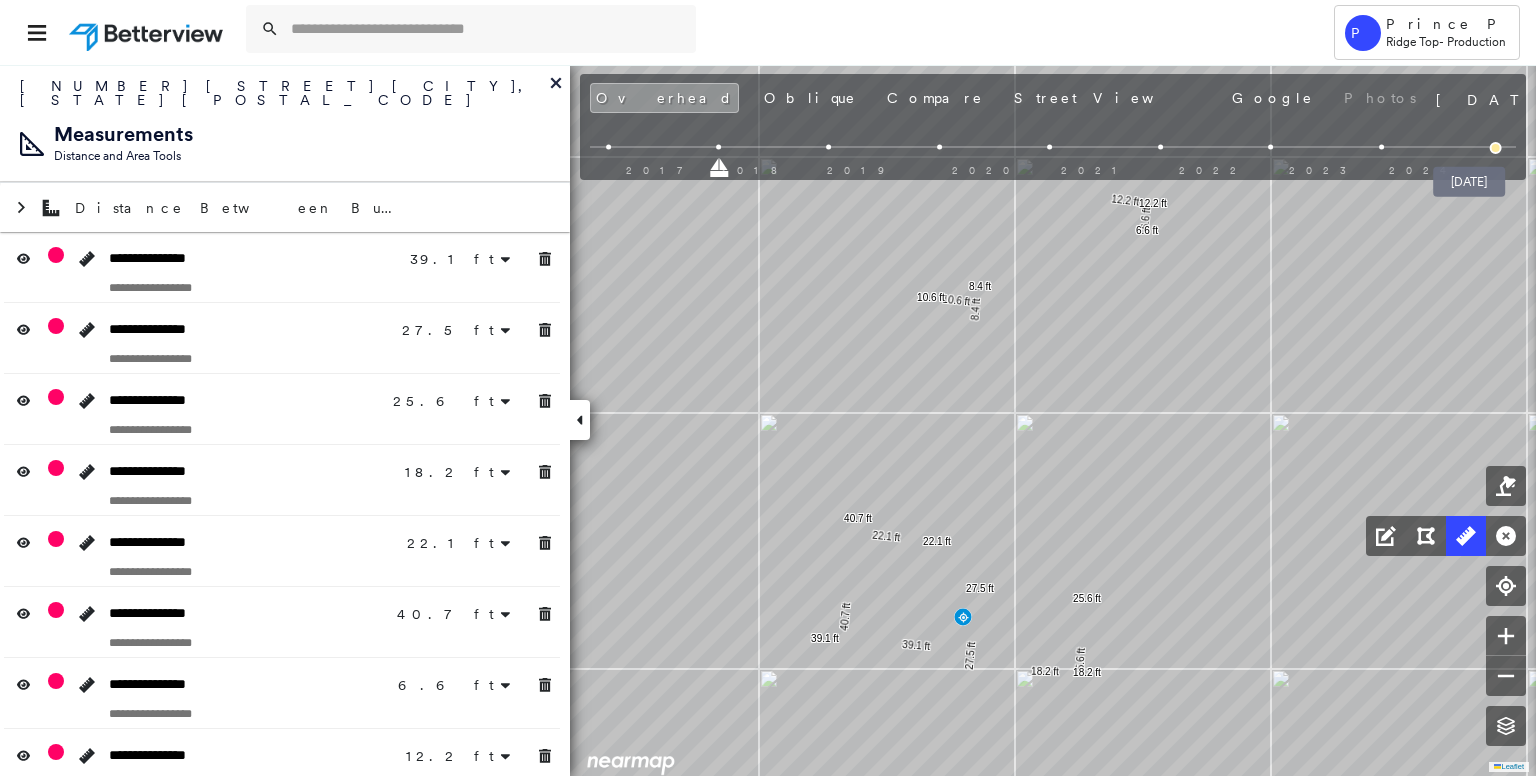 click at bounding box center [1496, 148] 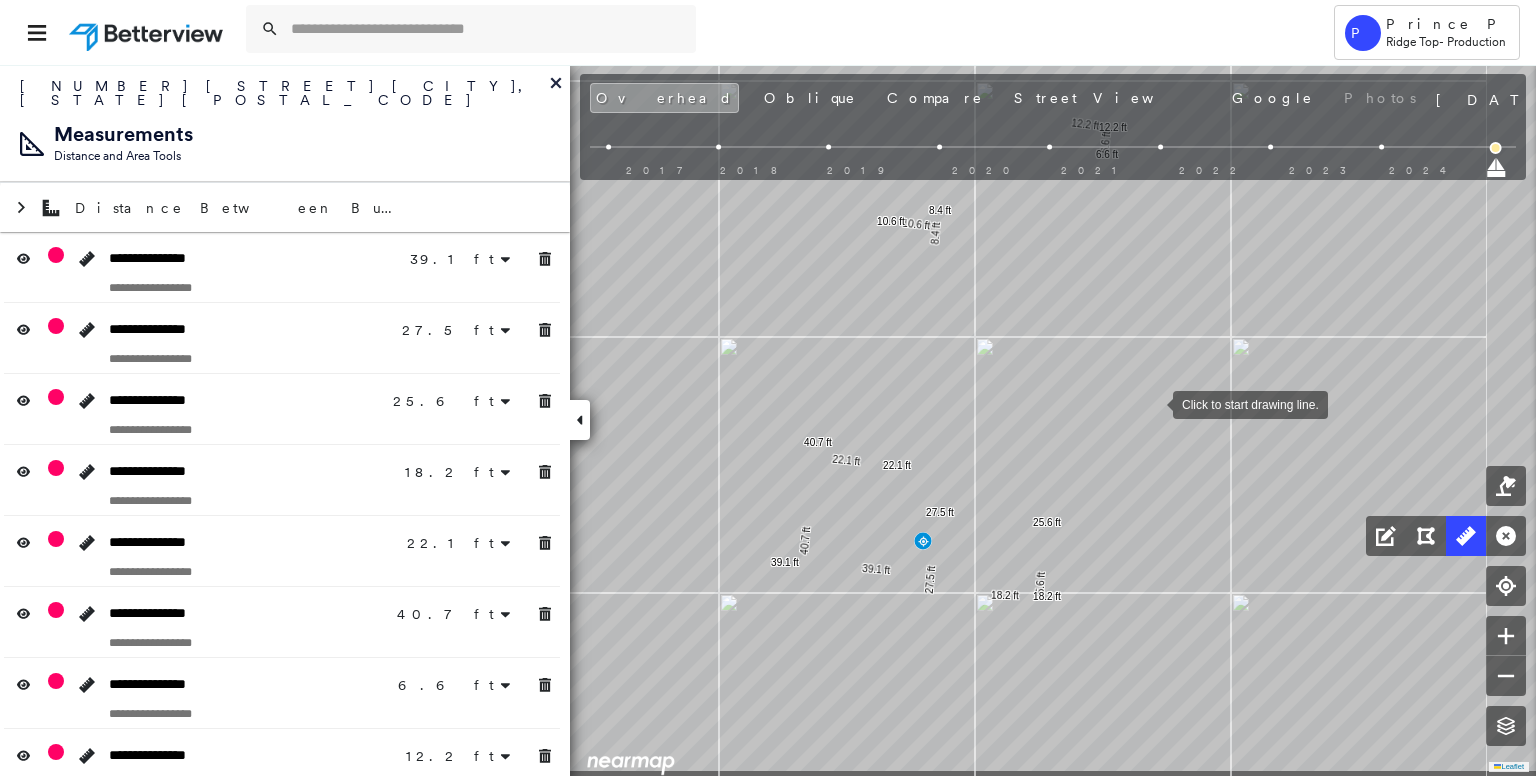 drag, startPoint x: 1196, startPoint y: 489, endPoint x: 1125, endPoint y: 326, distance: 177.792 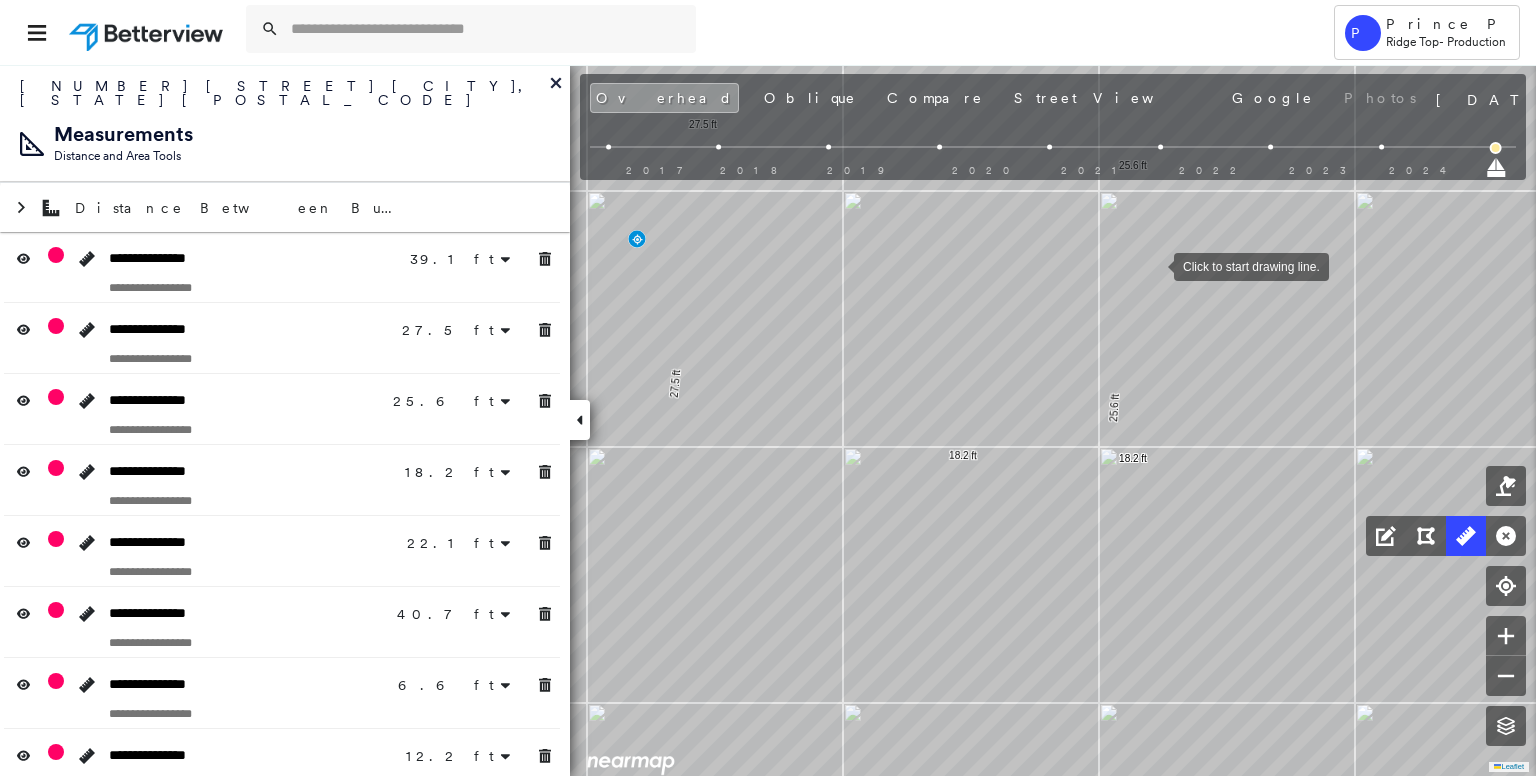 click at bounding box center [1154, 265] 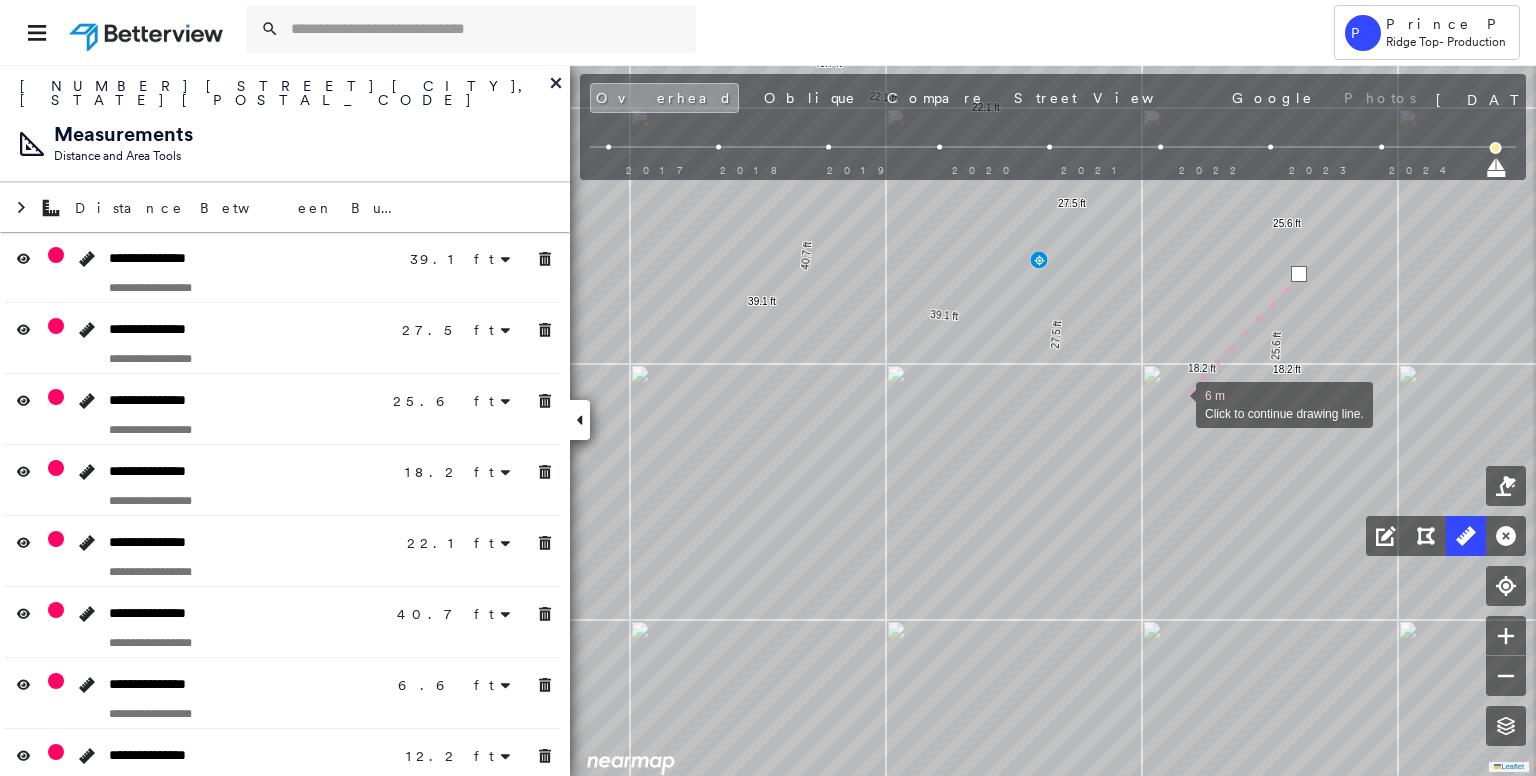 drag, startPoint x: 1032, startPoint y: 395, endPoint x: 1178, endPoint y: 403, distance: 146.21901 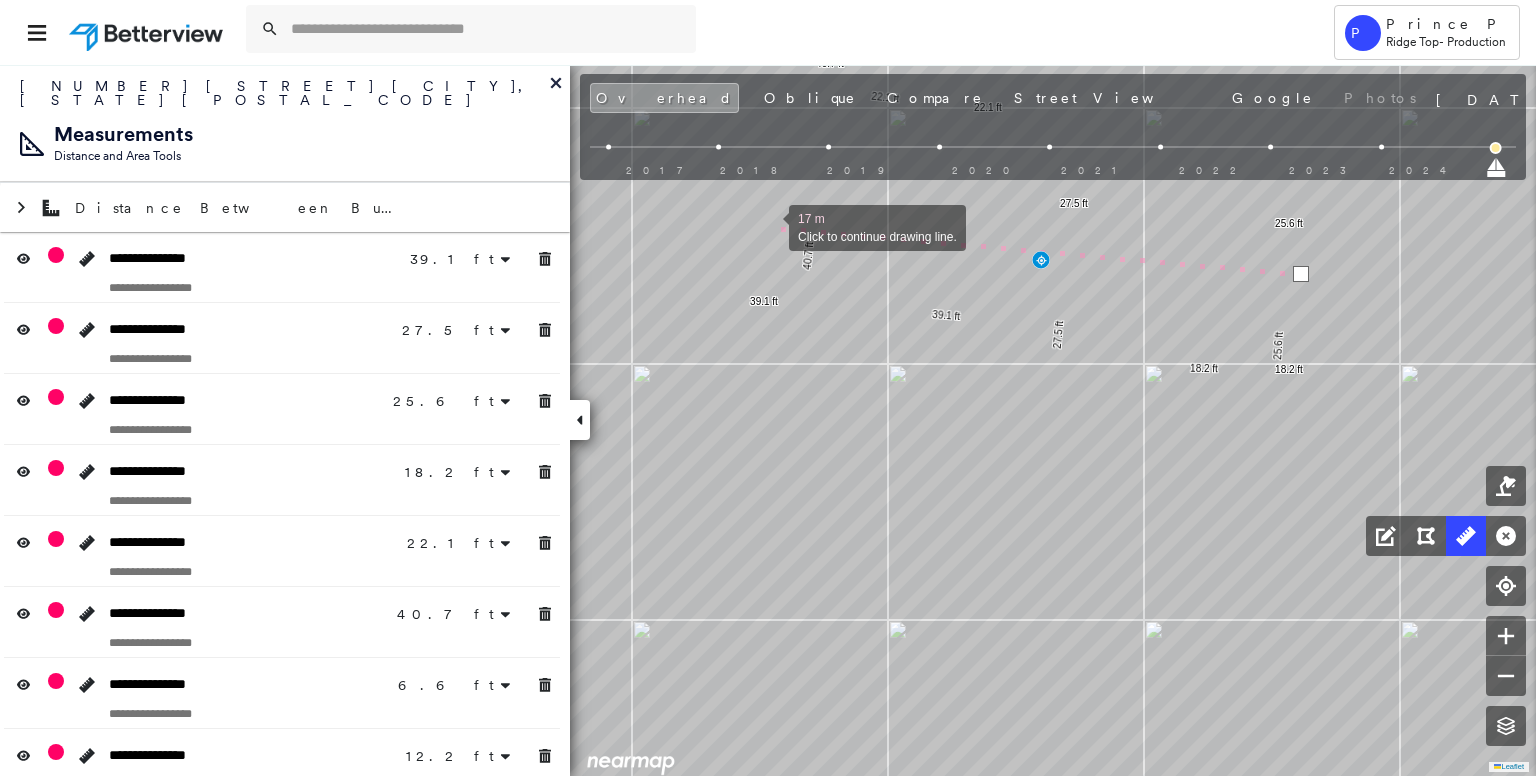 click at bounding box center (769, 226) 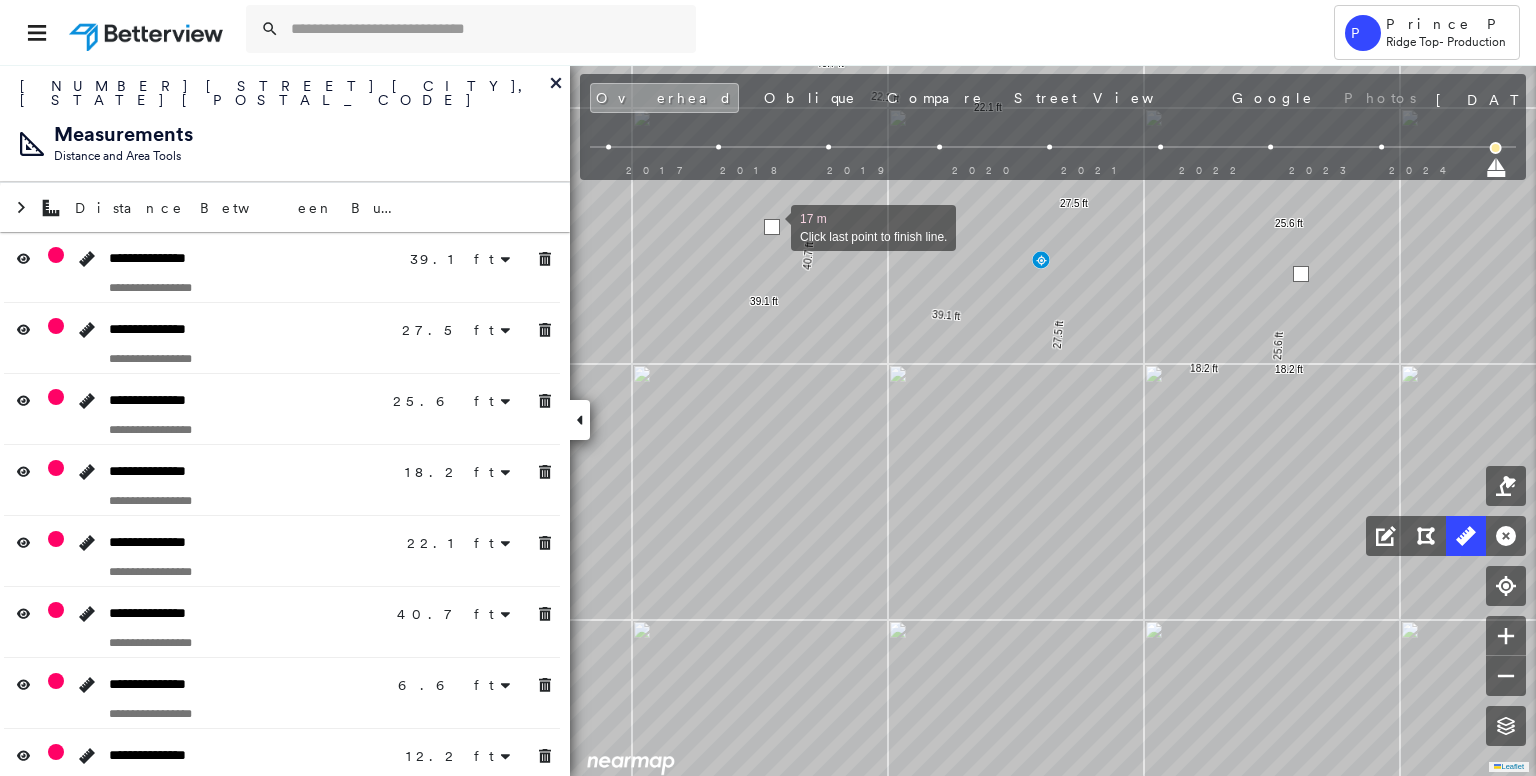 click at bounding box center [772, 227] 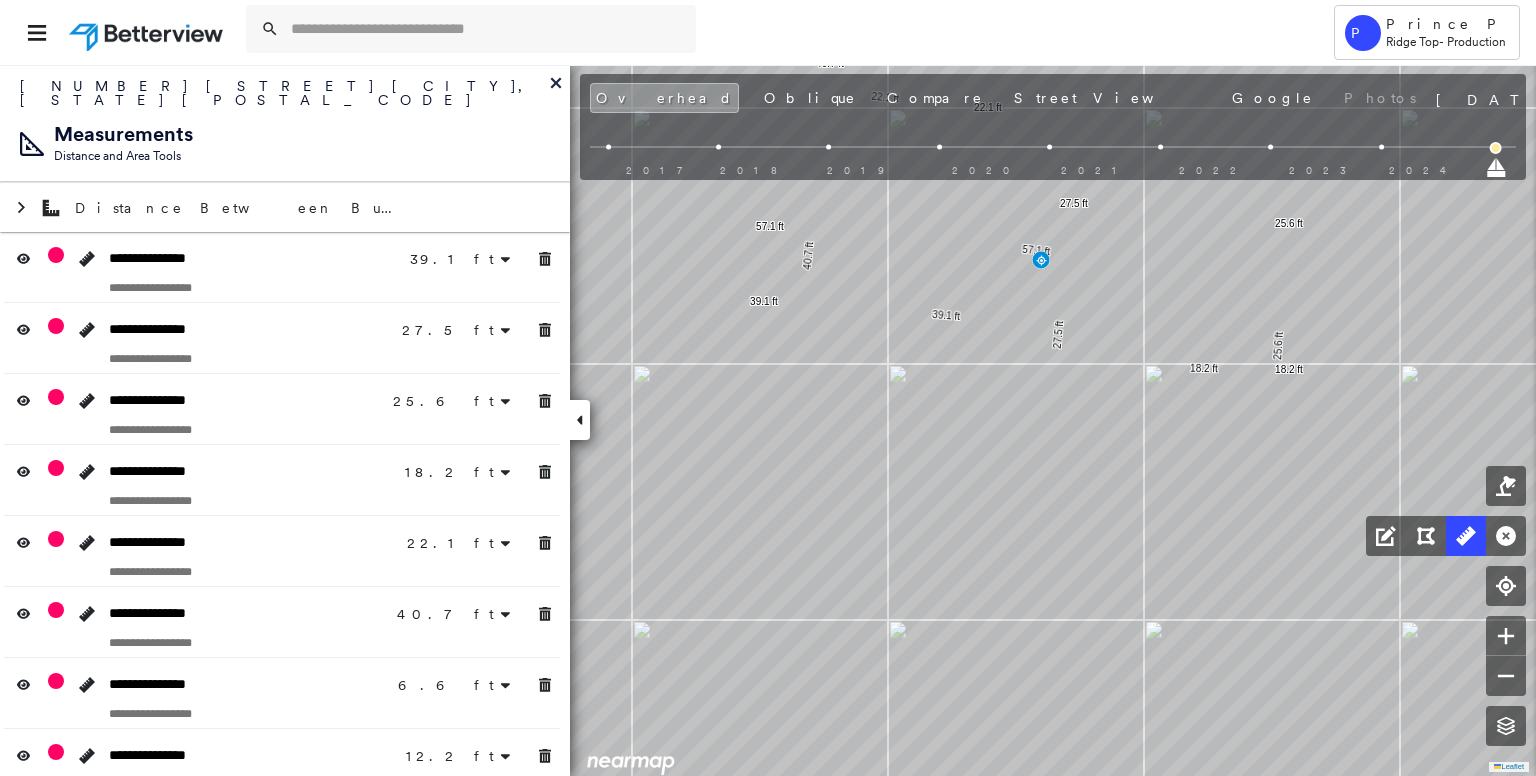 click on "12.2 ft" at bounding box center (470, 755) 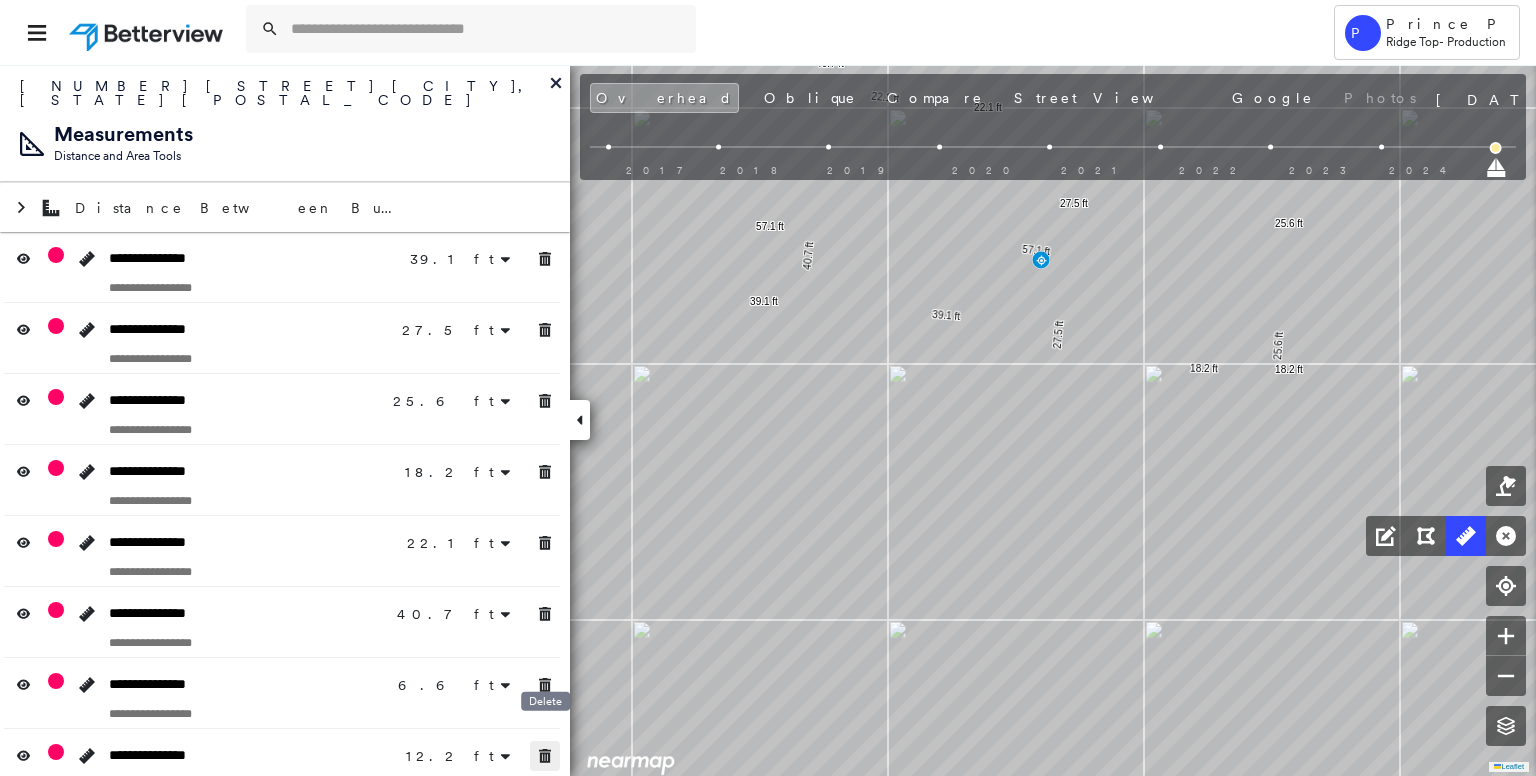 click at bounding box center (545, 756) 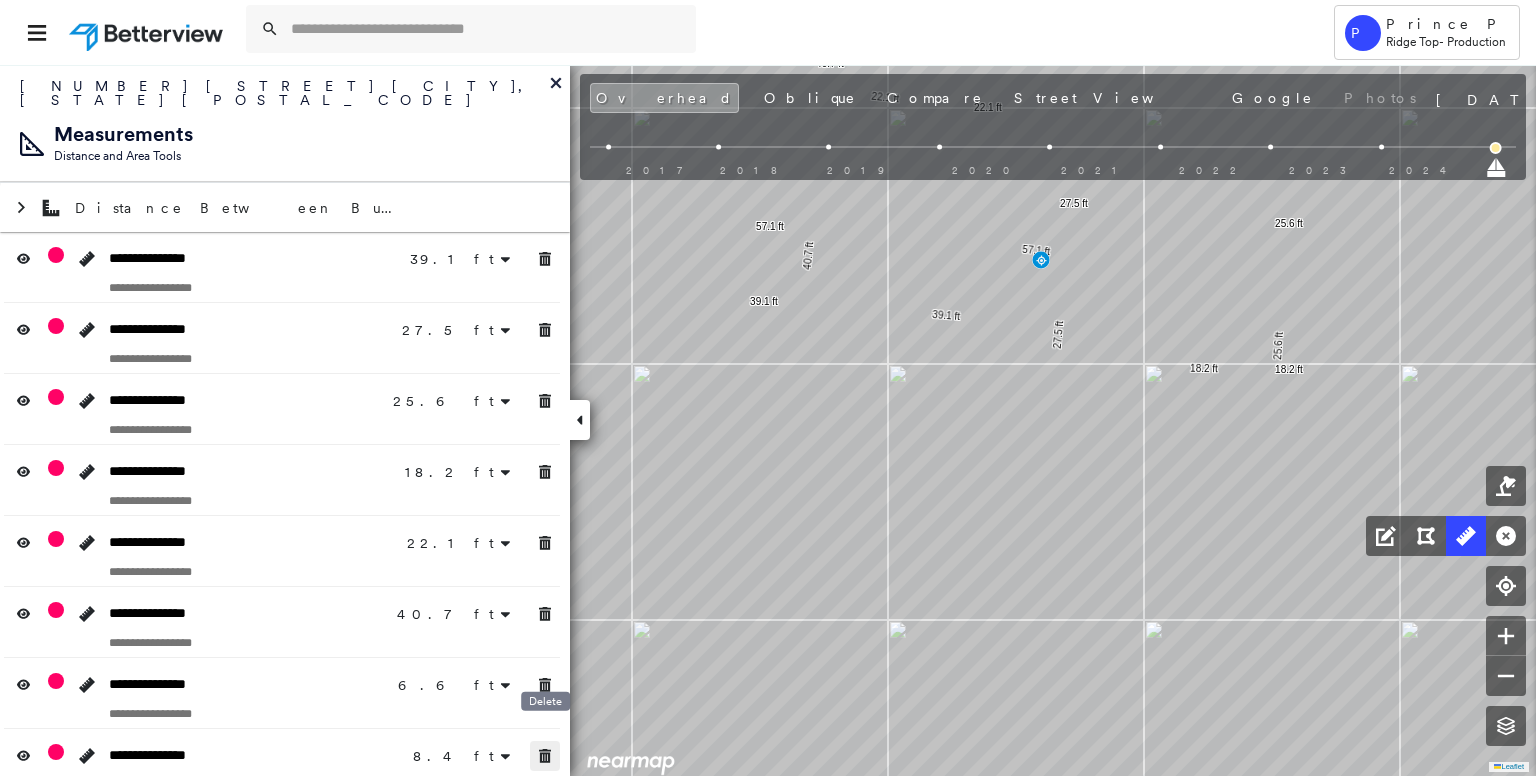 click 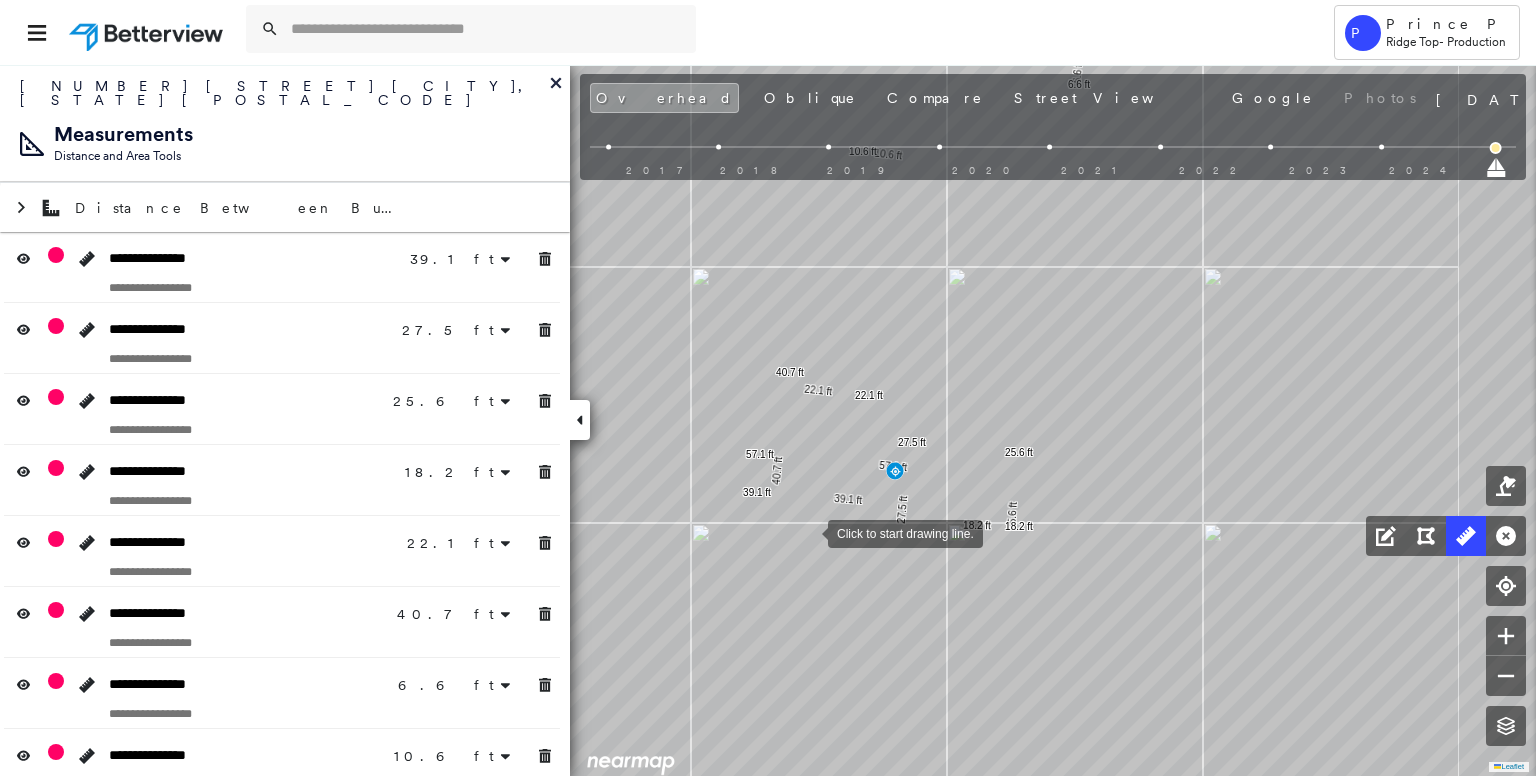 drag, startPoint x: 808, startPoint y: 528, endPoint x: 790, endPoint y: 603, distance: 77.12976 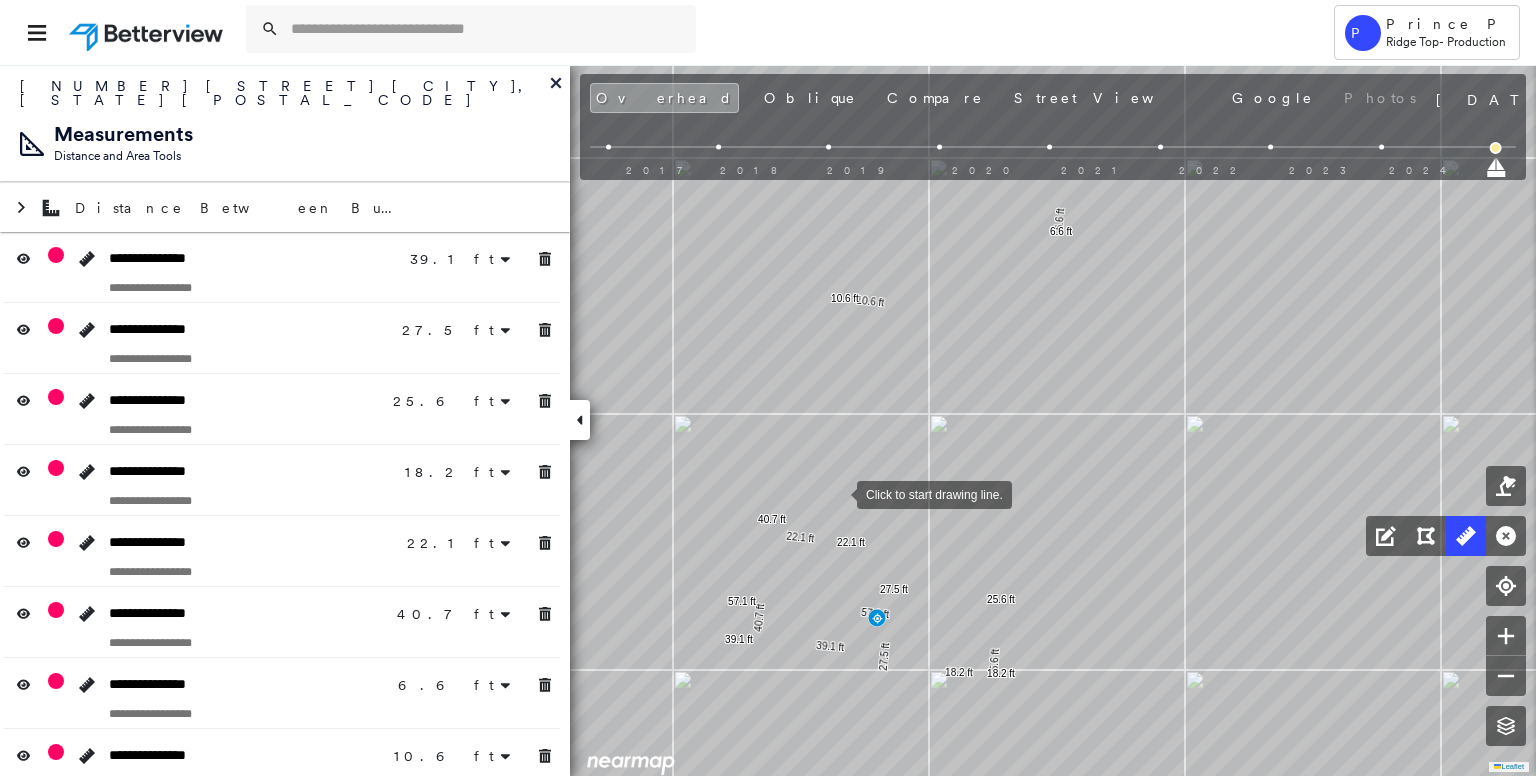 click at bounding box center [837, 493] 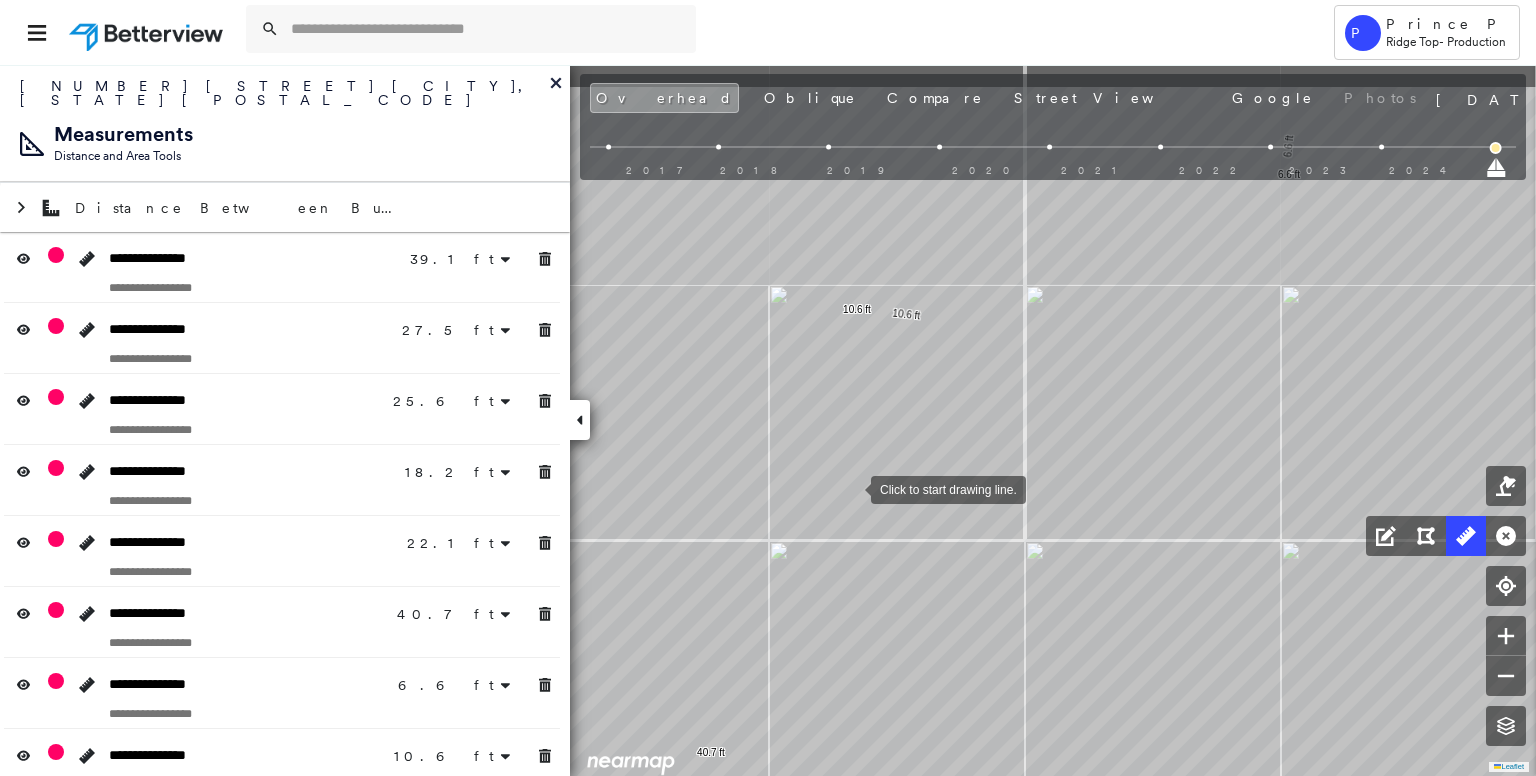 drag, startPoint x: 851, startPoint y: 465, endPoint x: 851, endPoint y: 490, distance: 25 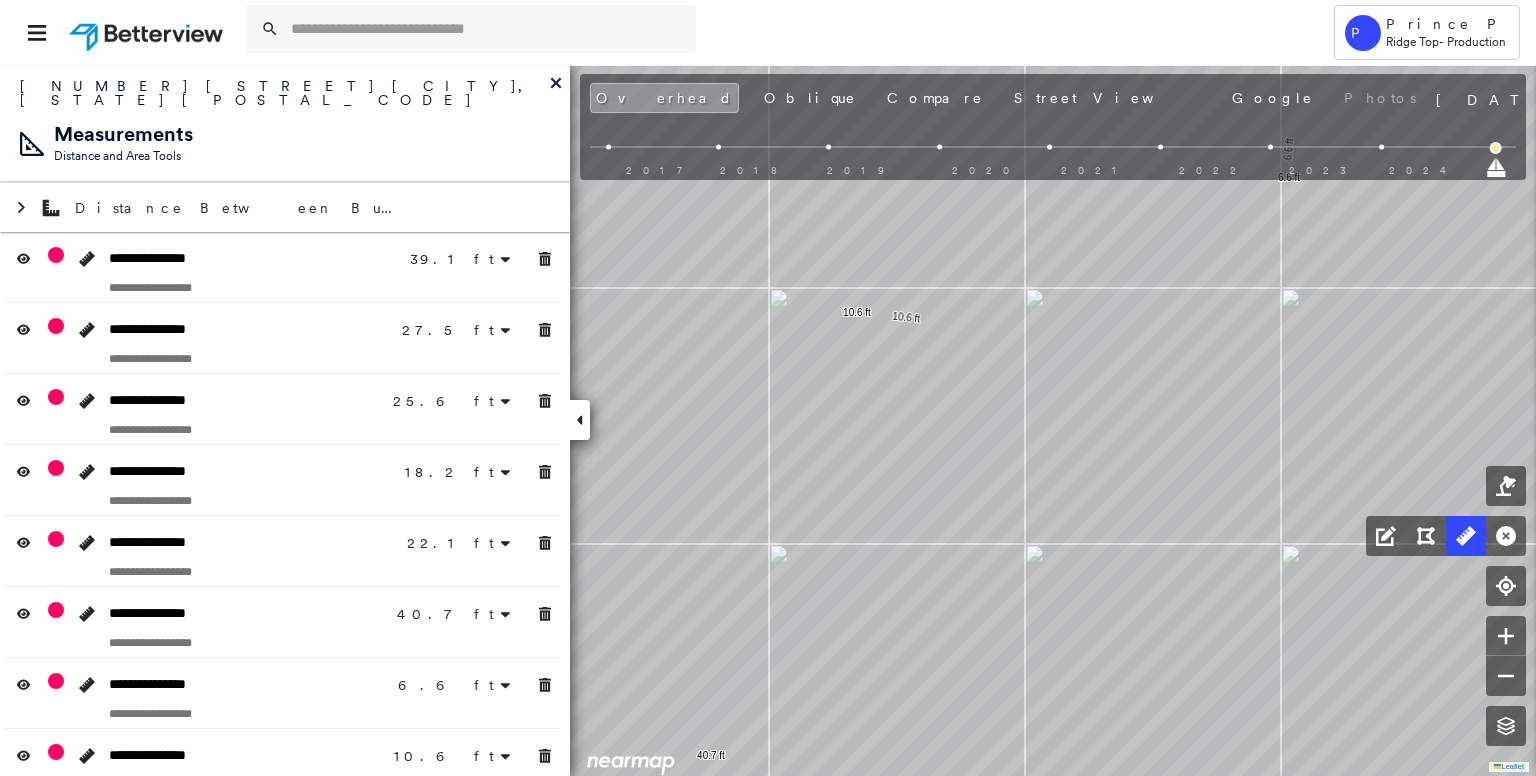 click at bounding box center [1053, 166] 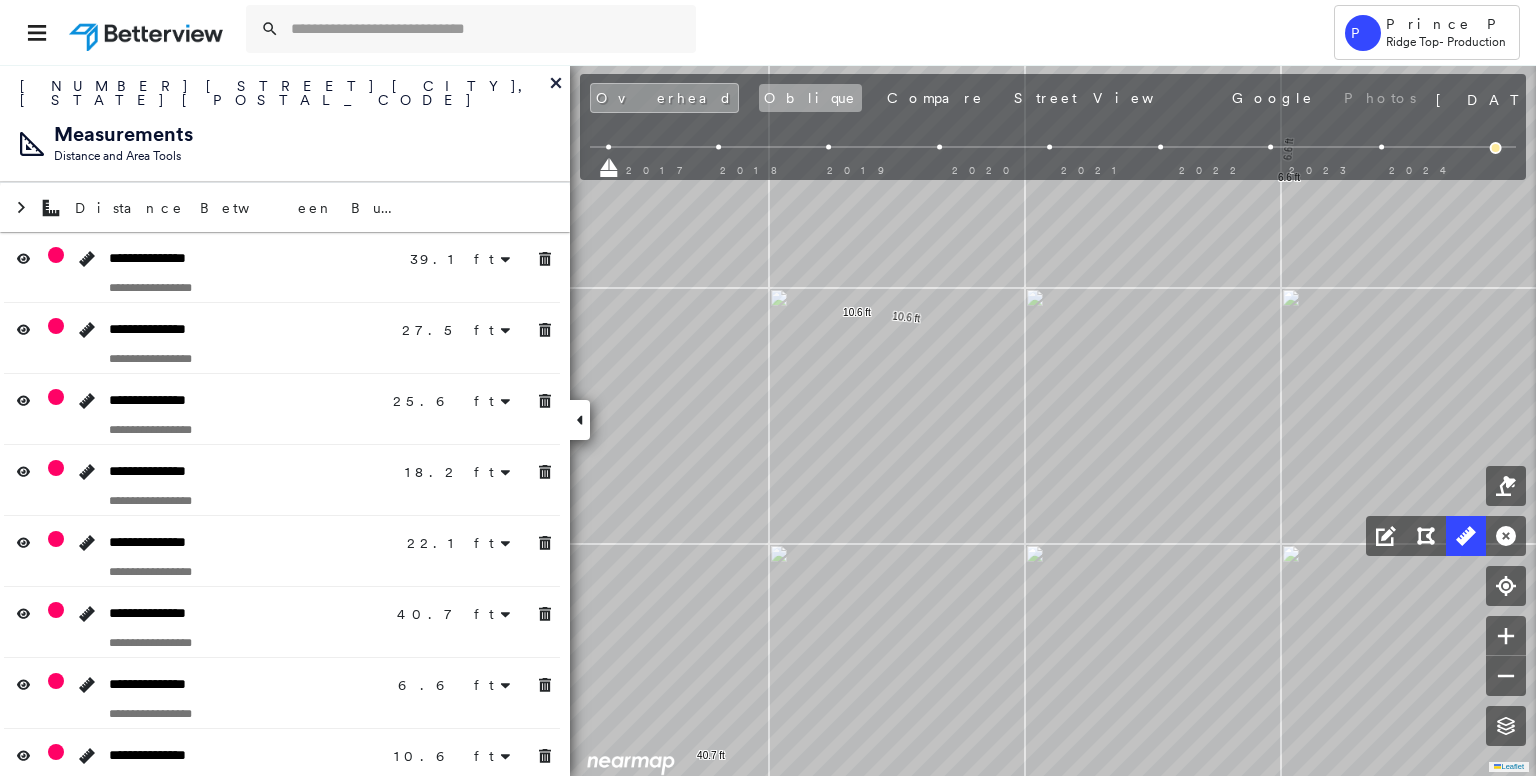 click on "Oblique" at bounding box center [810, 98] 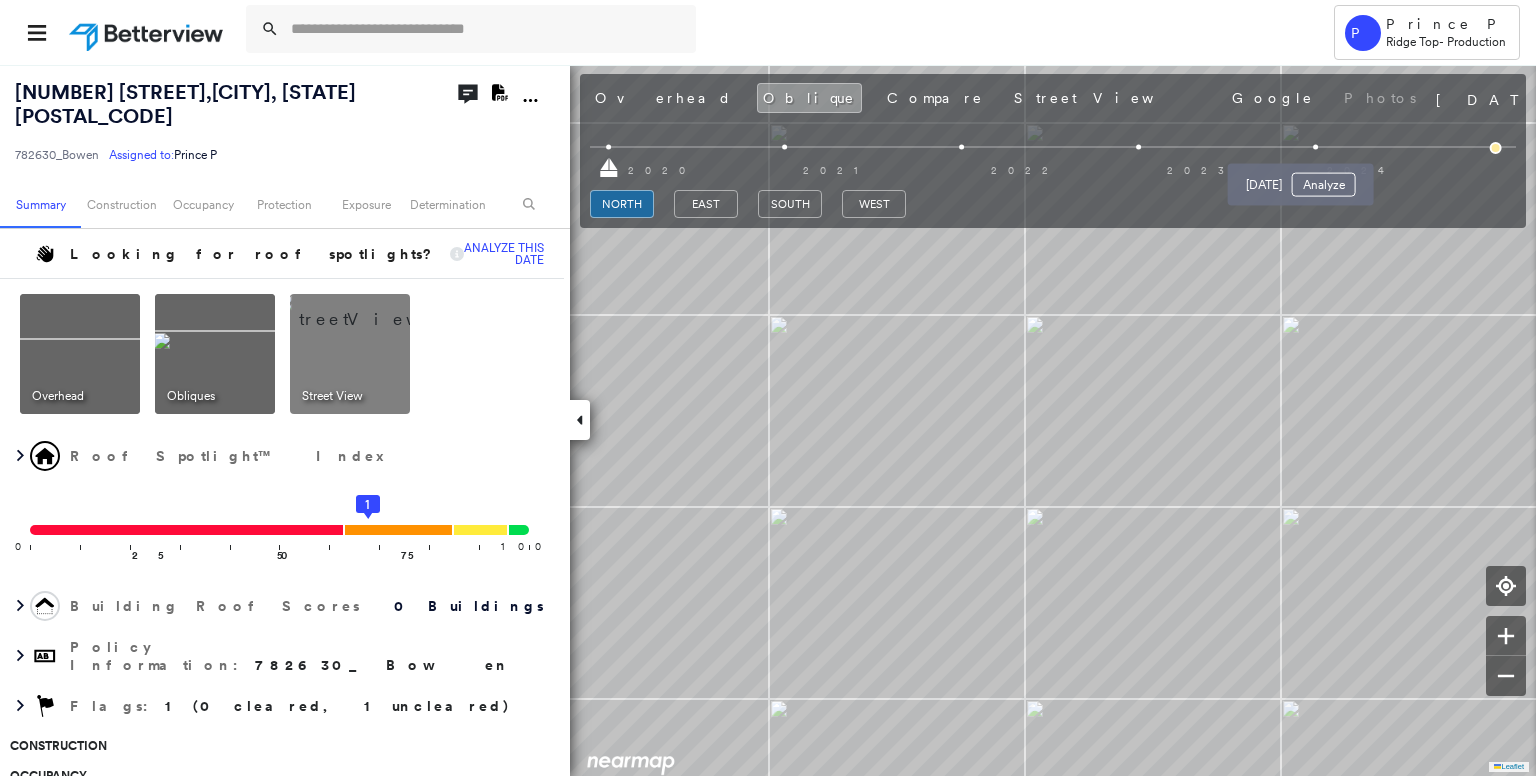 click at bounding box center [1315, 147] 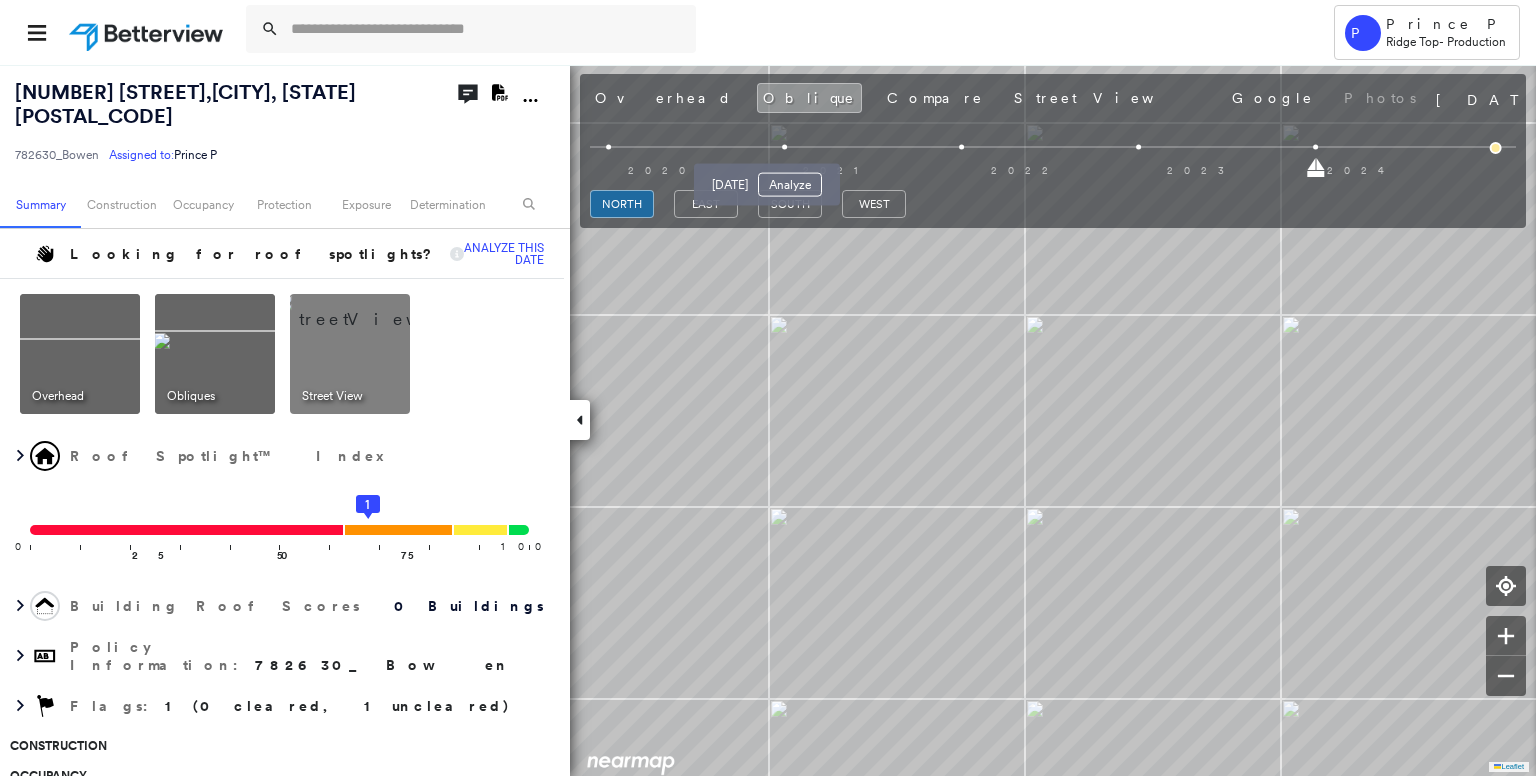 click at bounding box center [784, 147] 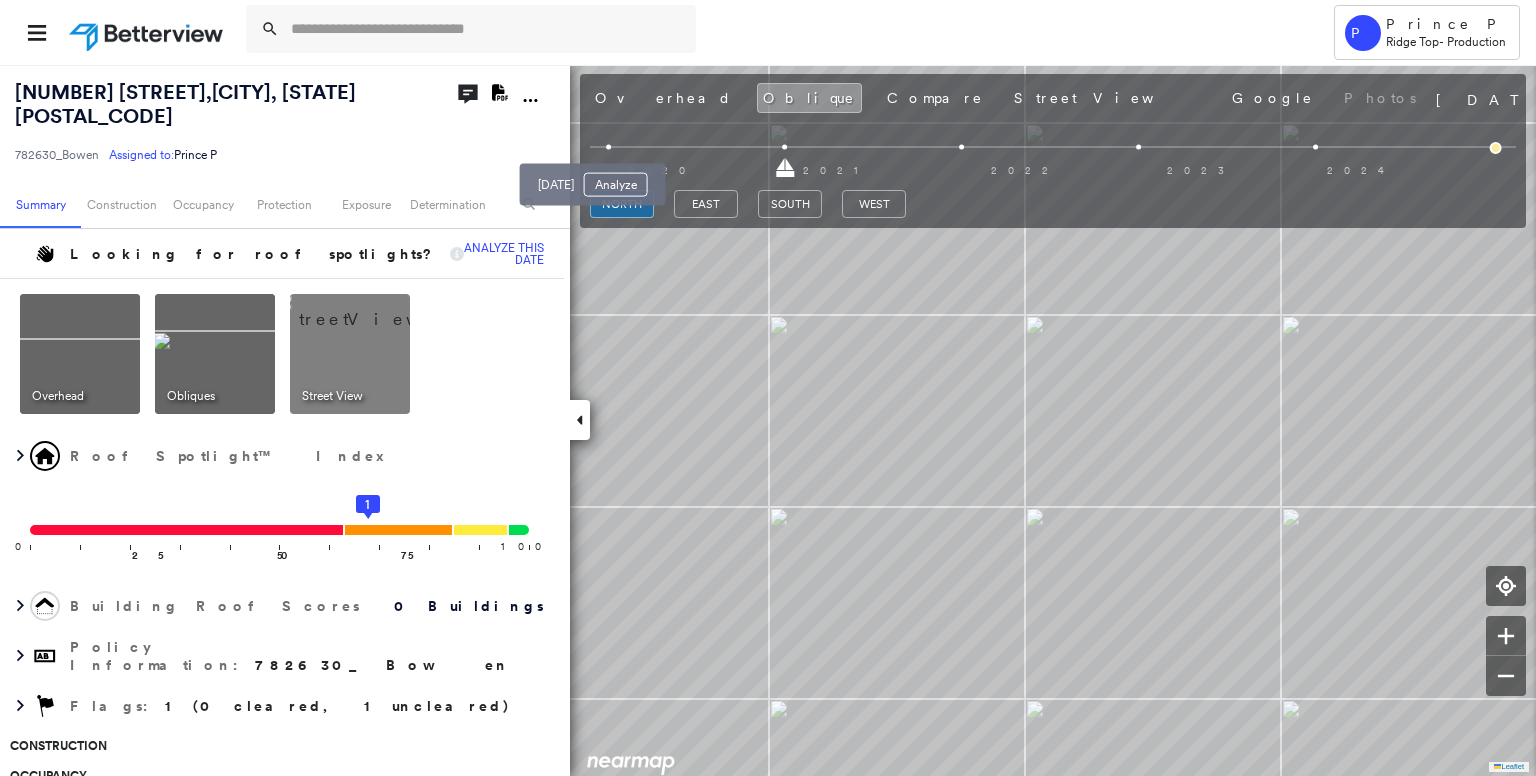 click at bounding box center [608, 147] 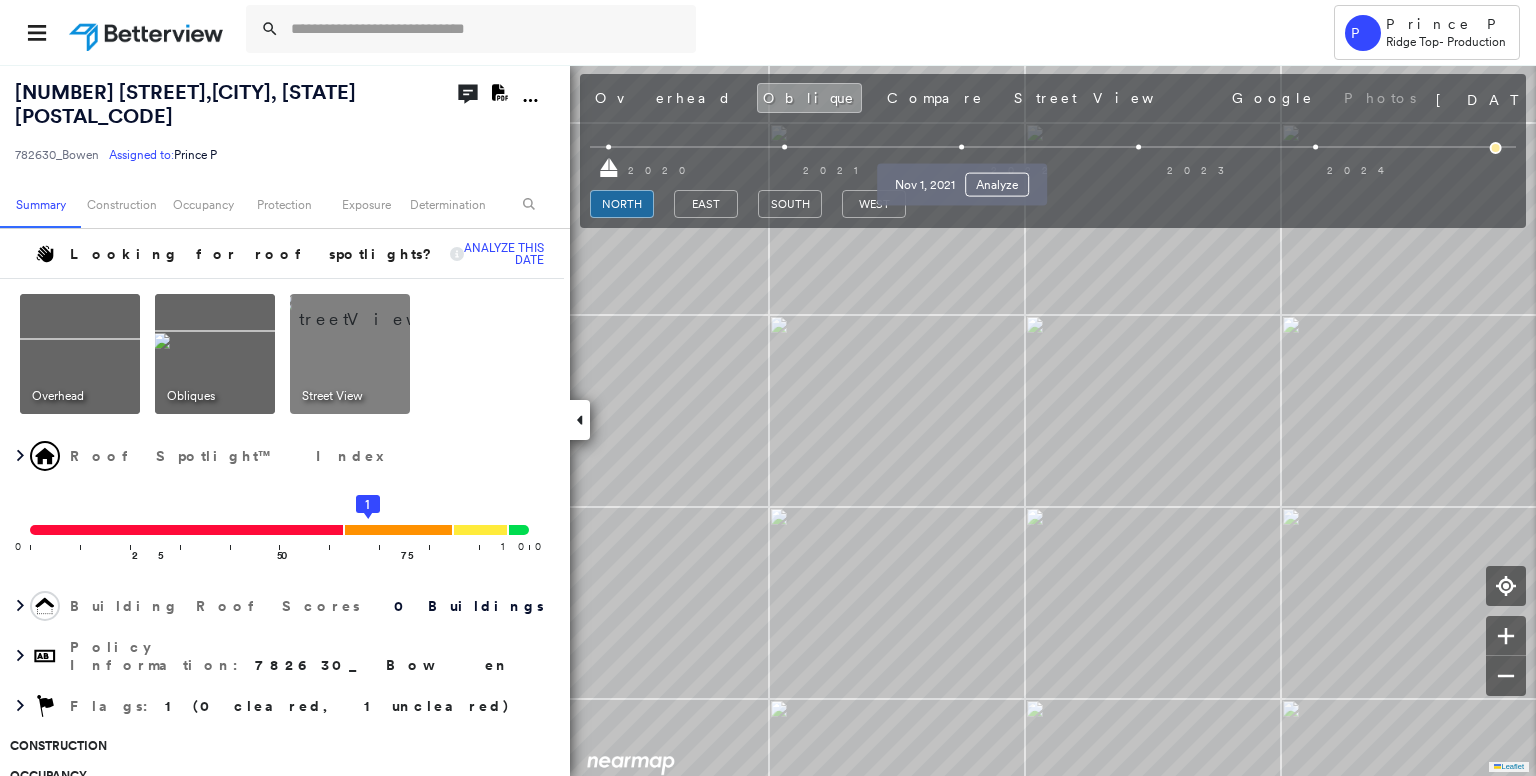 click at bounding box center [961, 147] 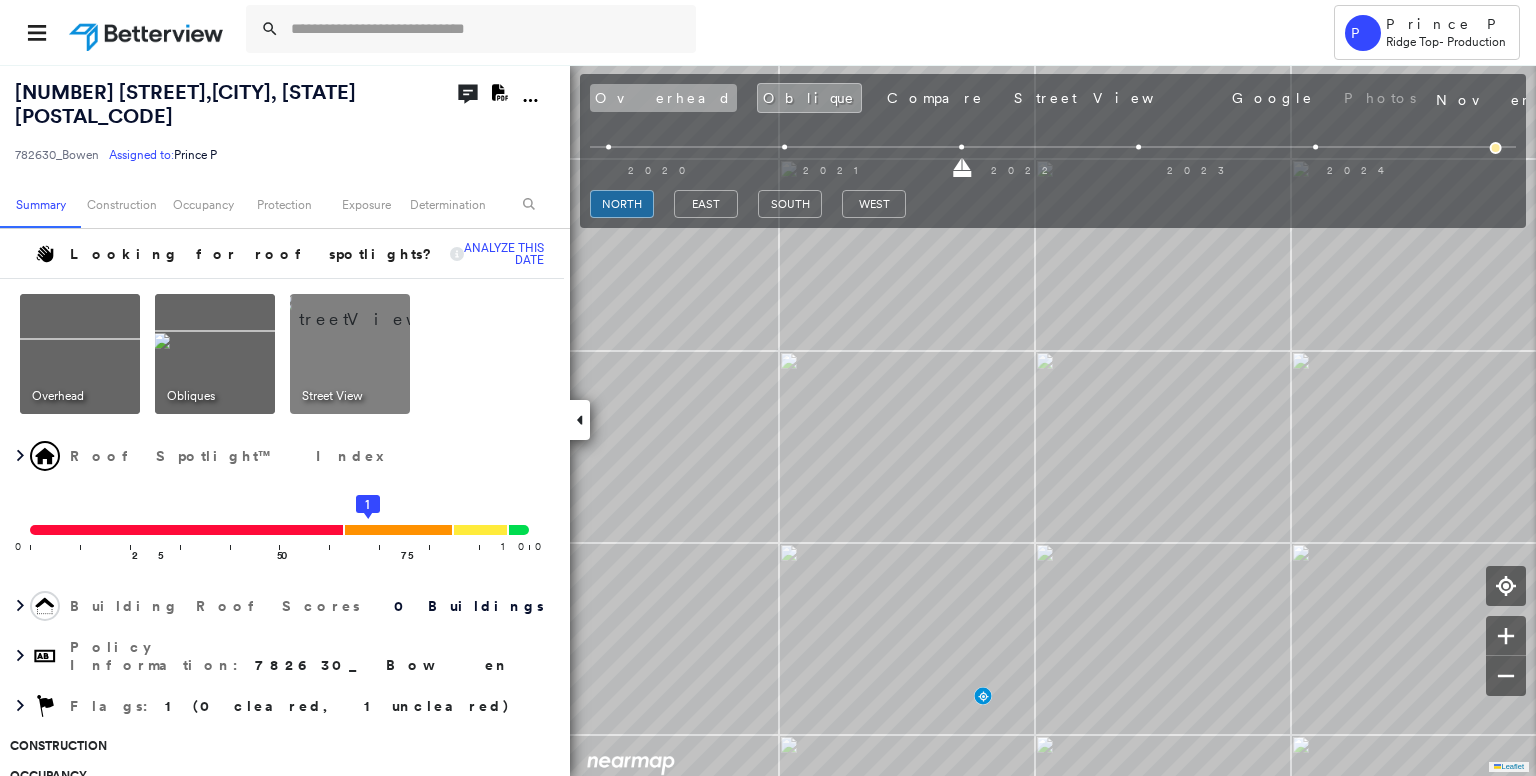 click on "Overhead" at bounding box center (663, 98) 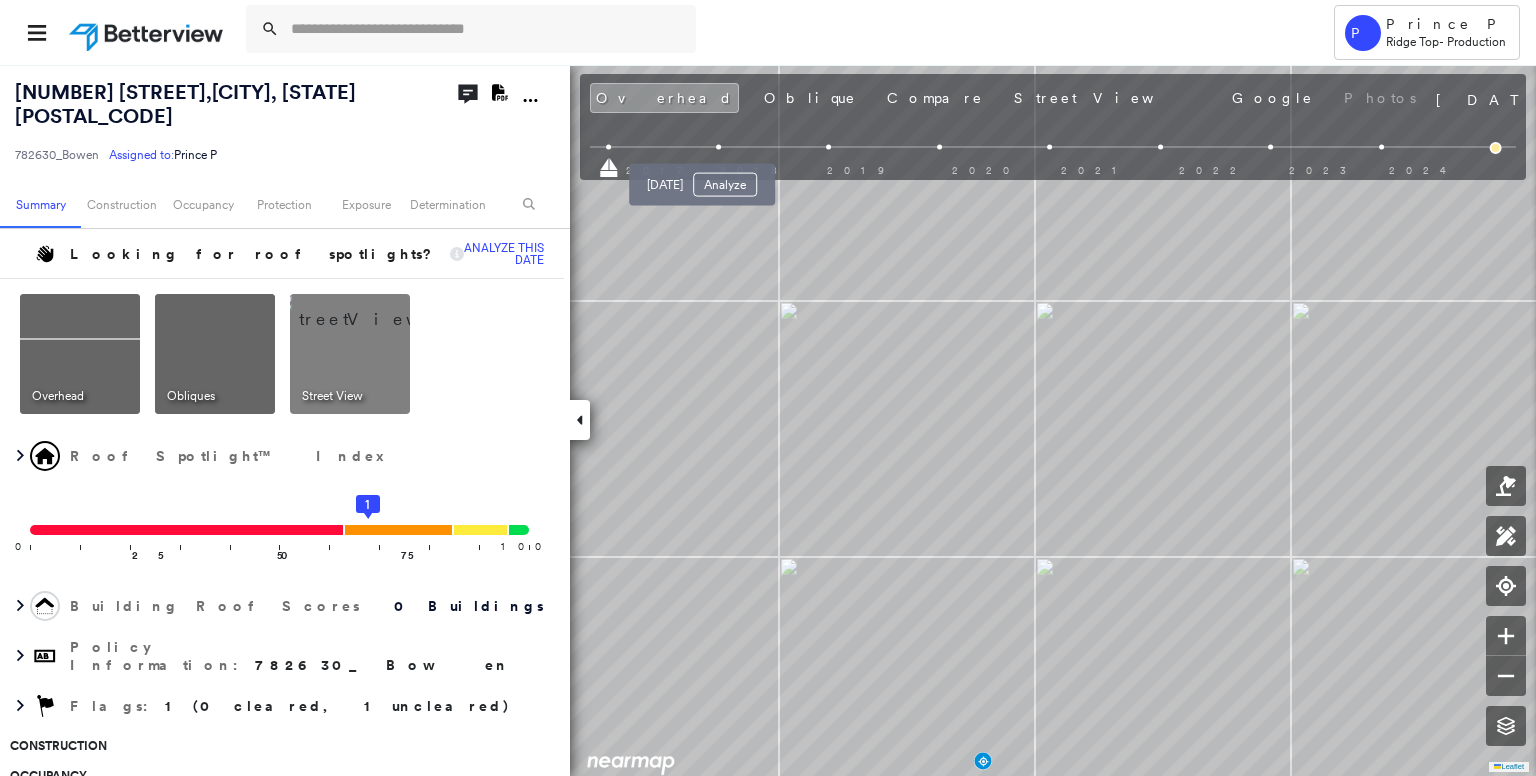 click at bounding box center [718, 147] 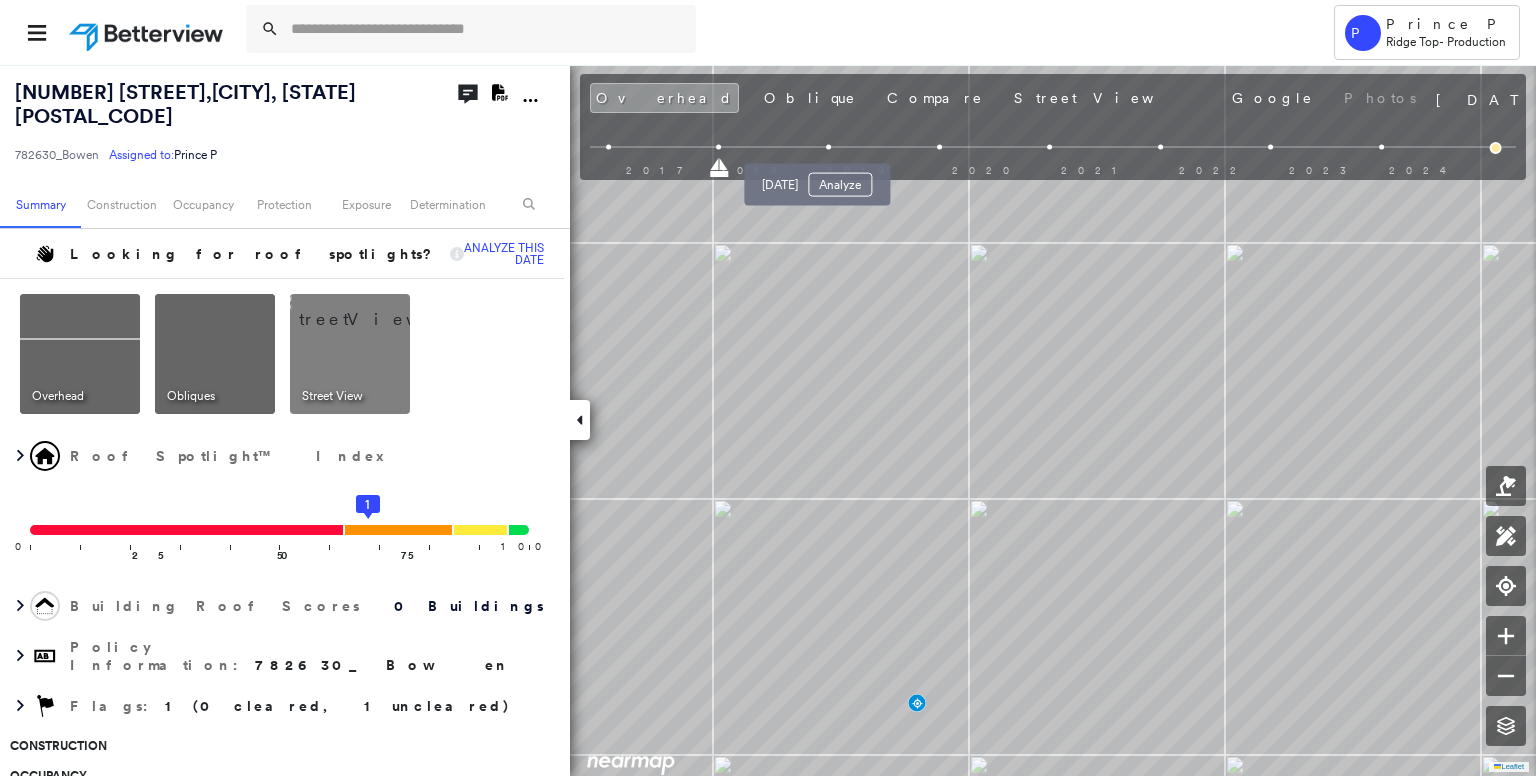 click at bounding box center (829, 147) 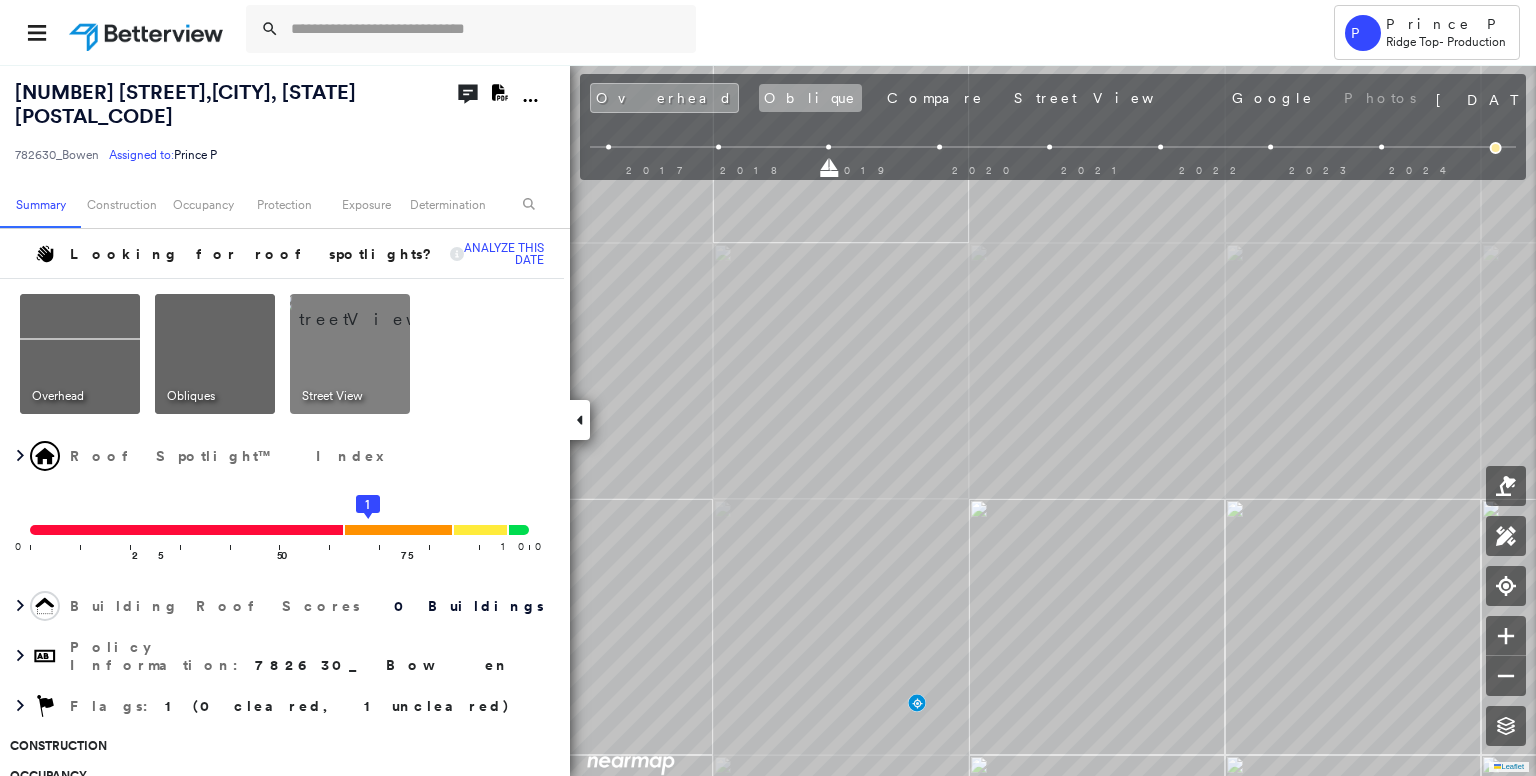 click on "Oblique" at bounding box center (810, 98) 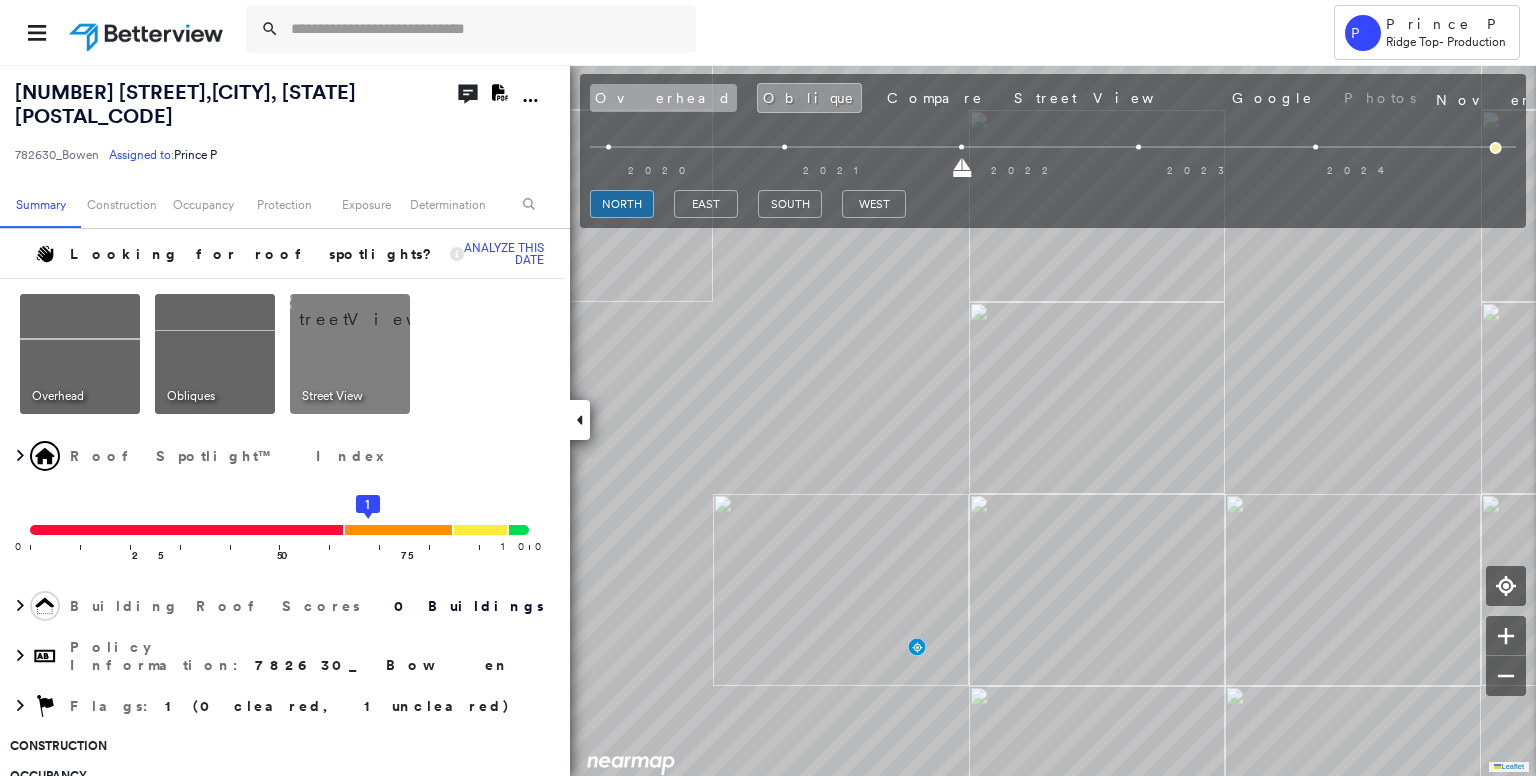 click on "Overhead" at bounding box center (663, 98) 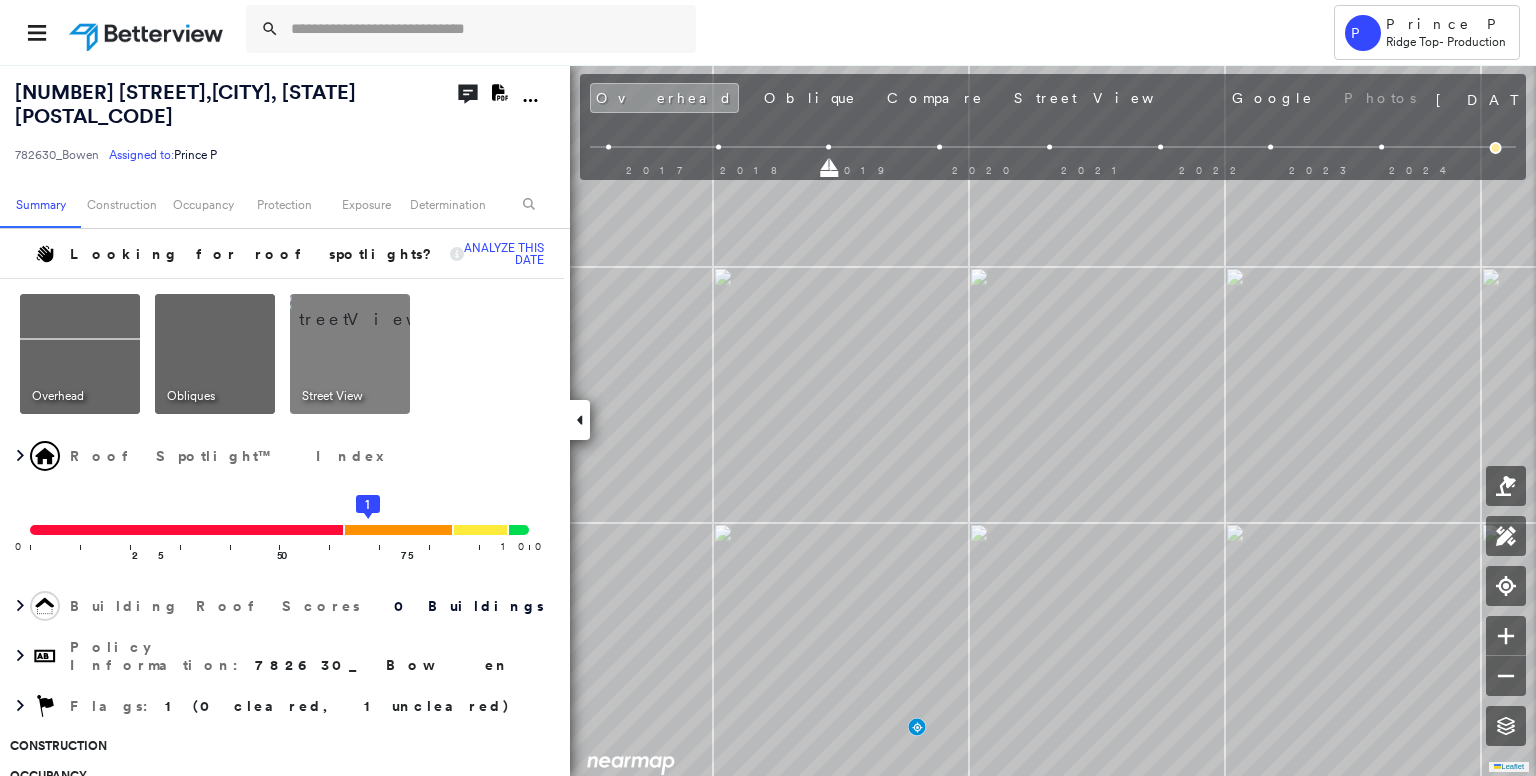 type 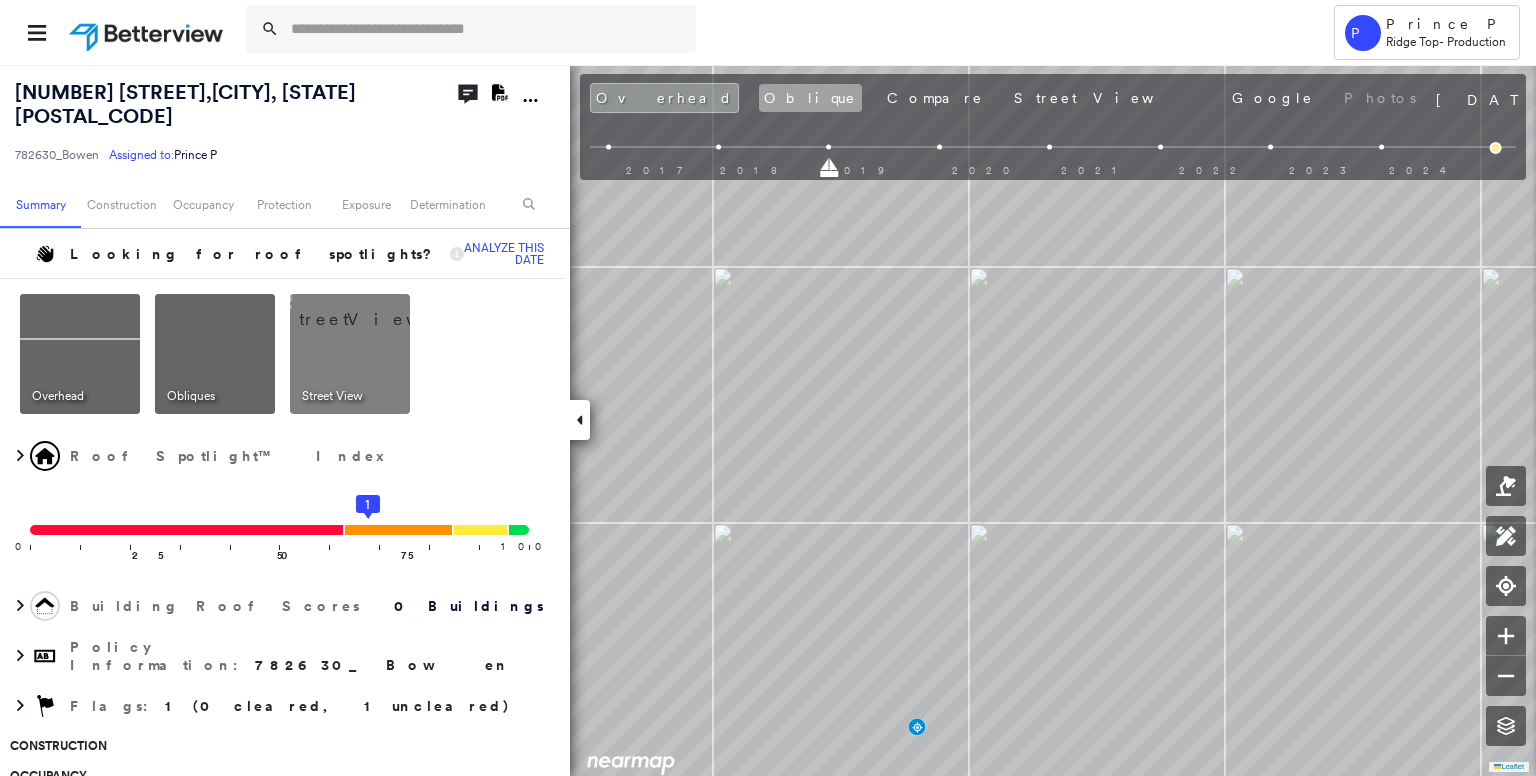 click on "Oblique" at bounding box center (810, 98) 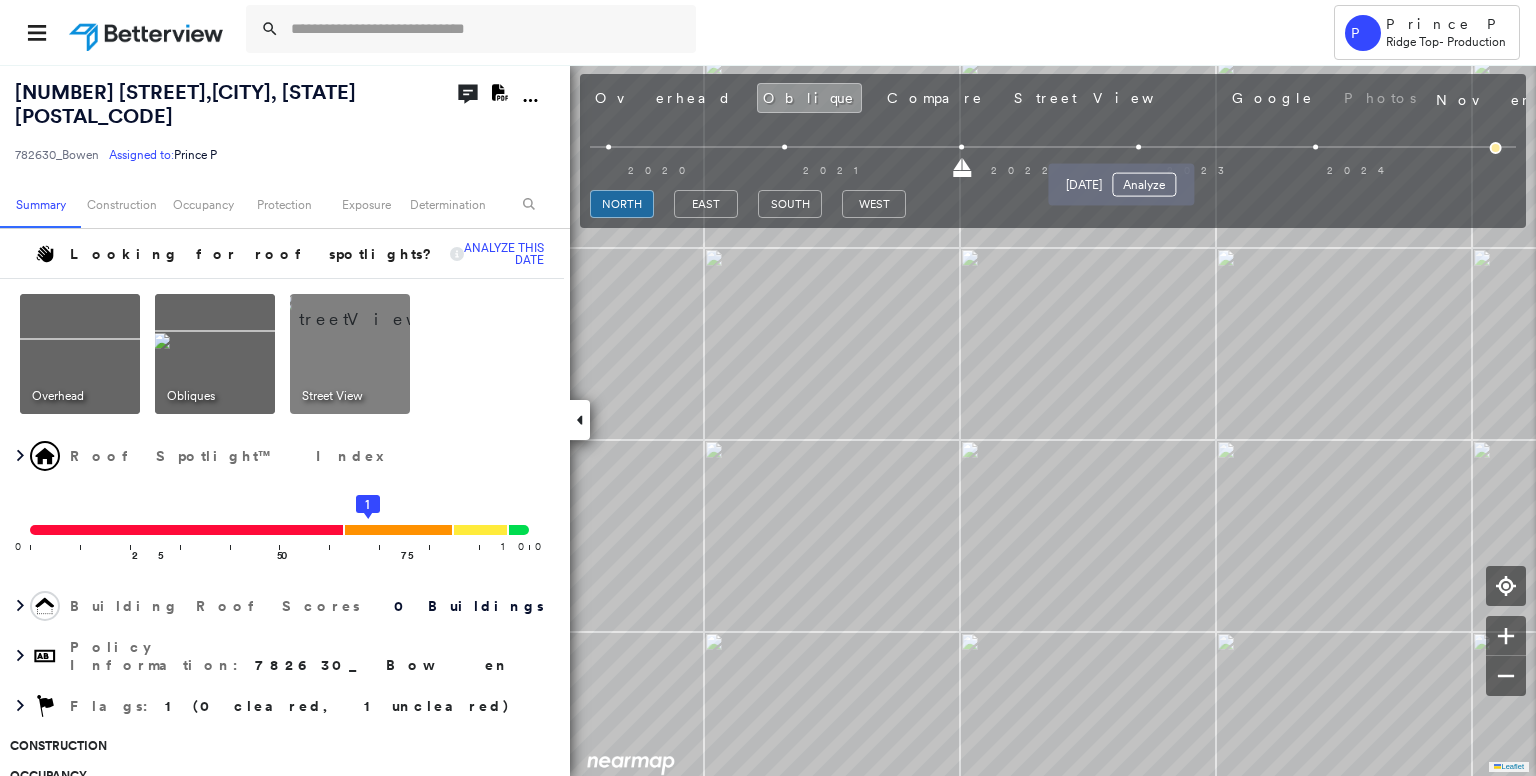click at bounding box center (1138, 147) 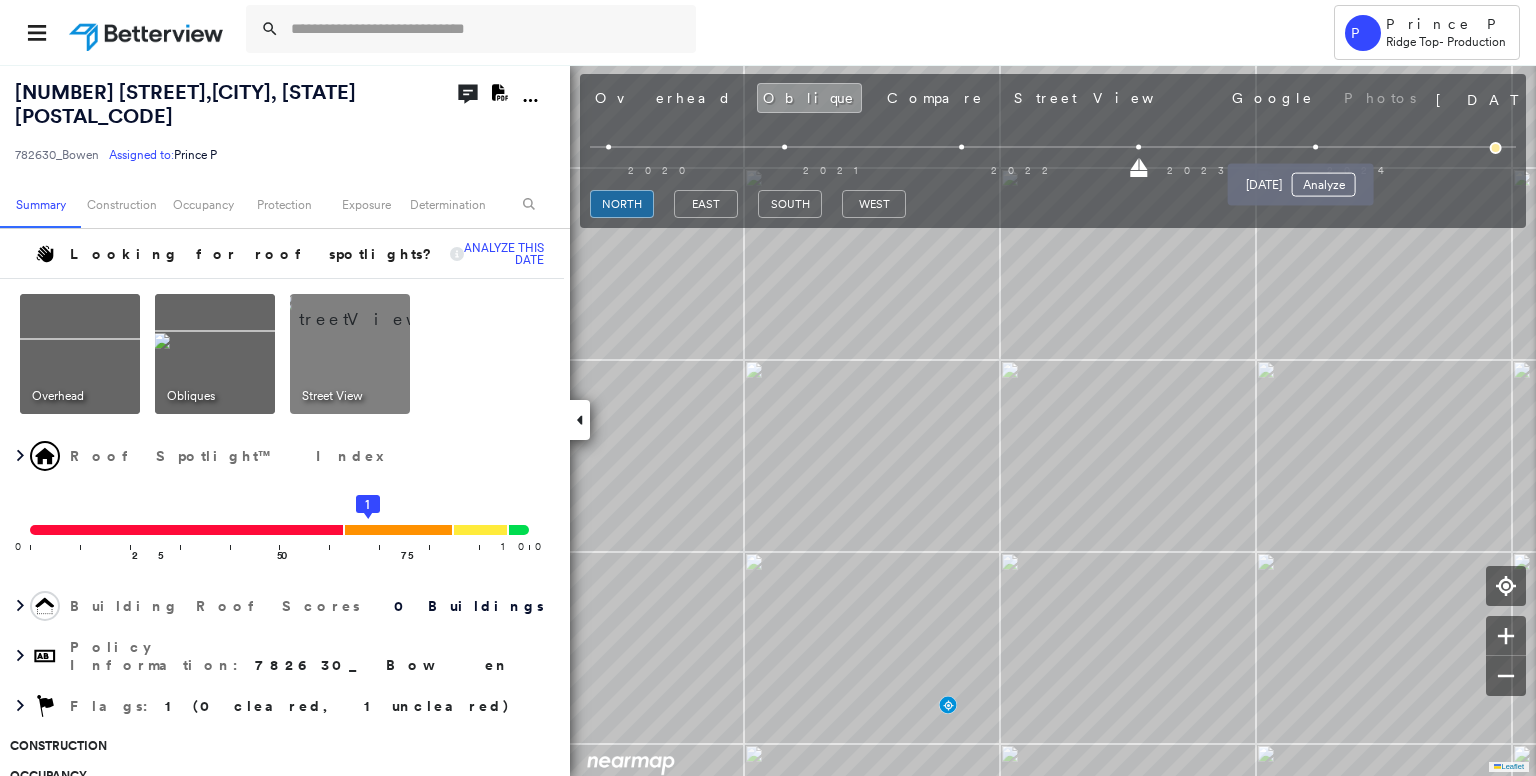 click at bounding box center [1315, 147] 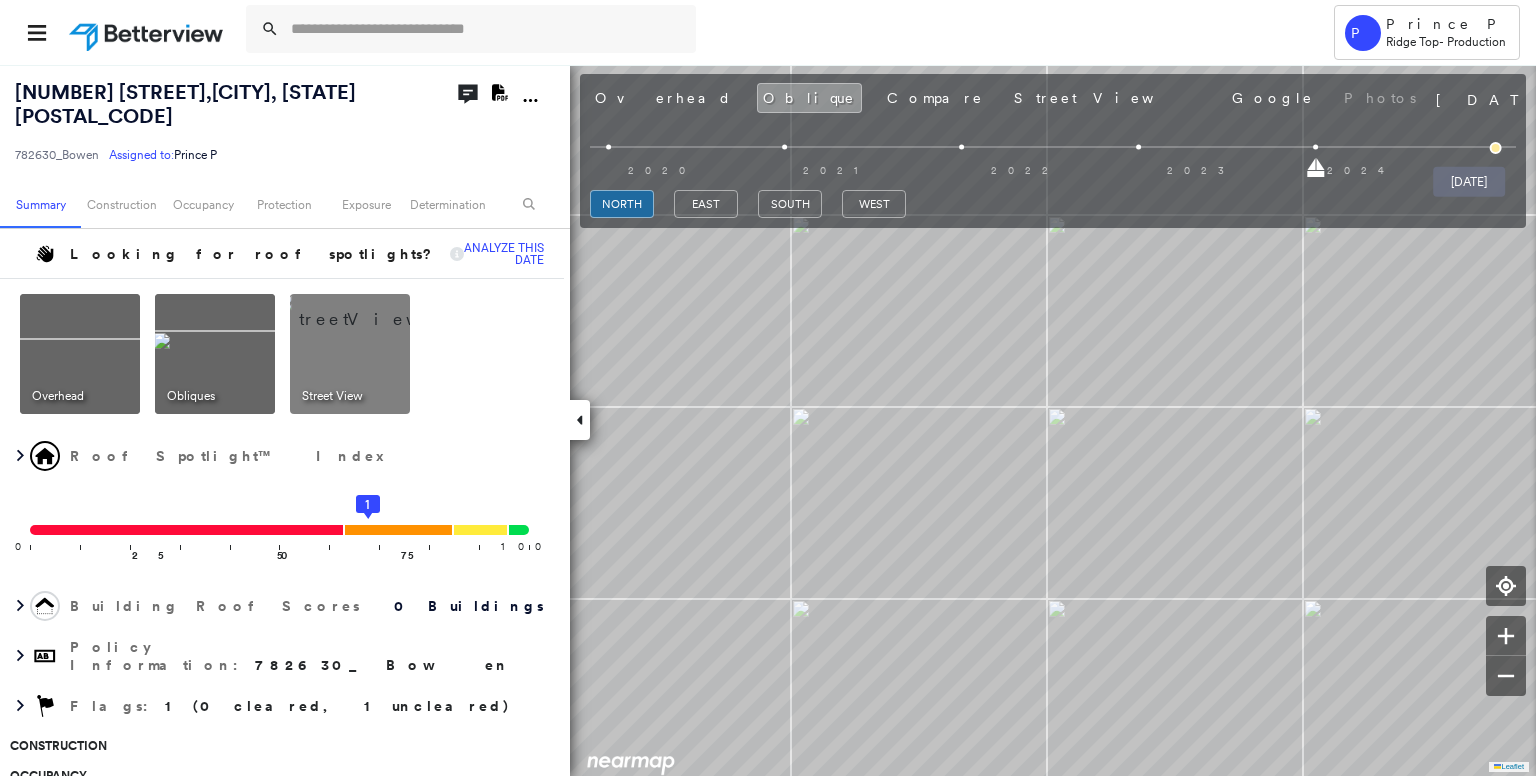click at bounding box center [1496, 148] 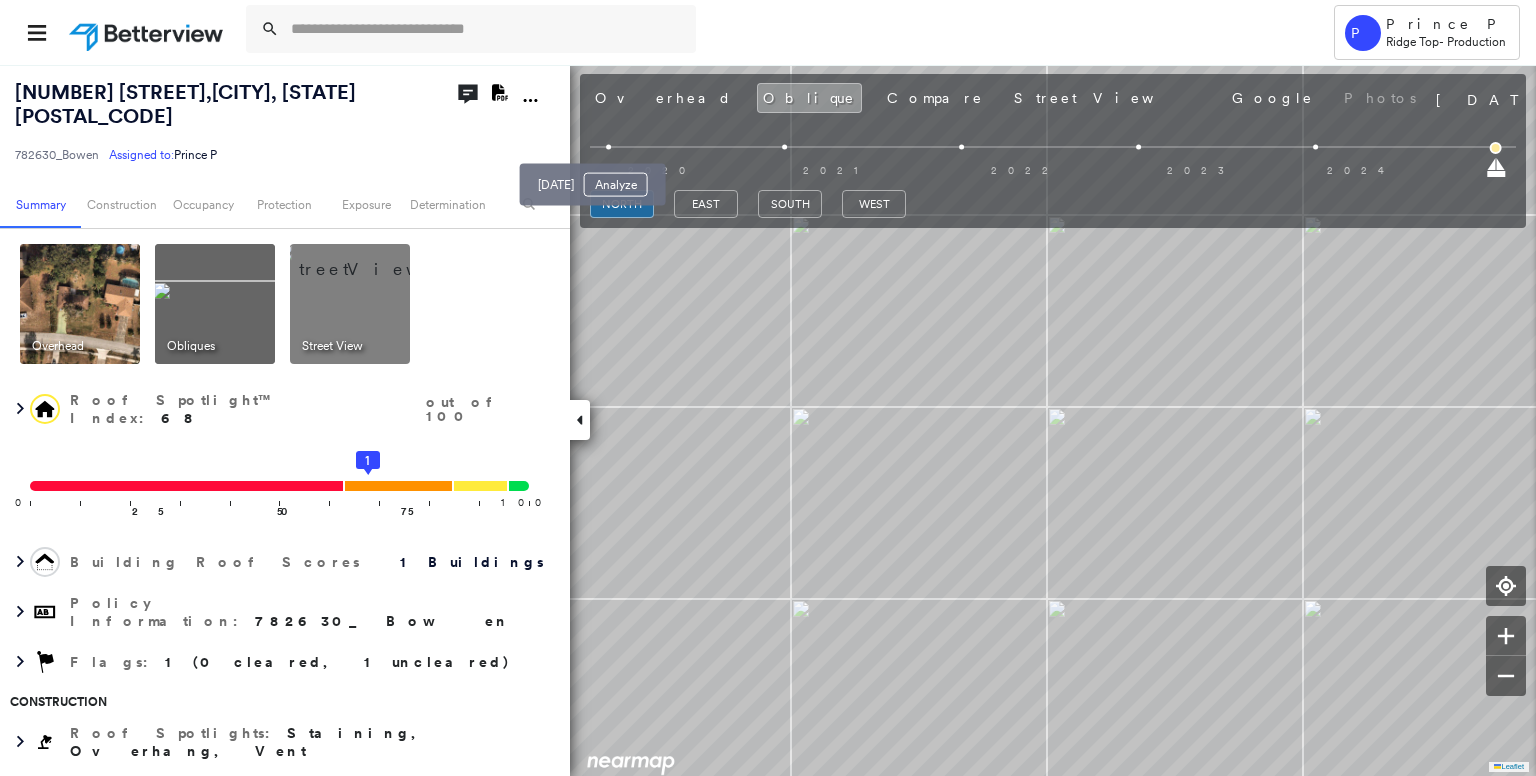 click at bounding box center [608, 147] 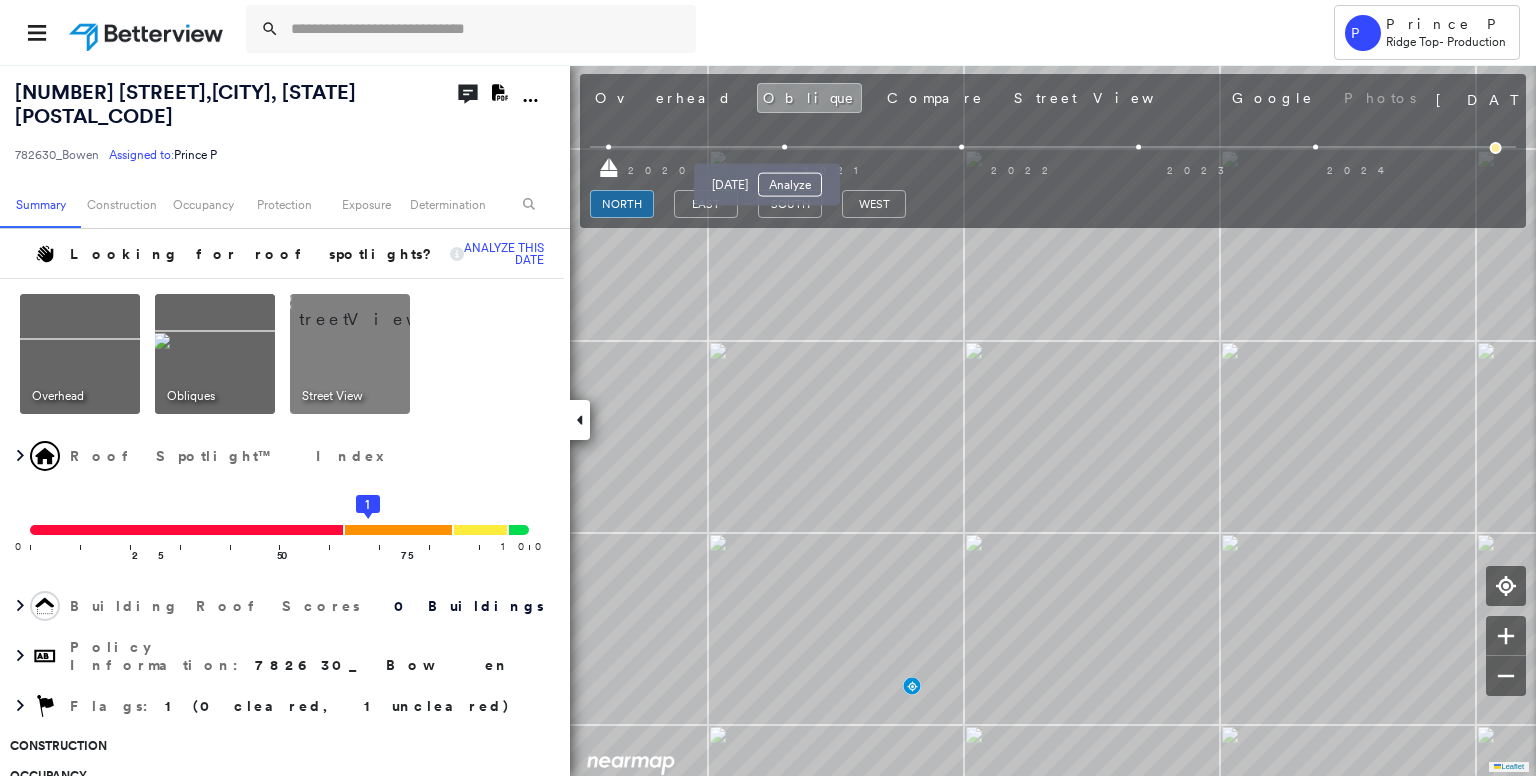 click at bounding box center (784, 147) 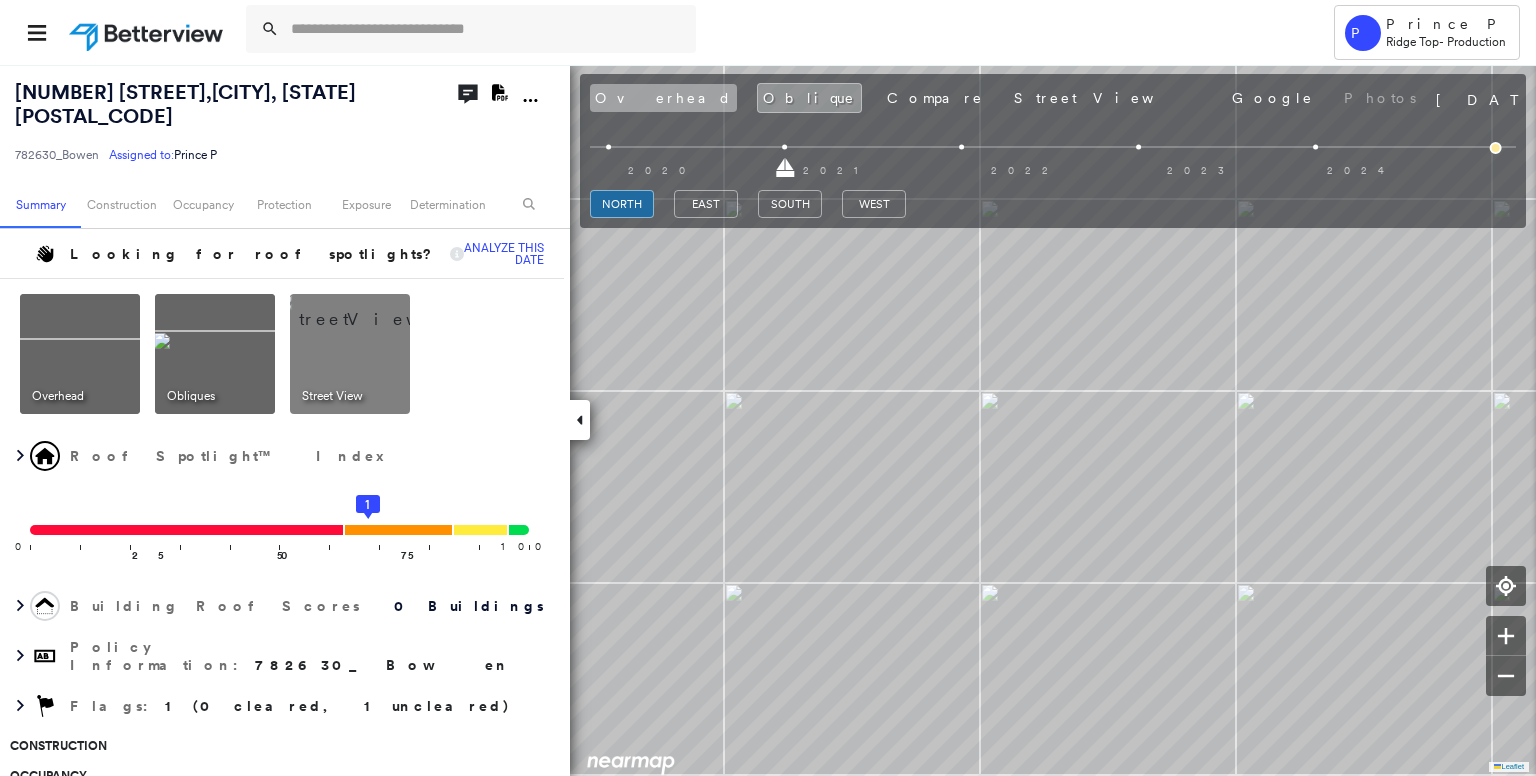 click on "Overhead" at bounding box center (663, 98) 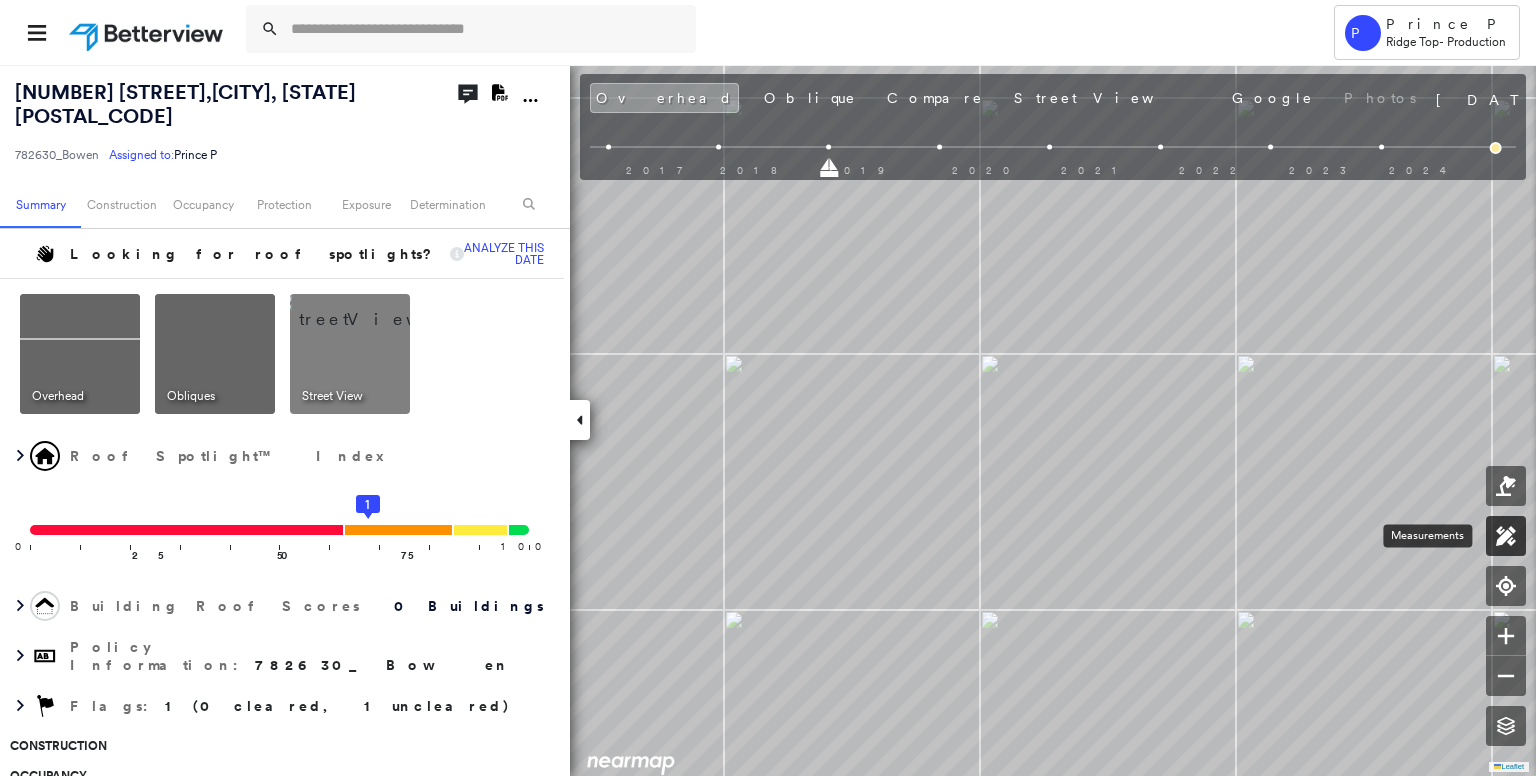 click 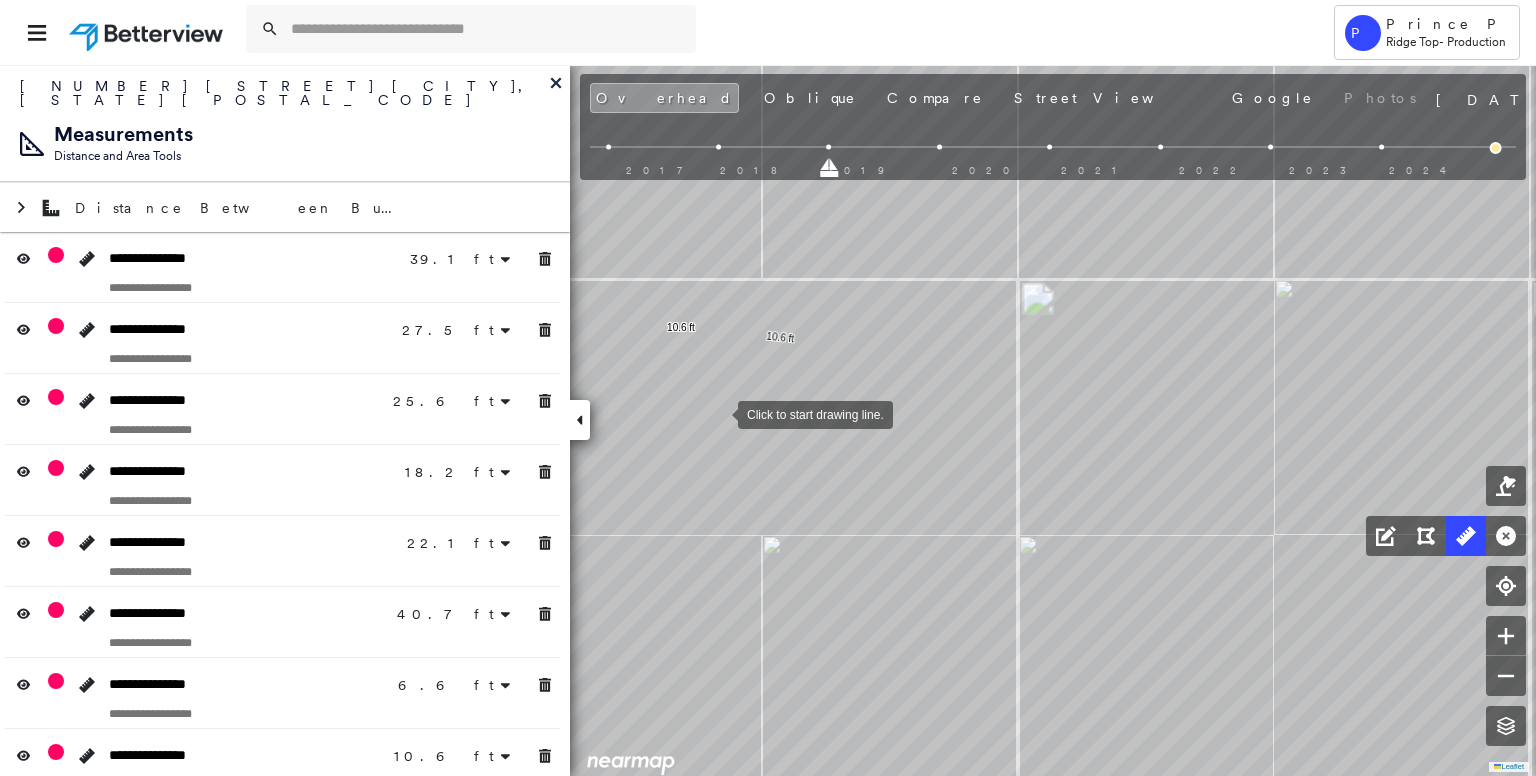 click at bounding box center (718, 413) 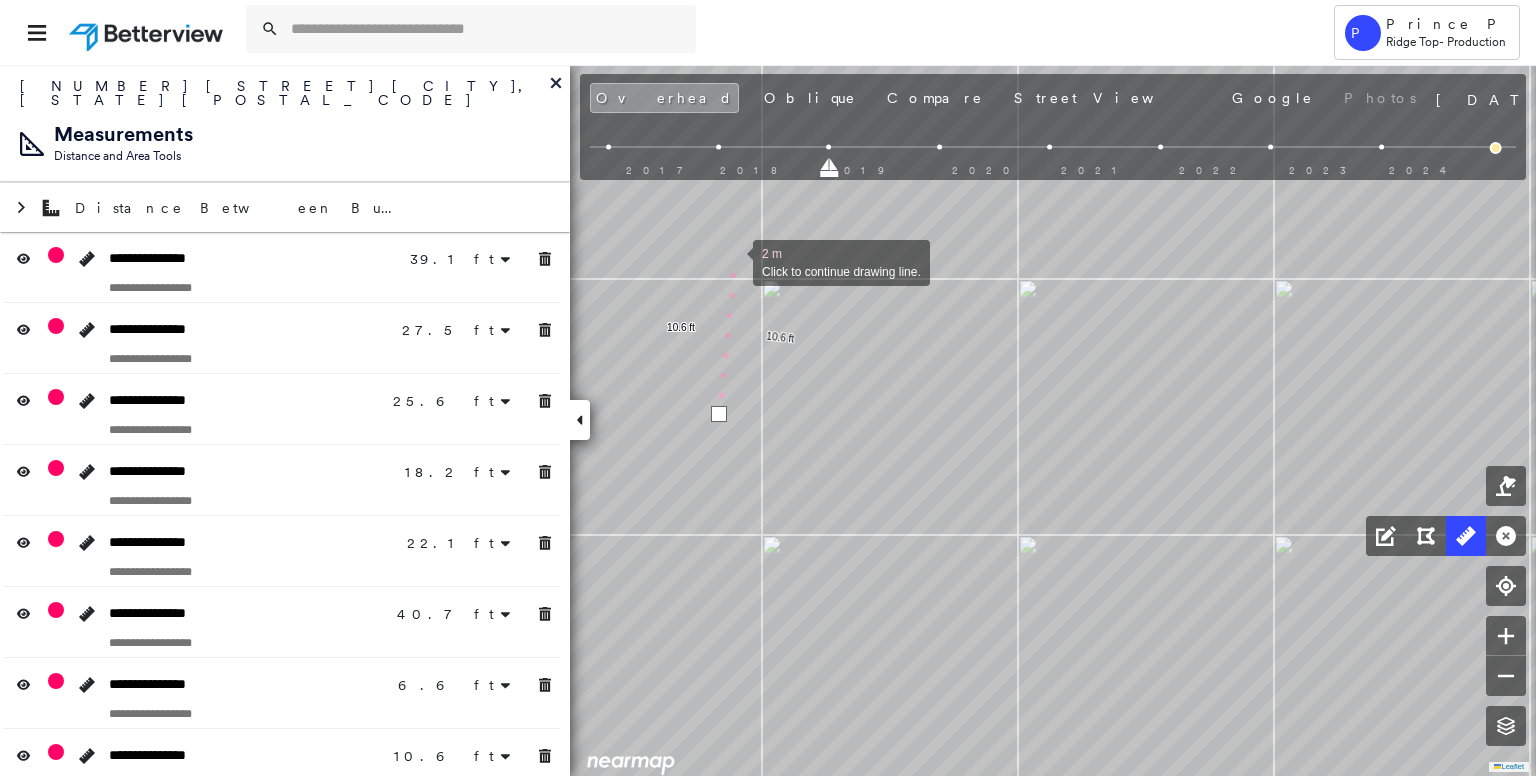 click at bounding box center (733, 261) 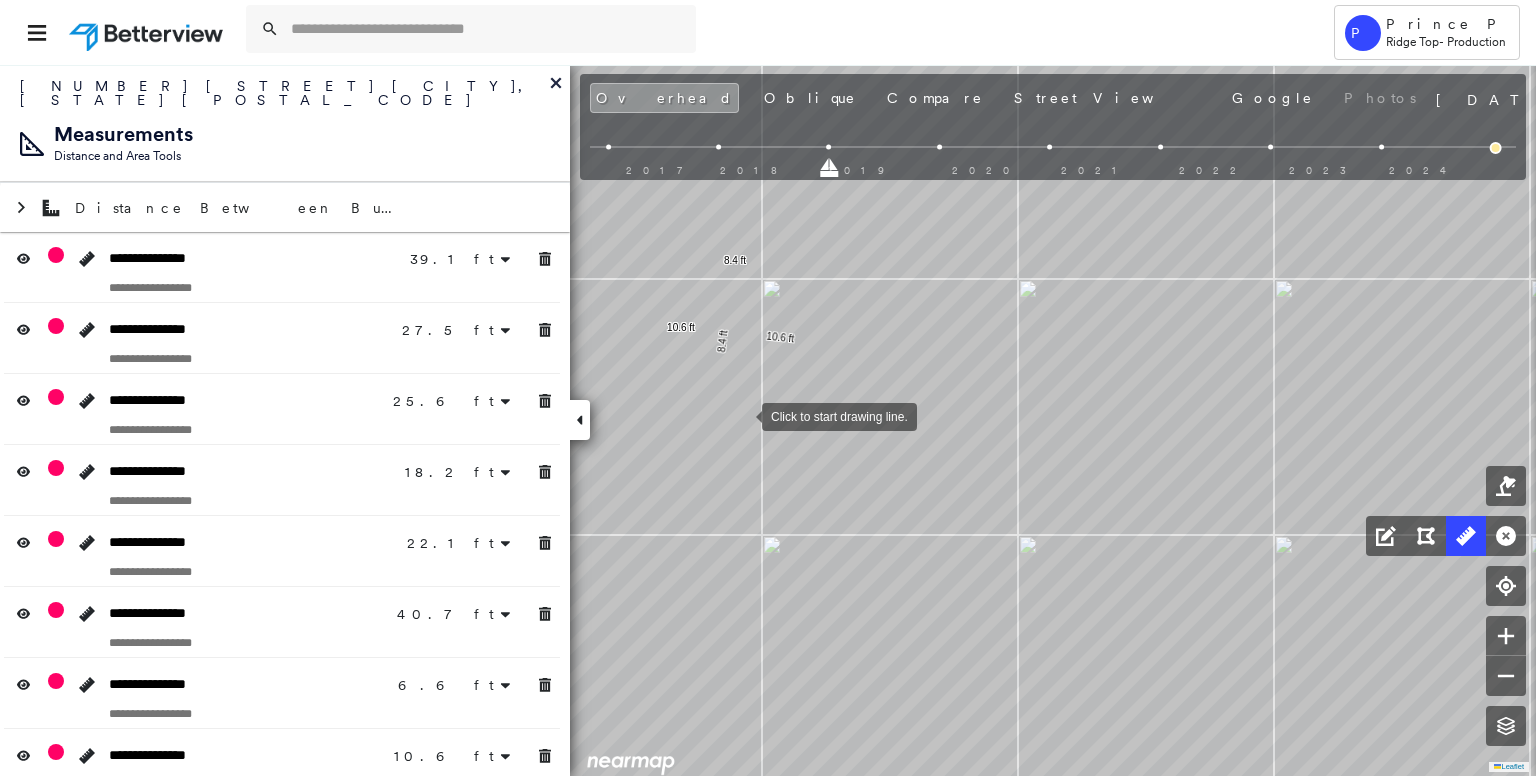 click at bounding box center (742, 415) 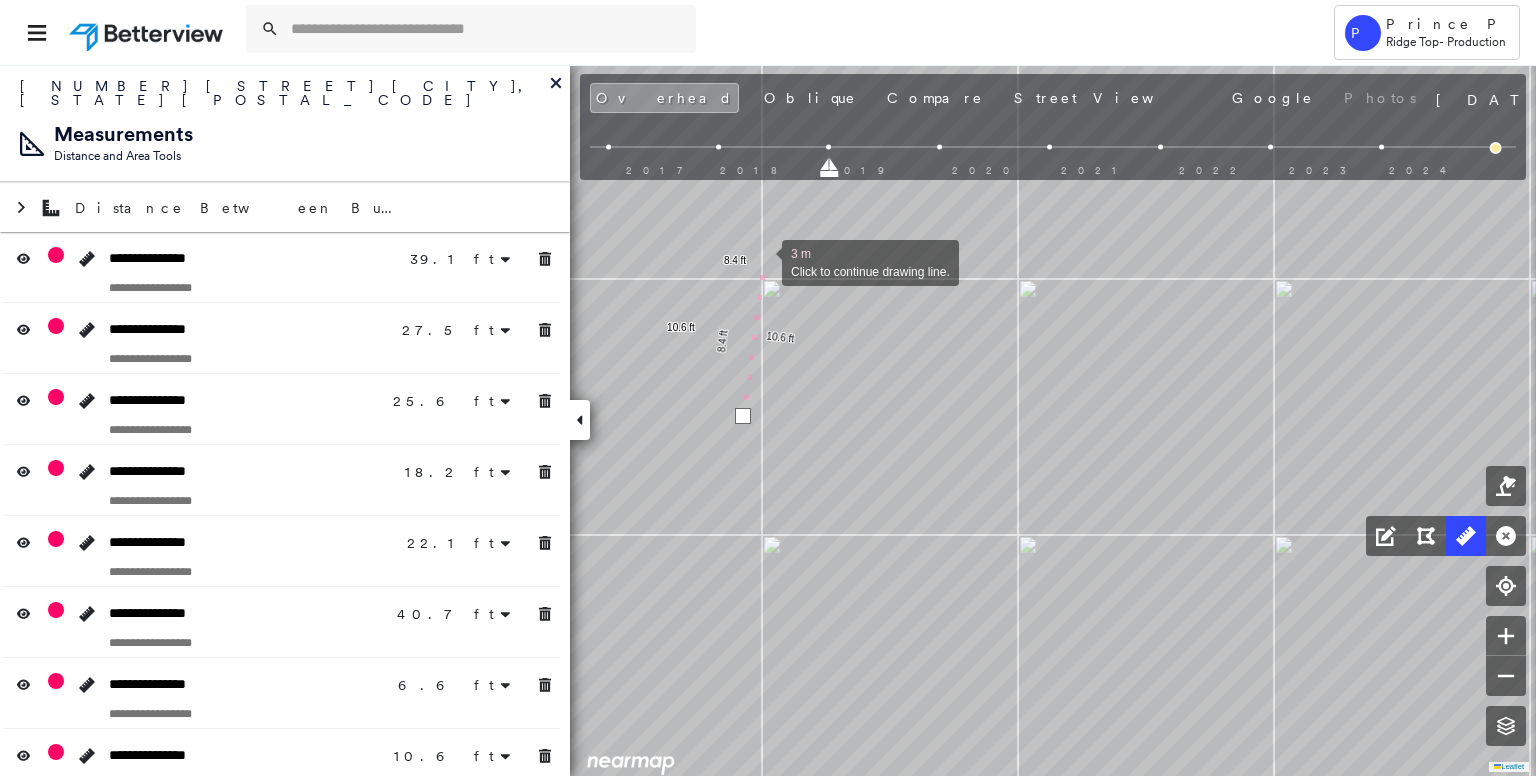 click at bounding box center [762, 261] 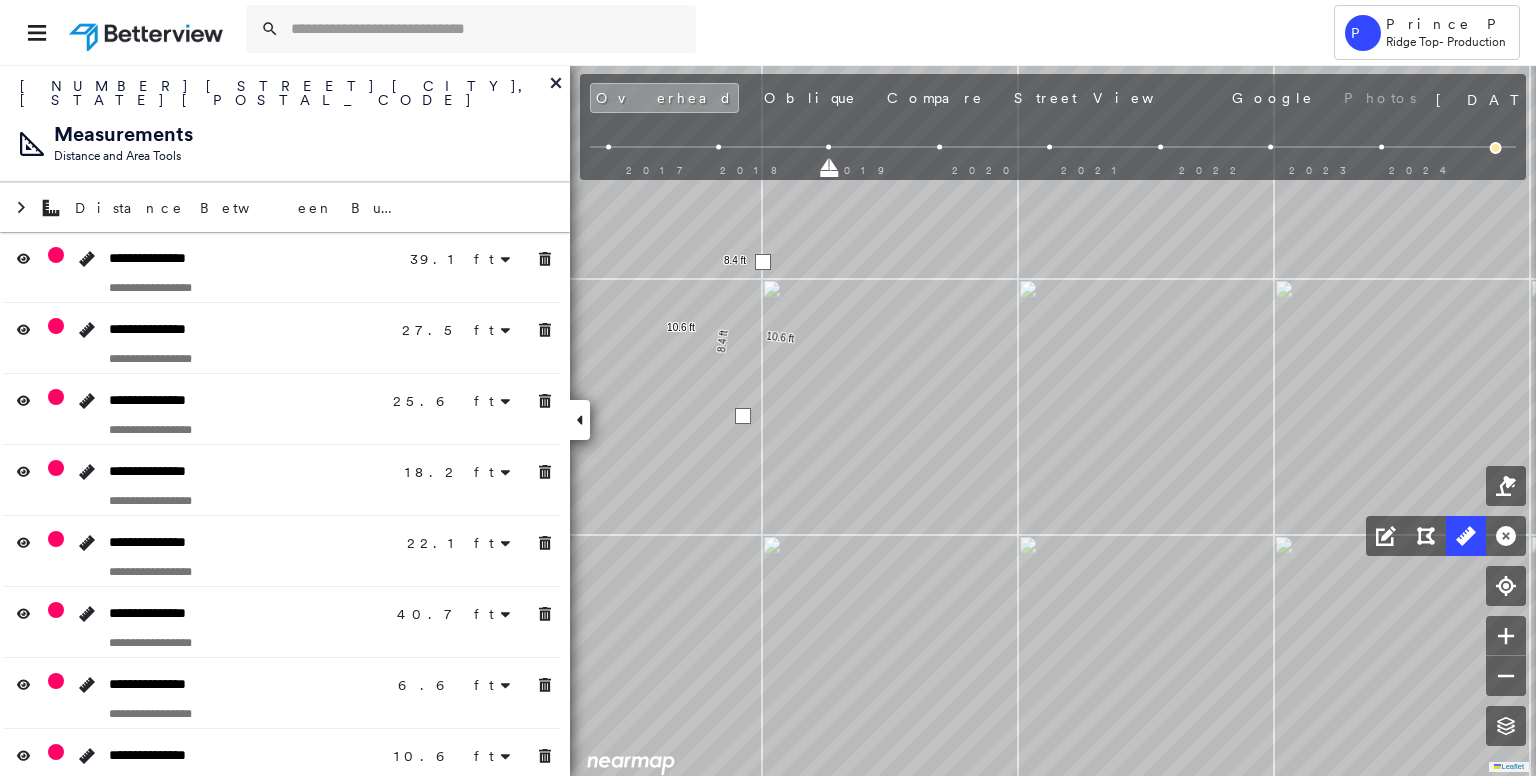 click at bounding box center (763, 262) 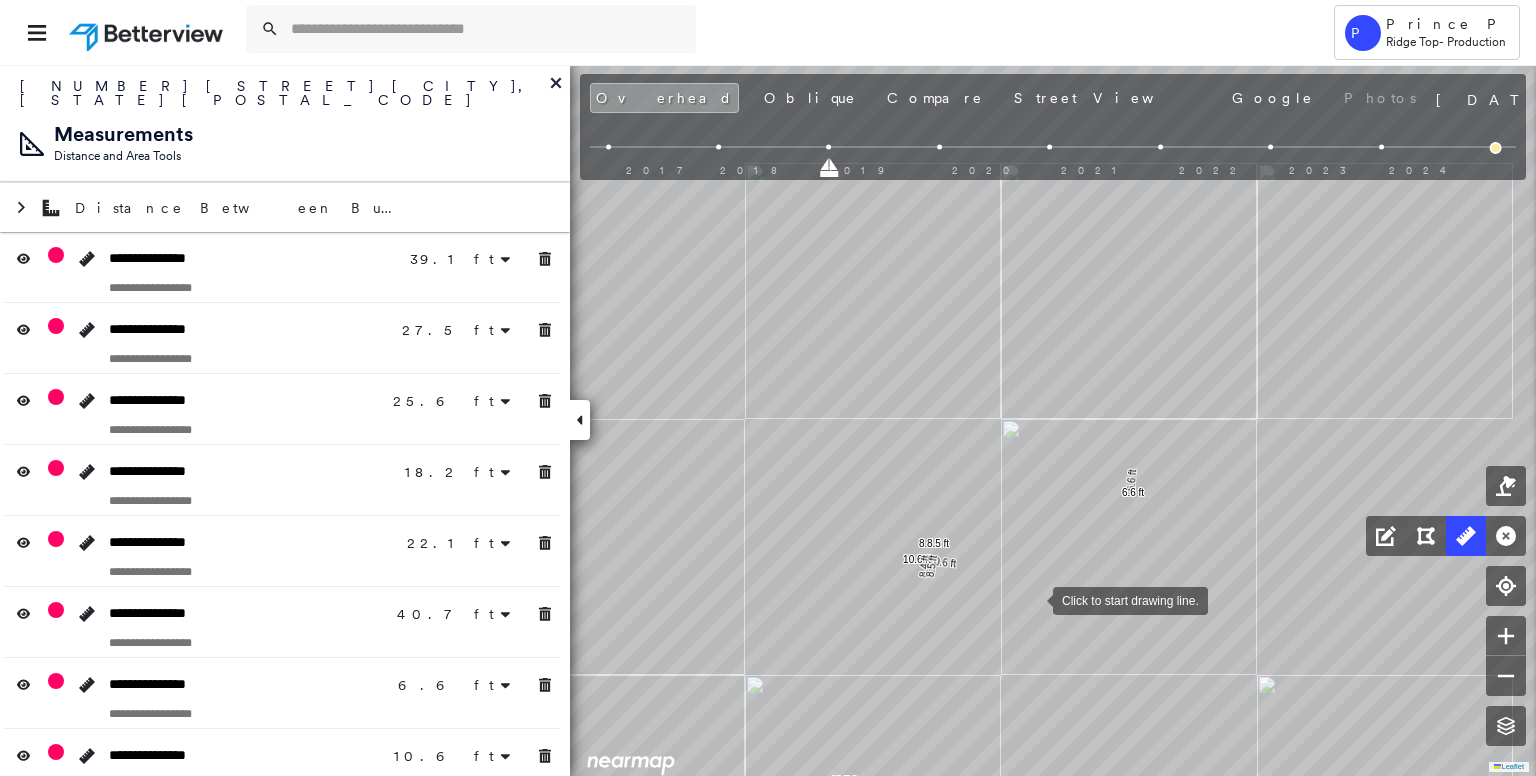 drag, startPoint x: 1068, startPoint y: 534, endPoint x: 1028, endPoint y: 601, distance: 78.03204 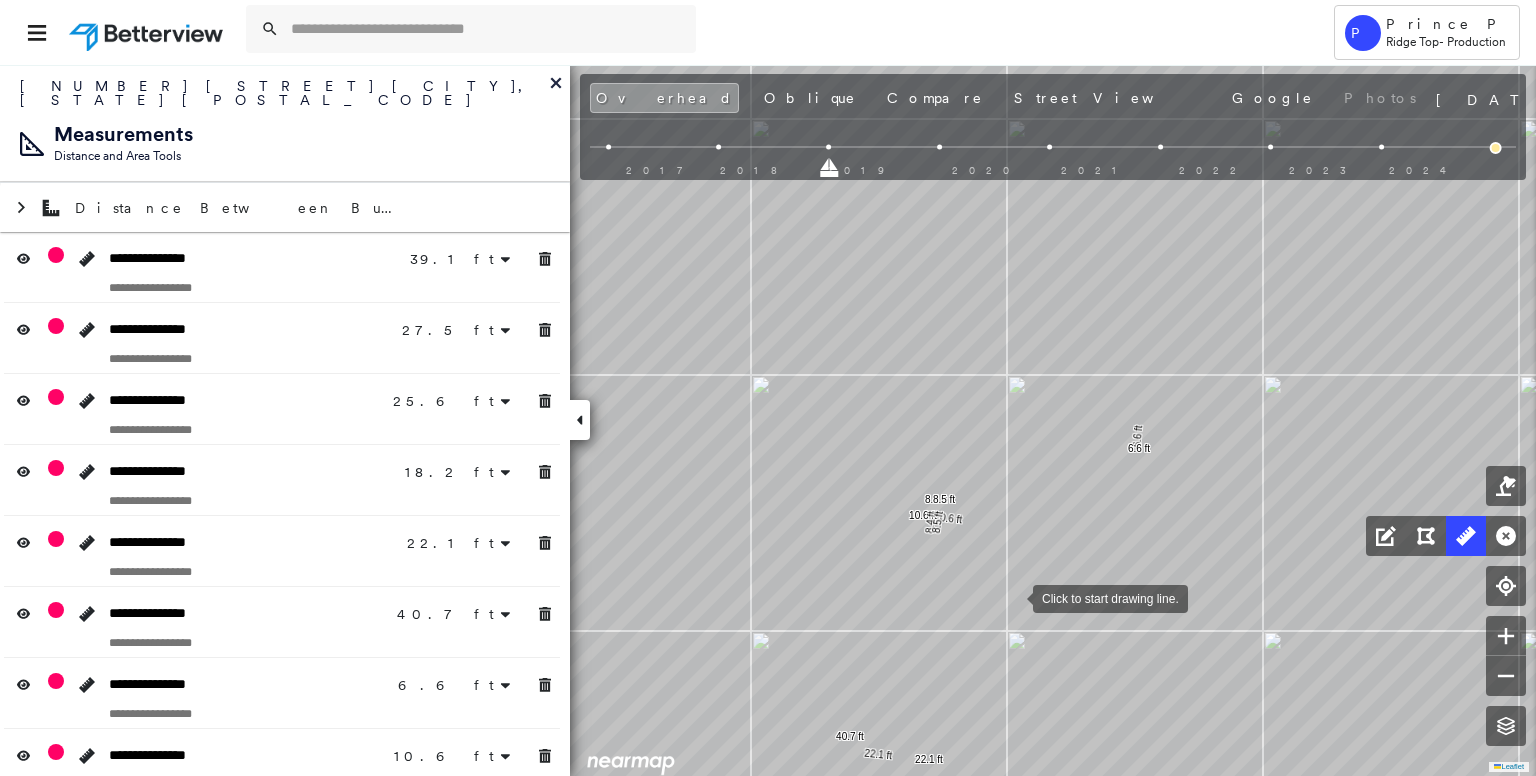 click at bounding box center [1013, 597] 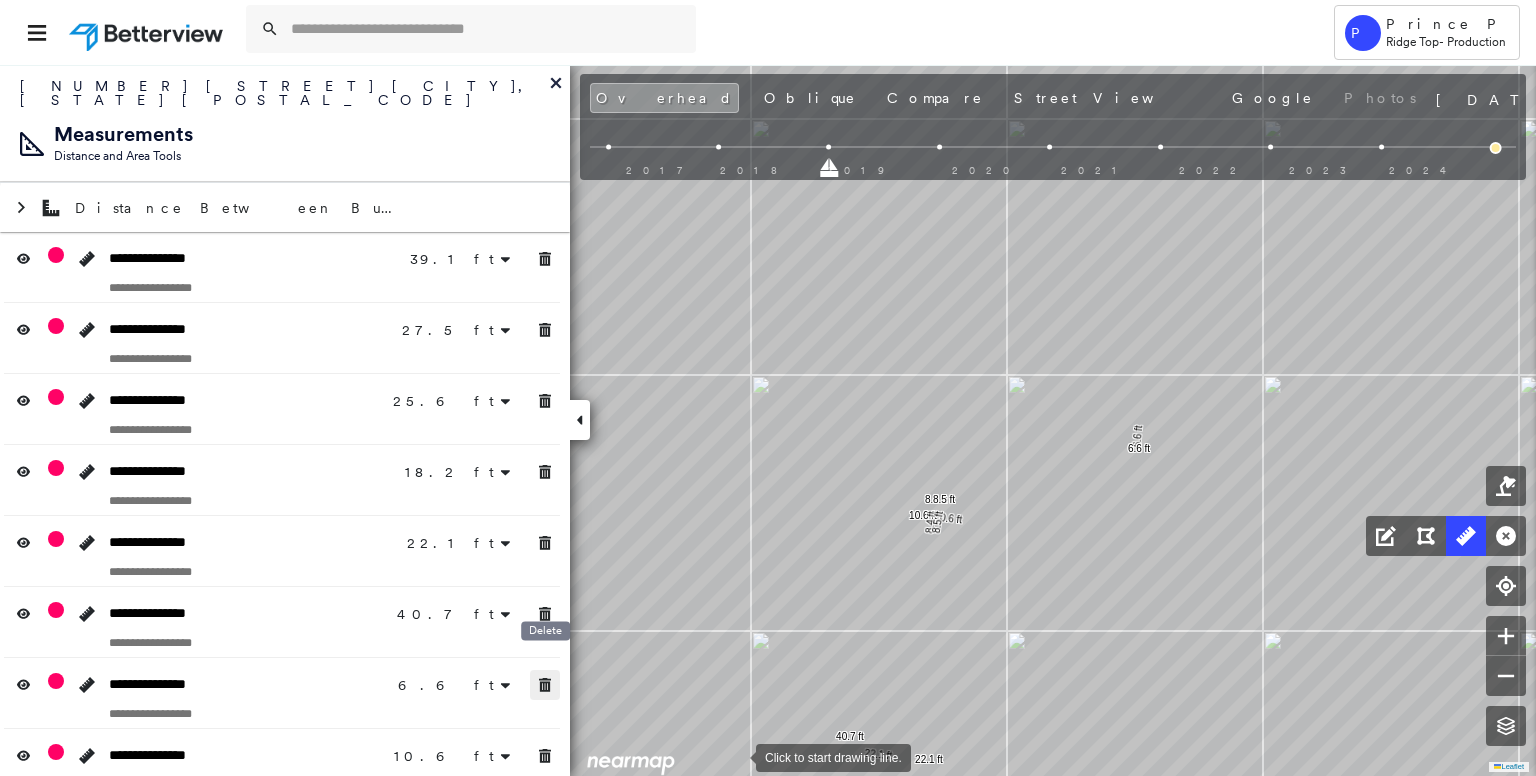 click 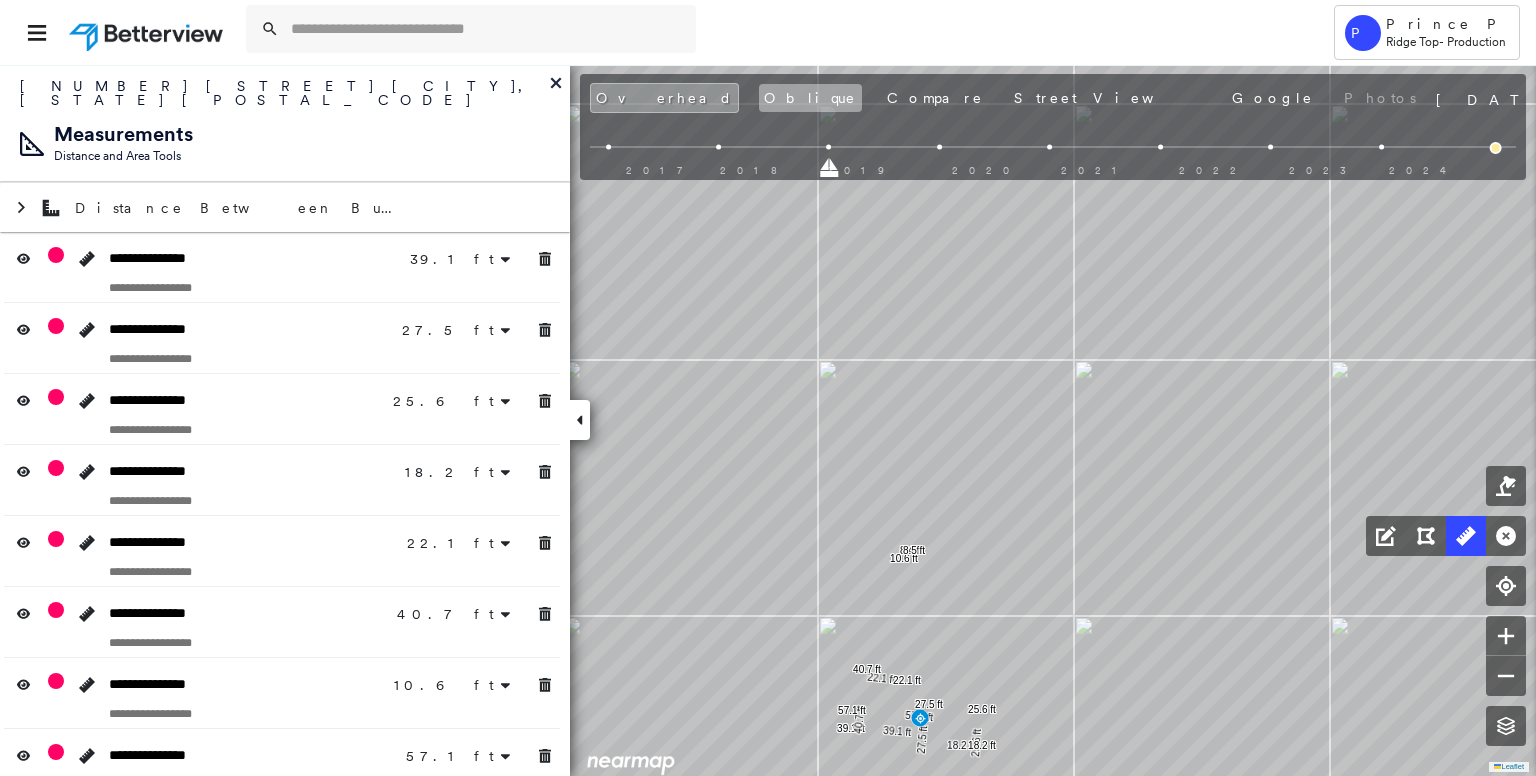 click on "Oblique" at bounding box center (810, 98) 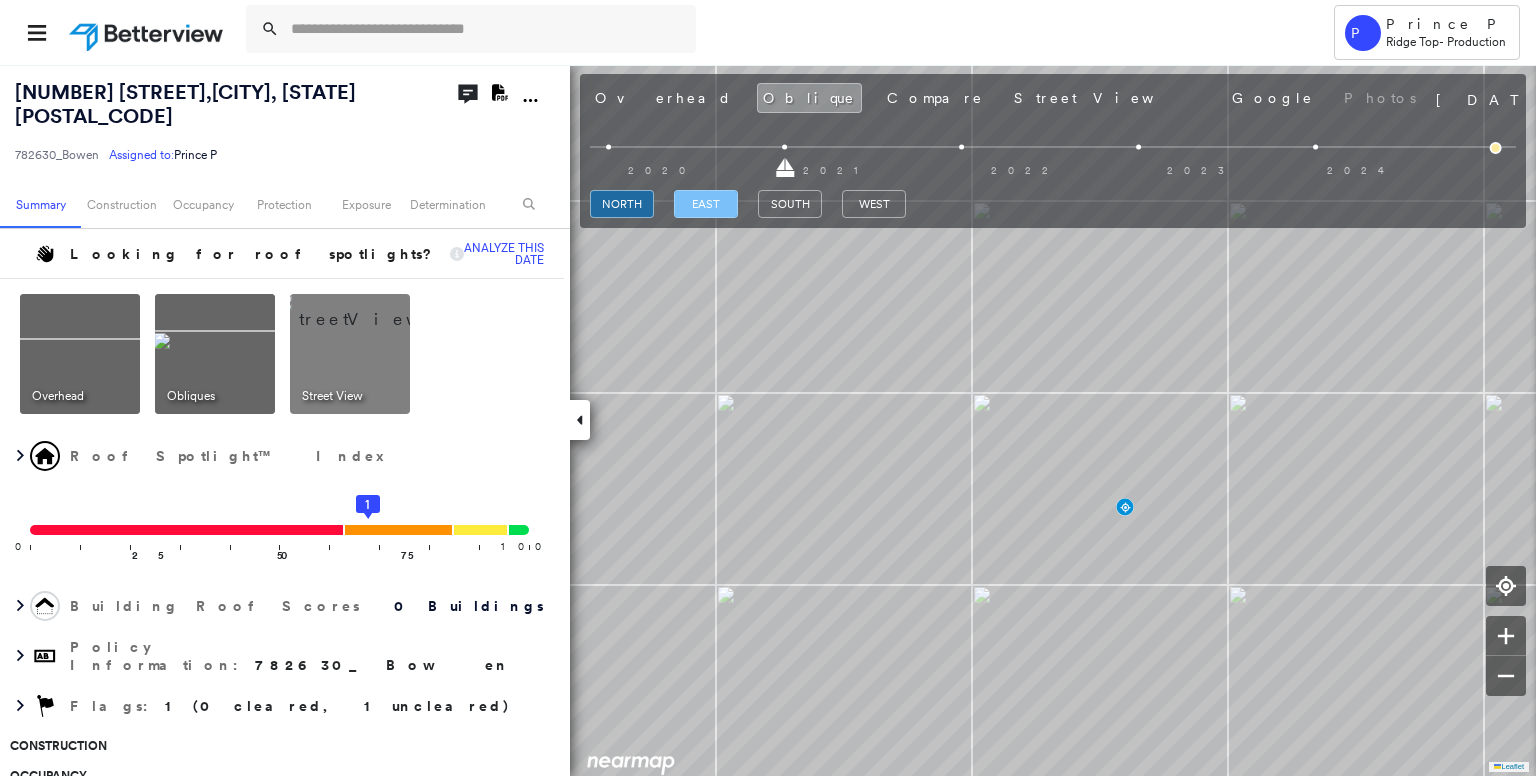 click on "east" at bounding box center (706, 204) 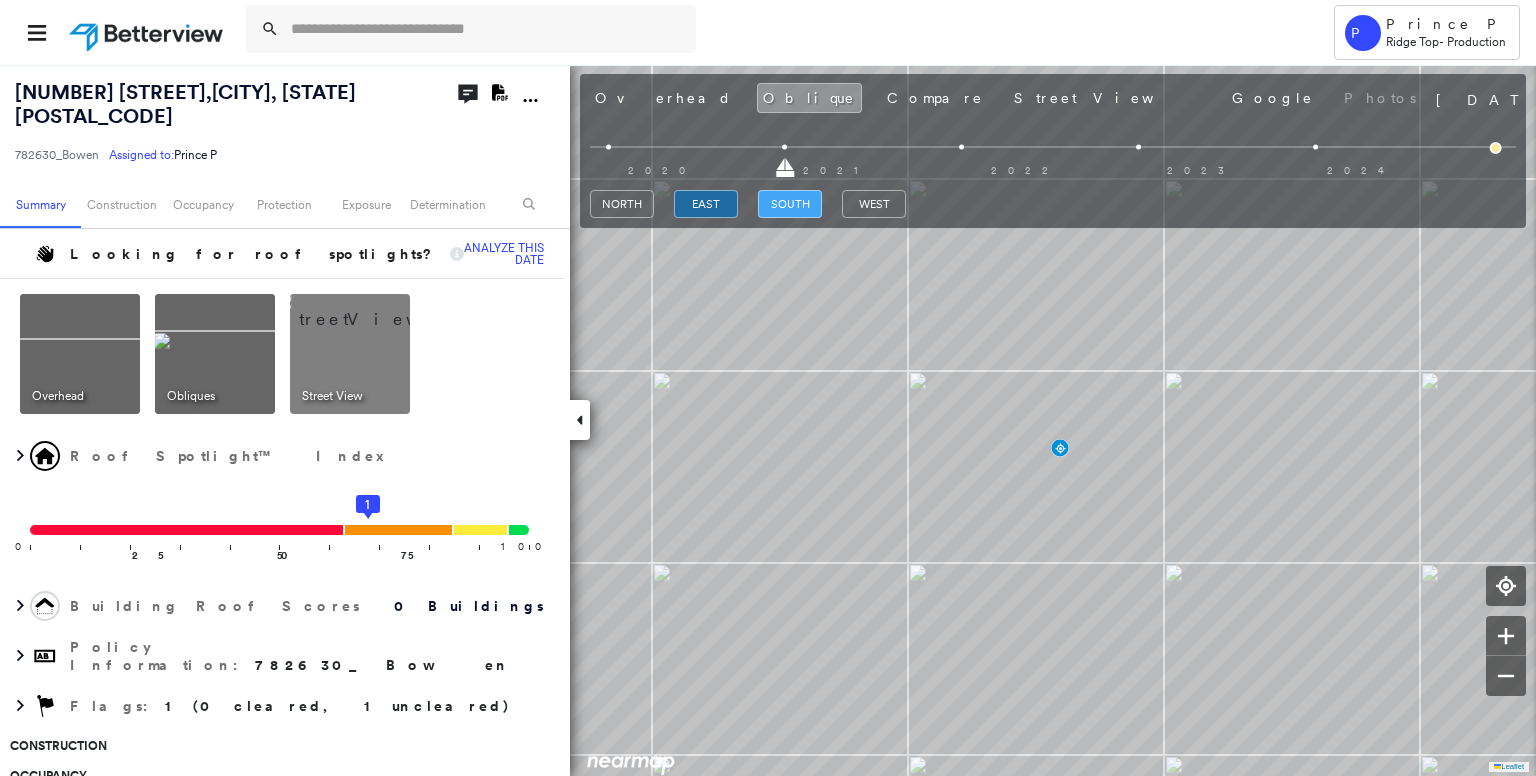 click on "south" at bounding box center (790, 204) 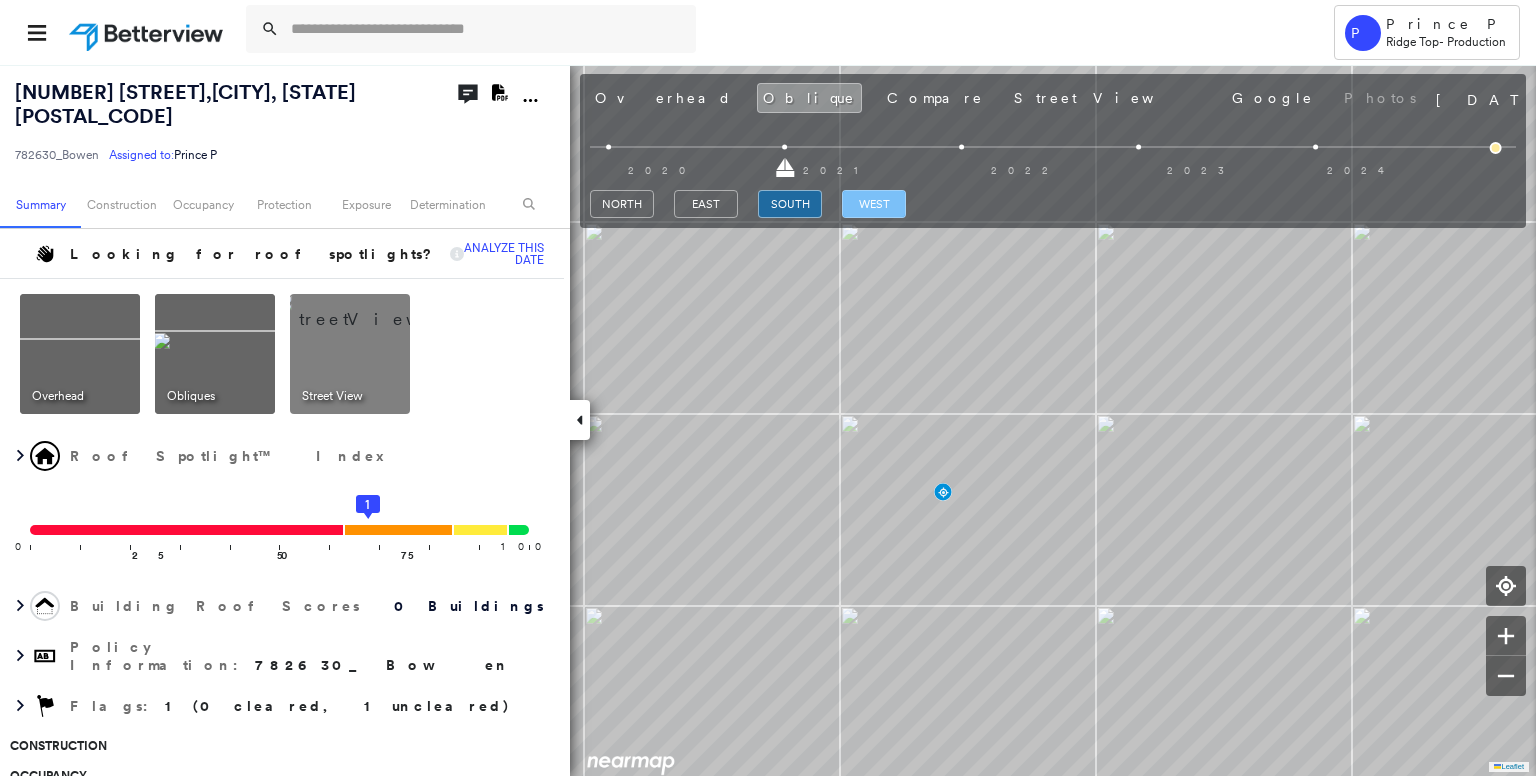 click on "west" at bounding box center [874, 204] 